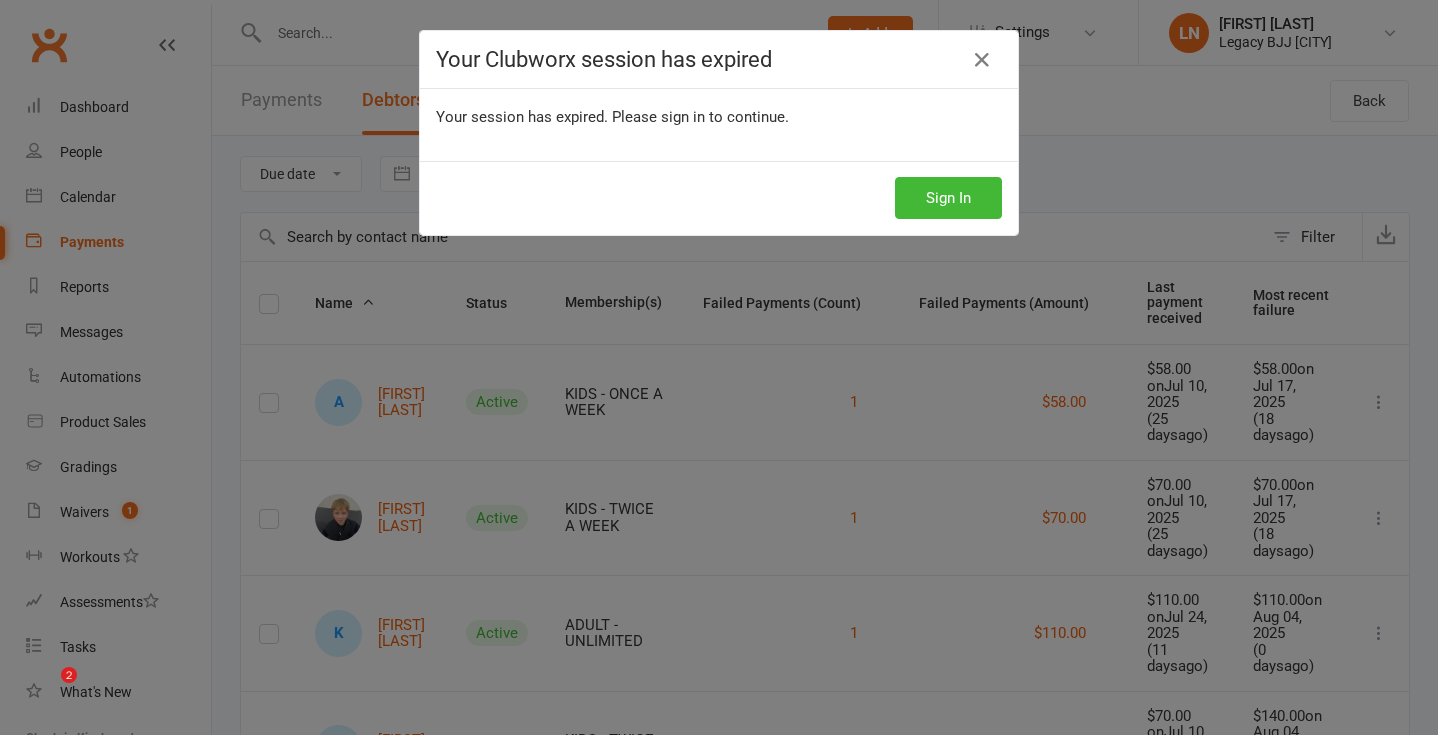 scroll, scrollTop: 0, scrollLeft: 0, axis: both 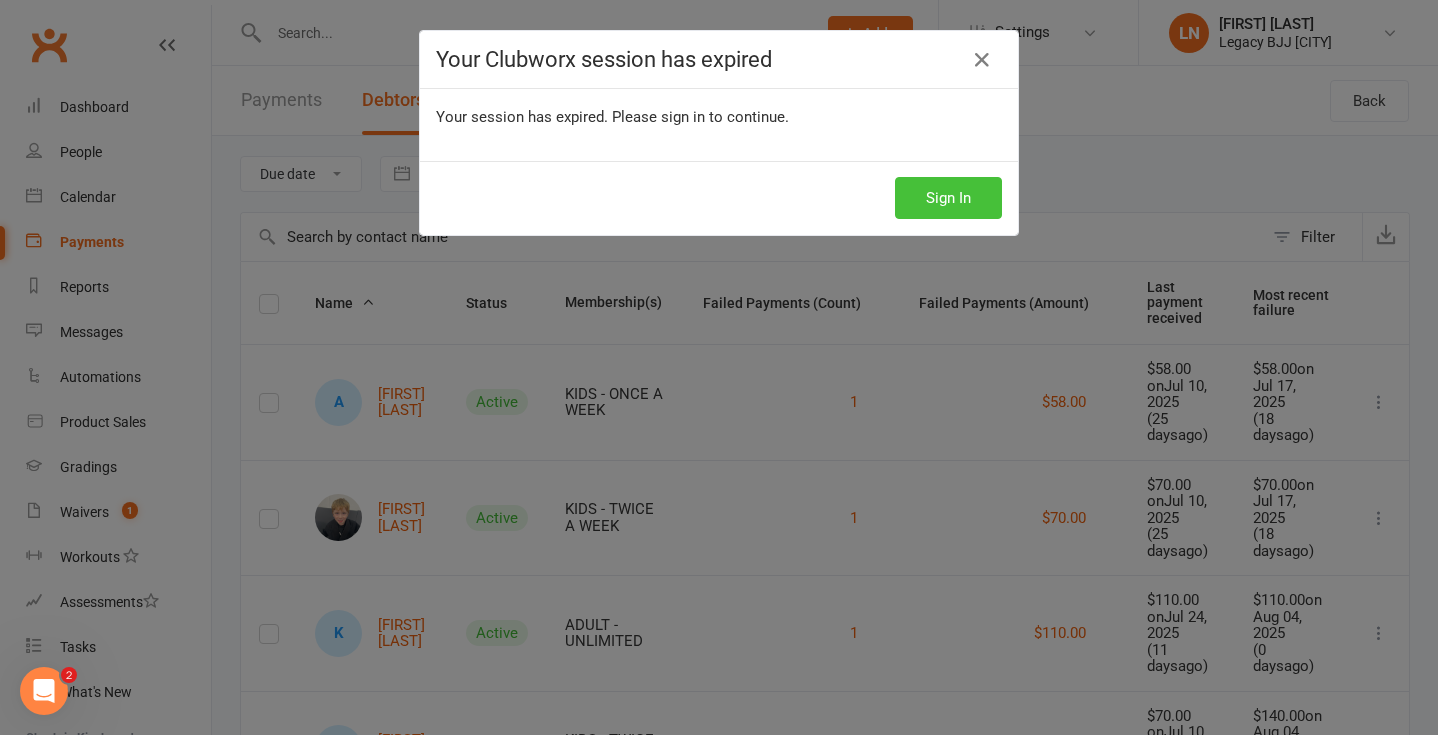 click on "Sign In" at bounding box center (948, 198) 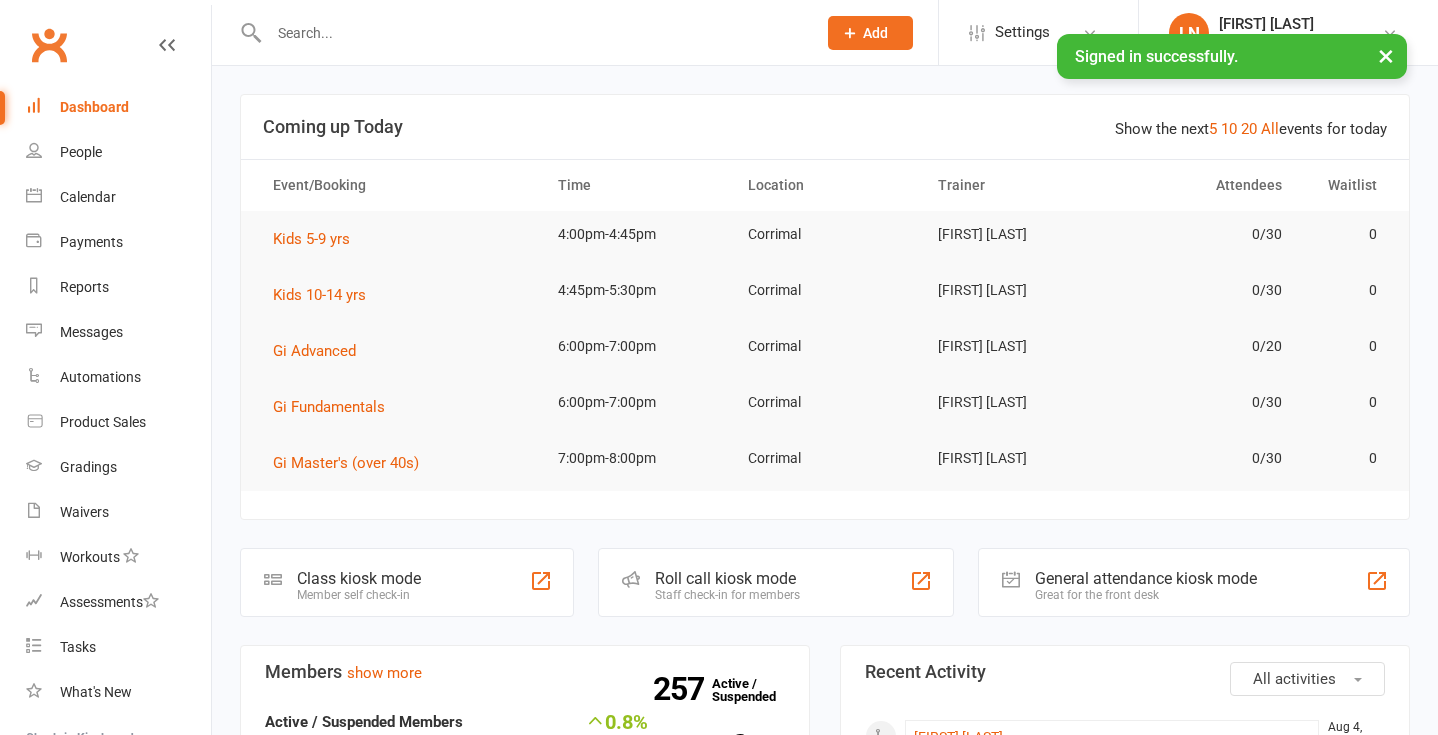 scroll, scrollTop: 0, scrollLeft: 0, axis: both 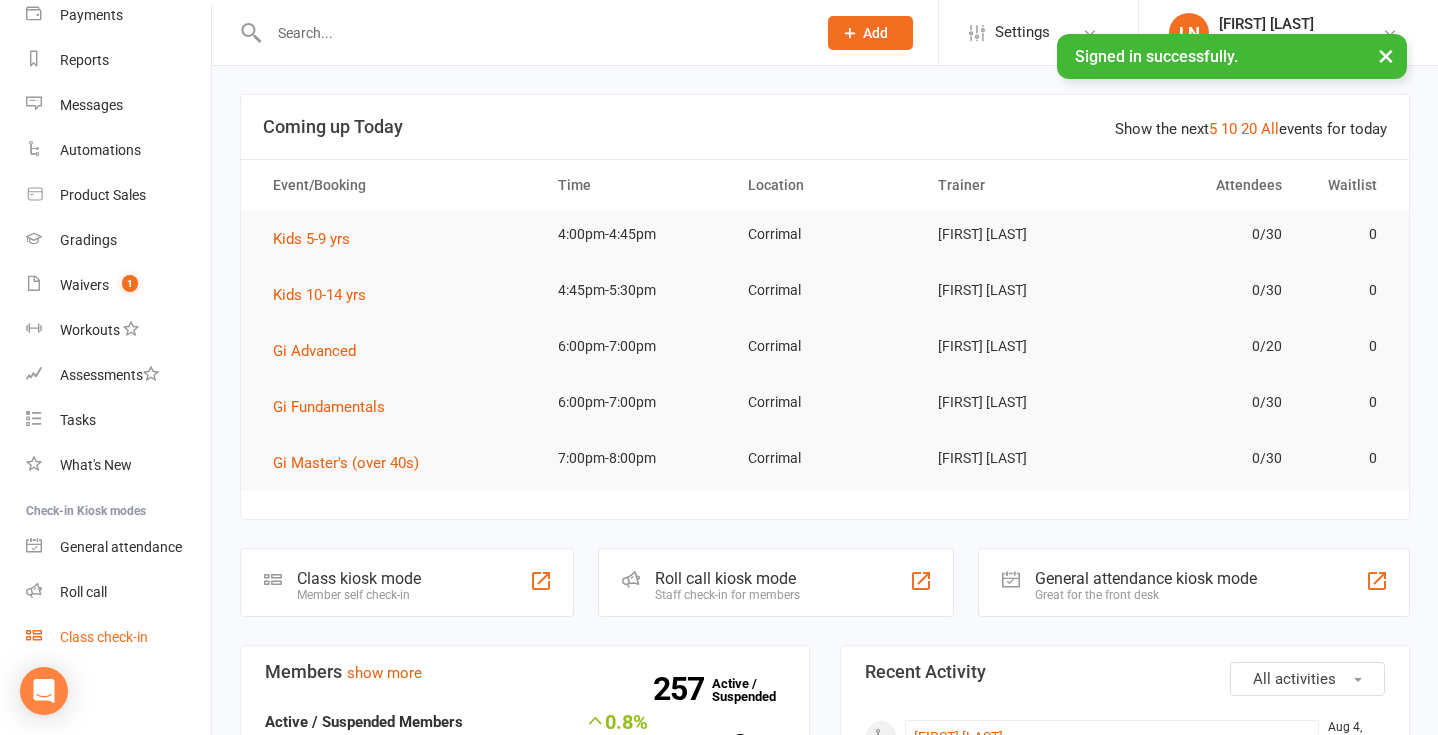 click on "Class check-in" at bounding box center (104, 637) 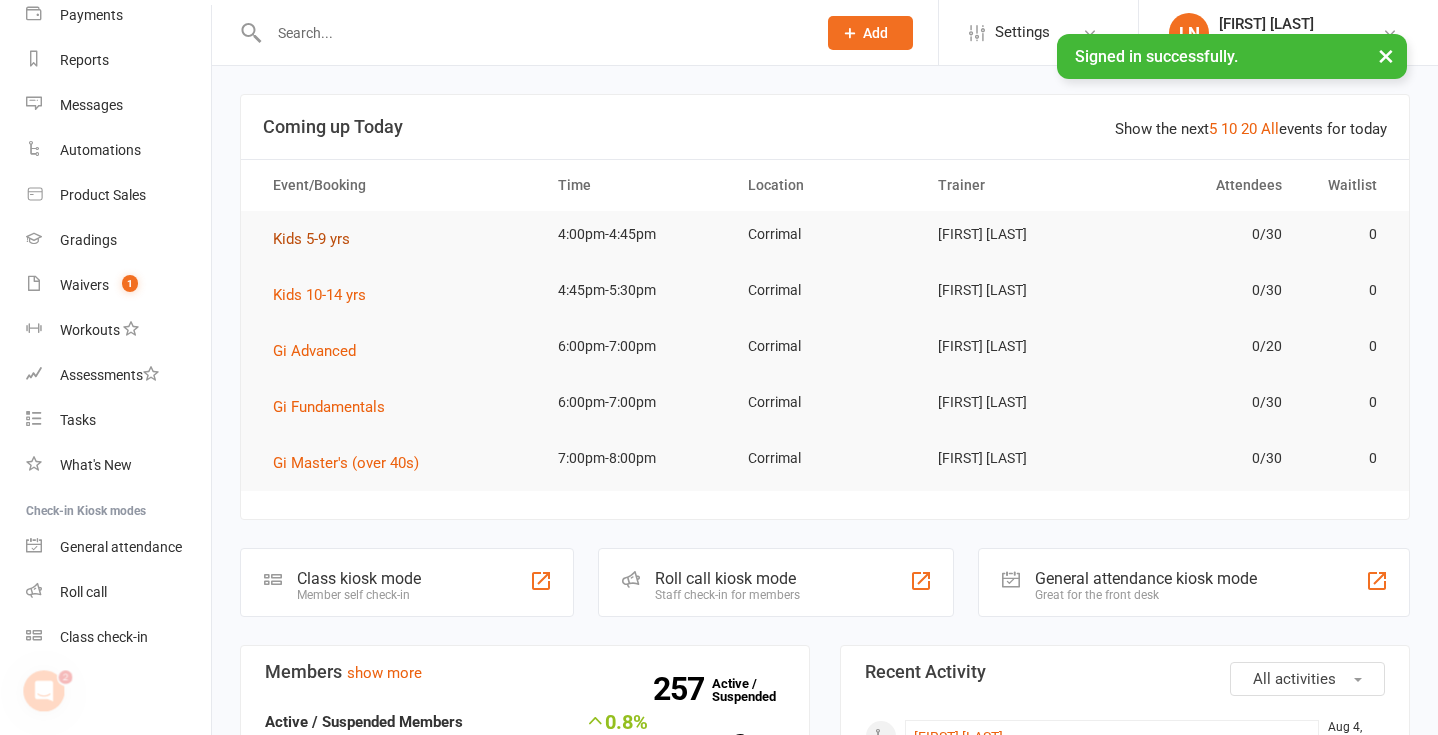 scroll, scrollTop: 0, scrollLeft: 0, axis: both 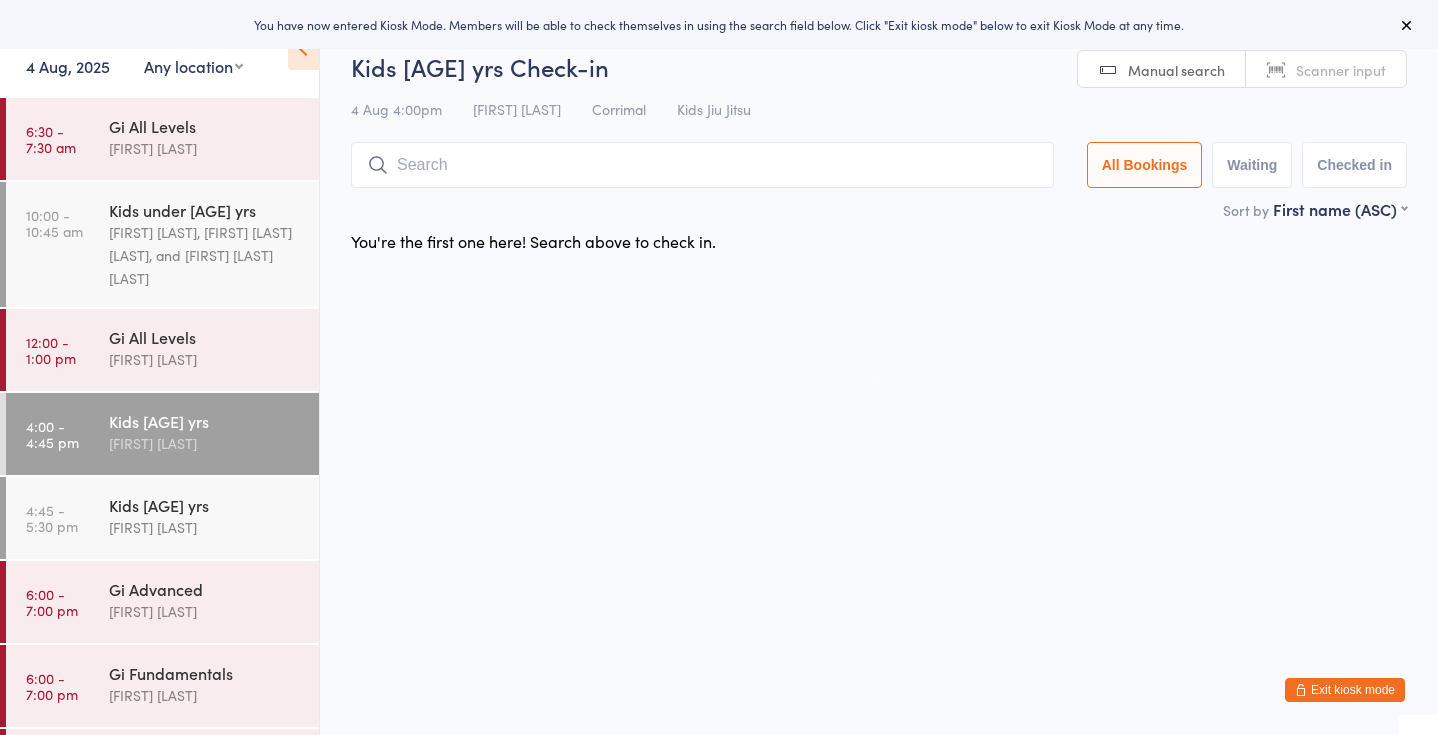 click on "Exit kiosk mode" at bounding box center (1345, 690) 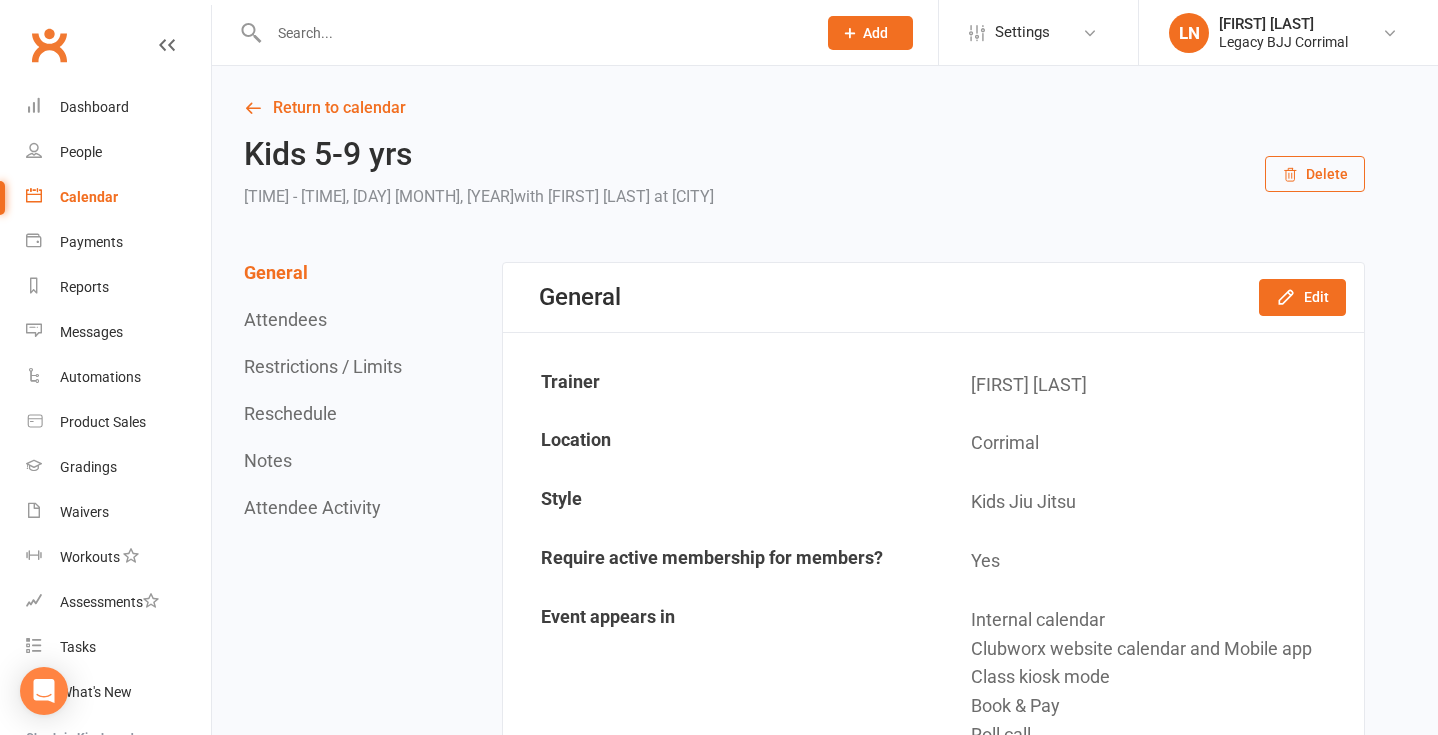 scroll, scrollTop: 0, scrollLeft: 0, axis: both 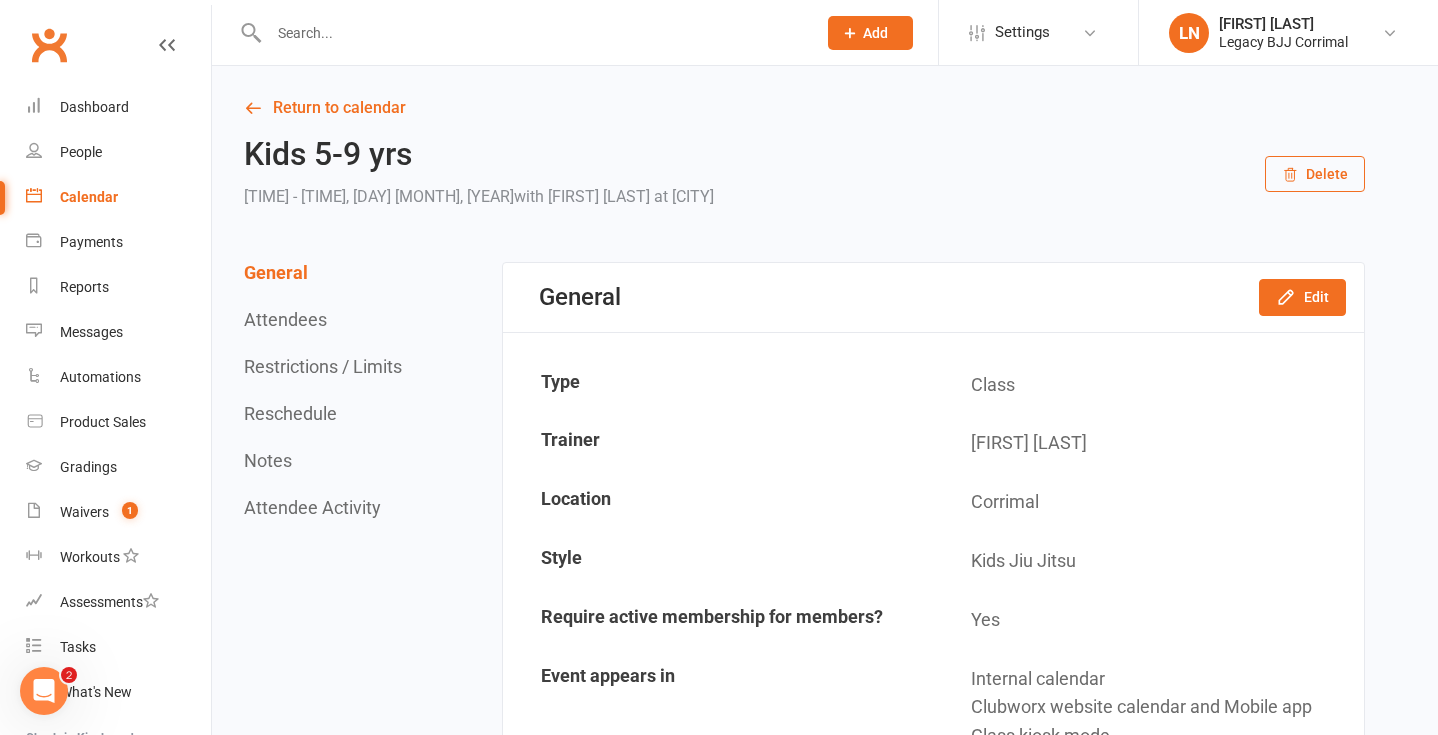 click at bounding box center (532, 33) 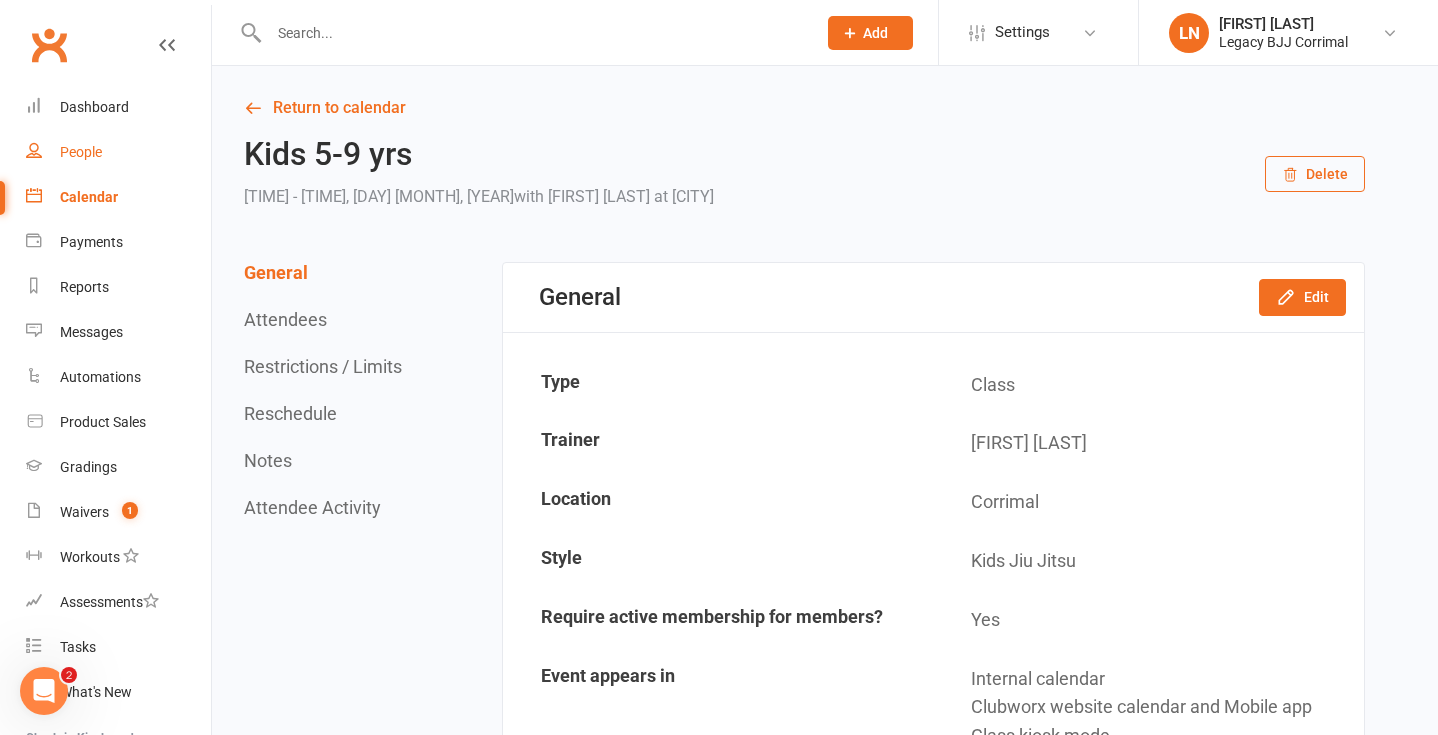 click on "People" at bounding box center (118, 152) 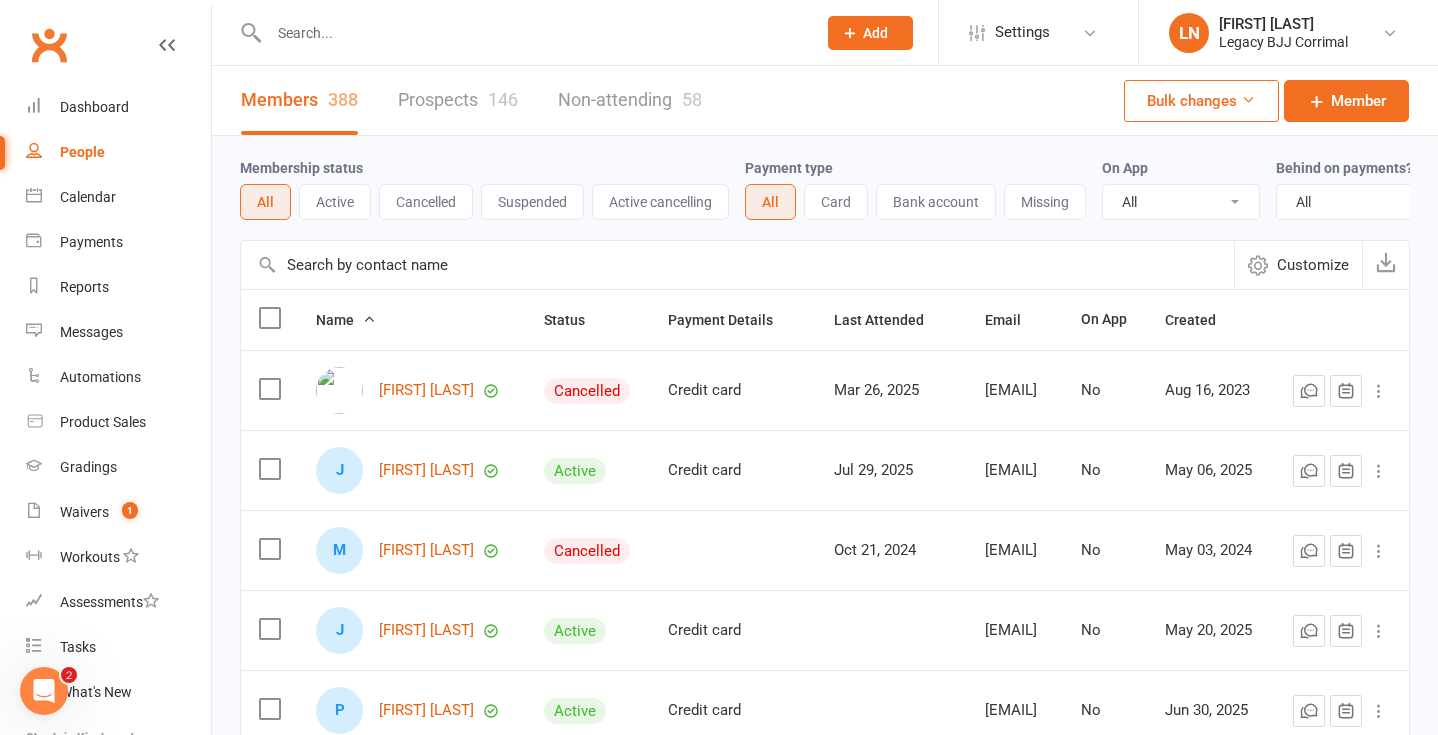 click at bounding box center [521, 32] 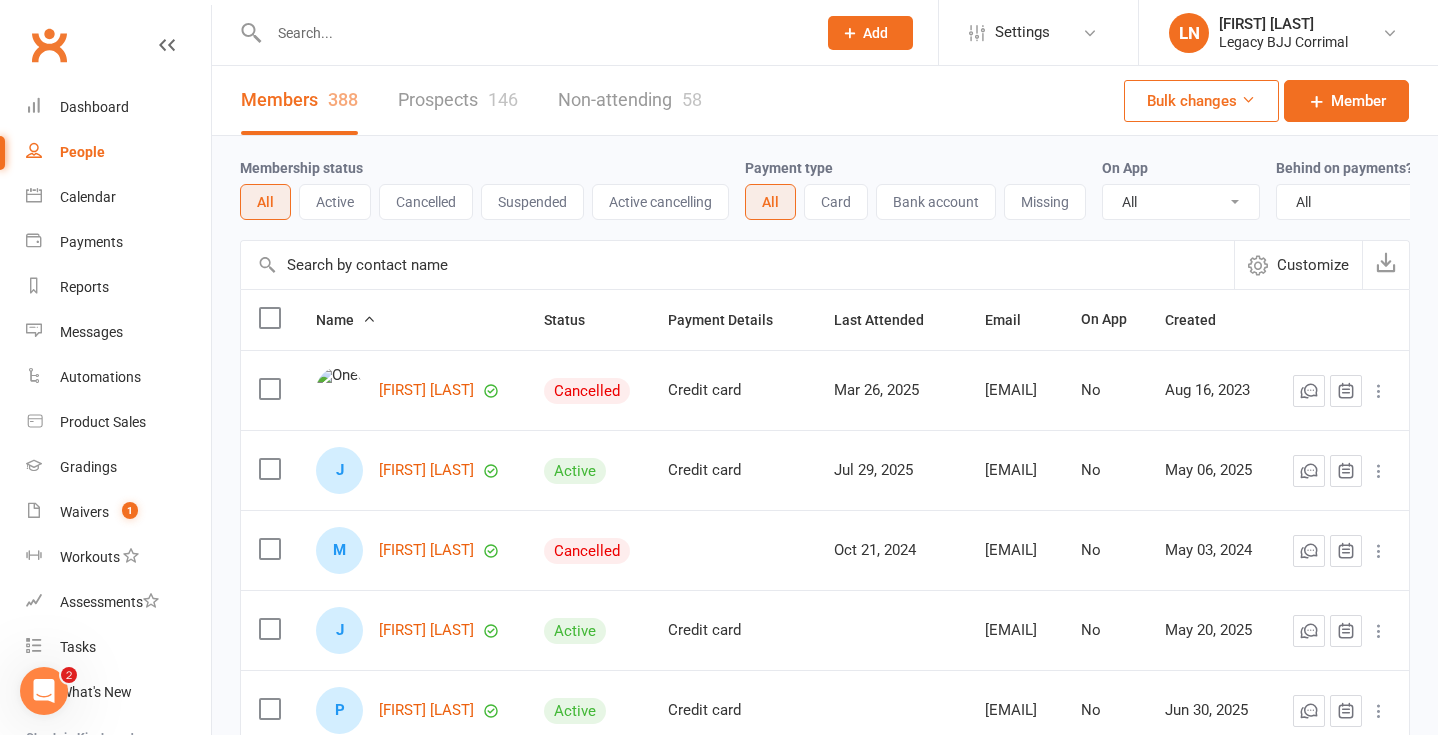 click at bounding box center [532, 33] 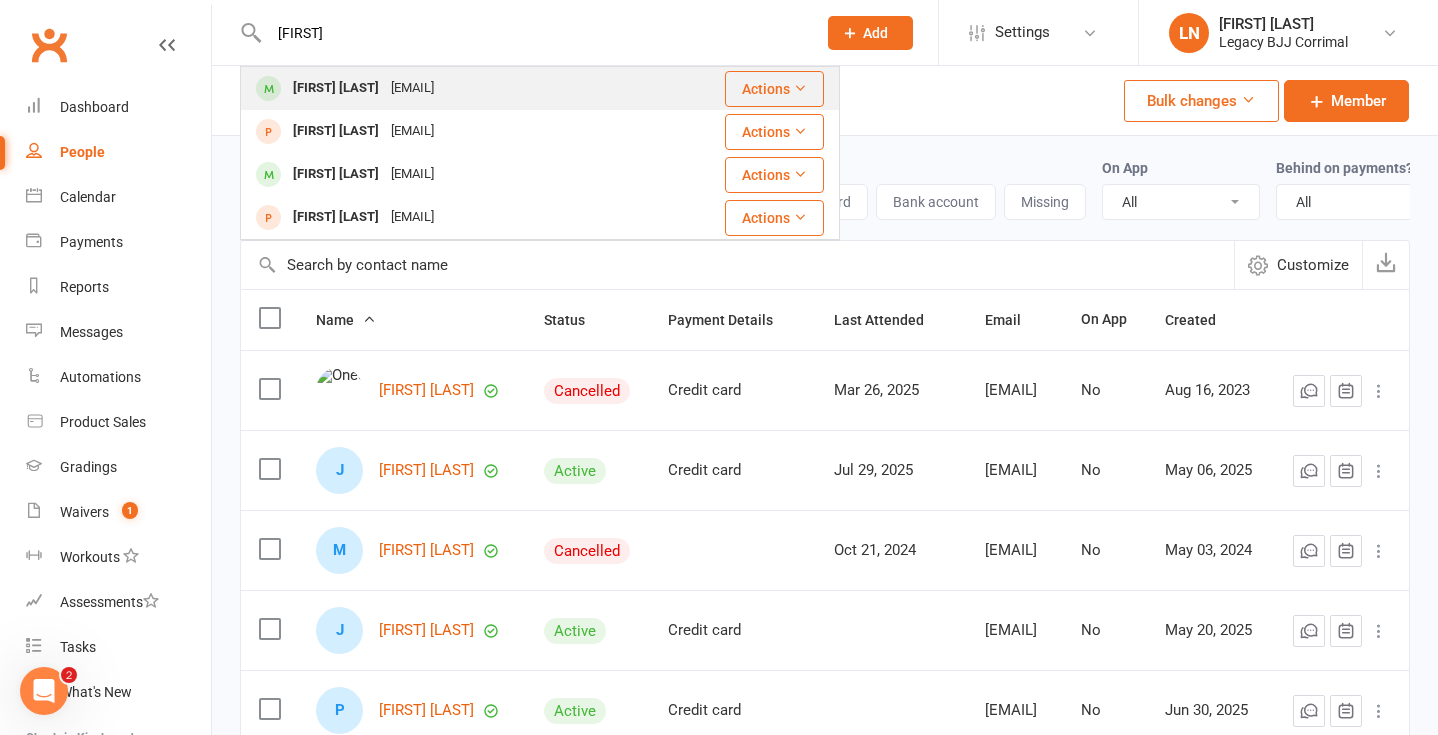 type on "[FIRST]" 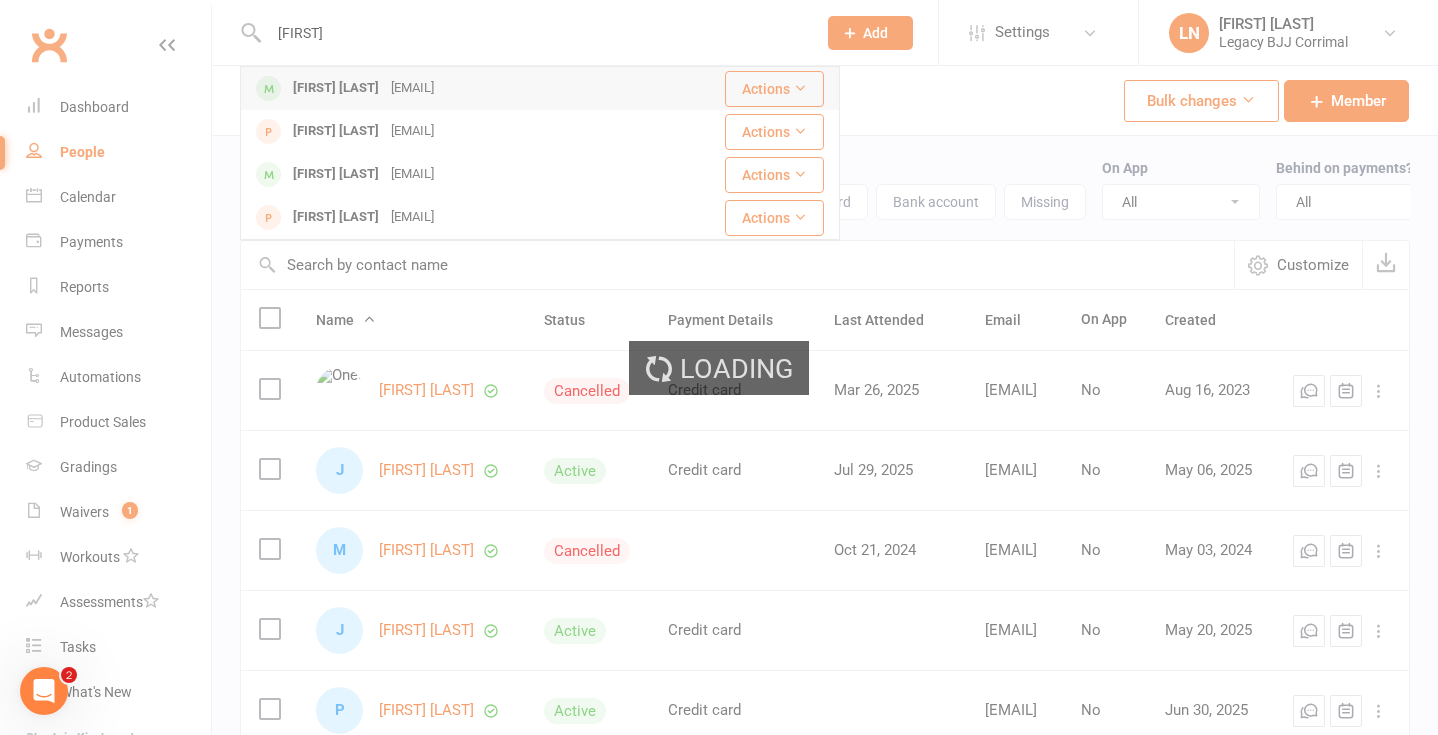 type 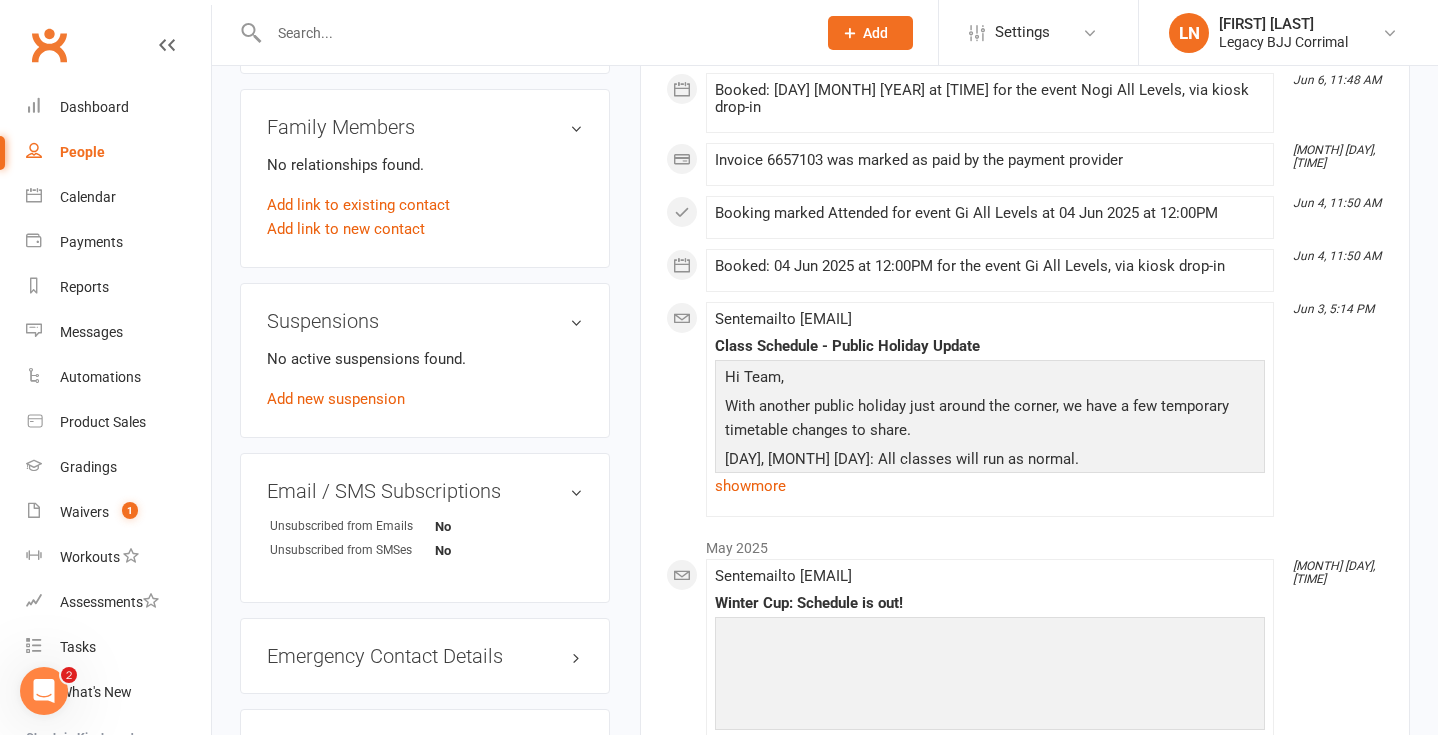 scroll, scrollTop: 1099, scrollLeft: 0, axis: vertical 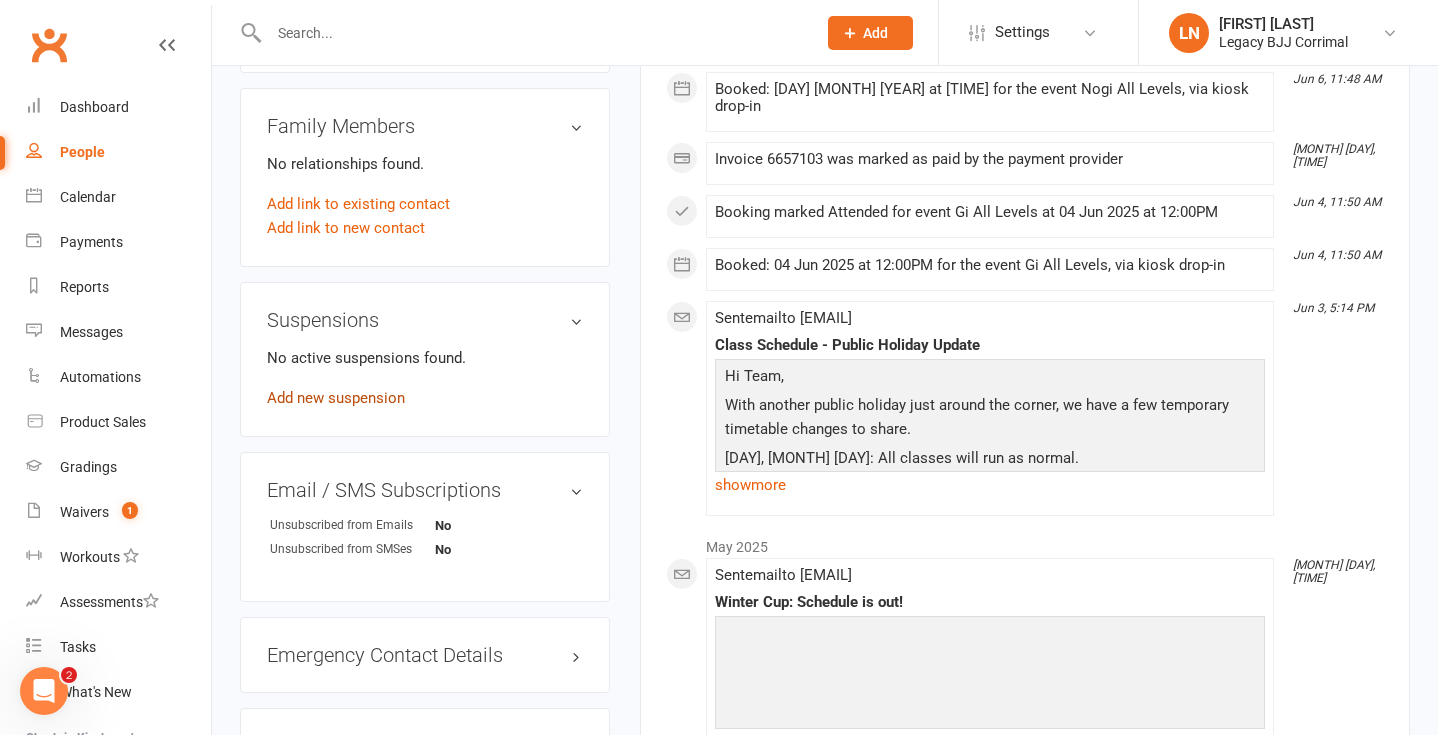 click on "Add new suspension" at bounding box center (336, 398) 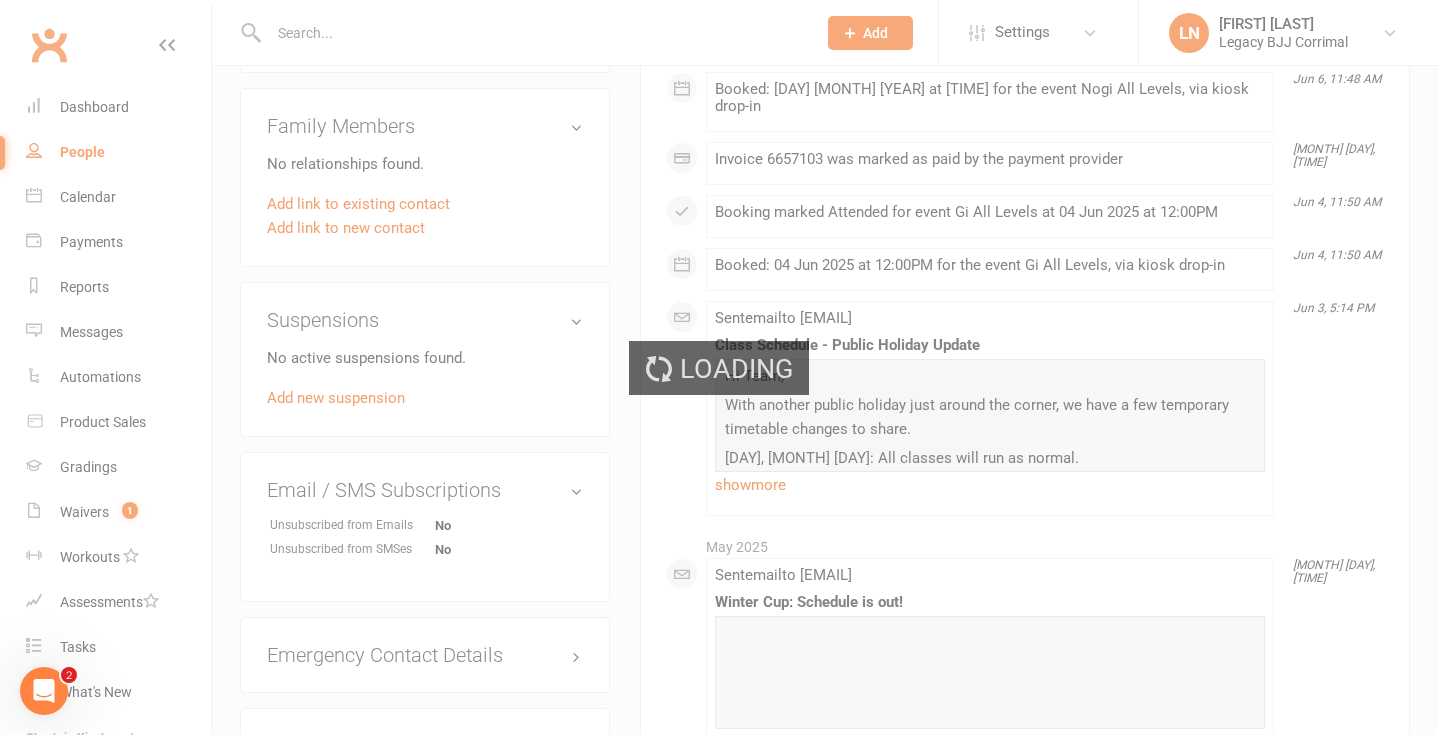 scroll, scrollTop: 0, scrollLeft: 0, axis: both 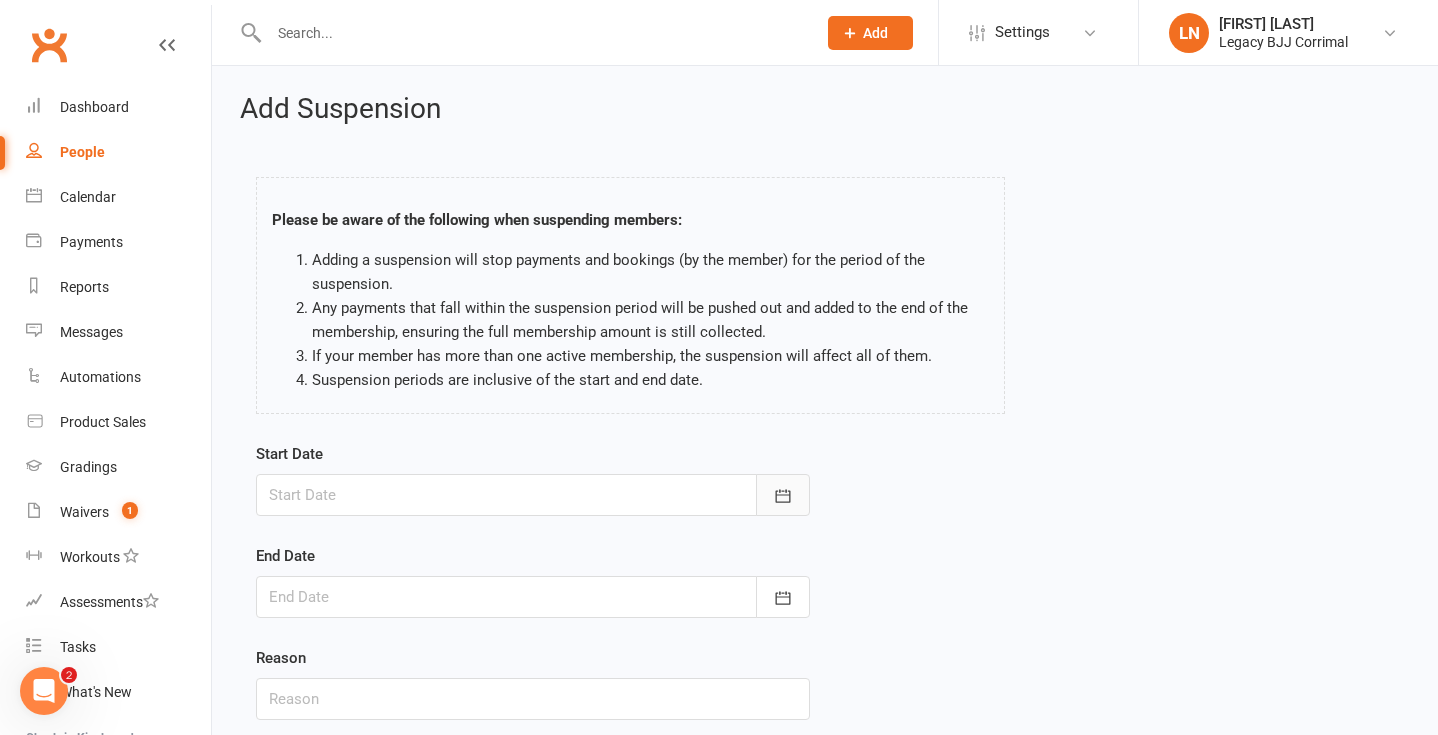 click 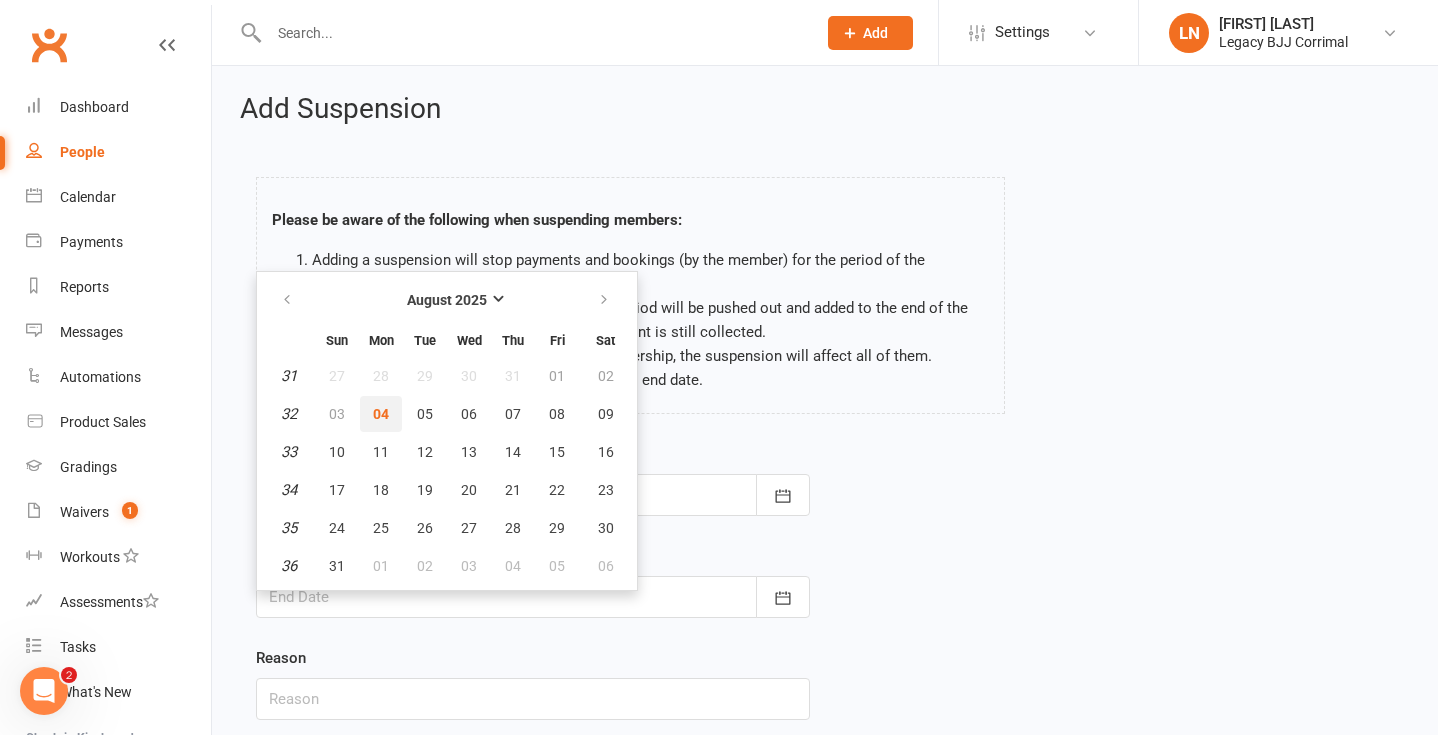 click on "04" at bounding box center [381, 414] 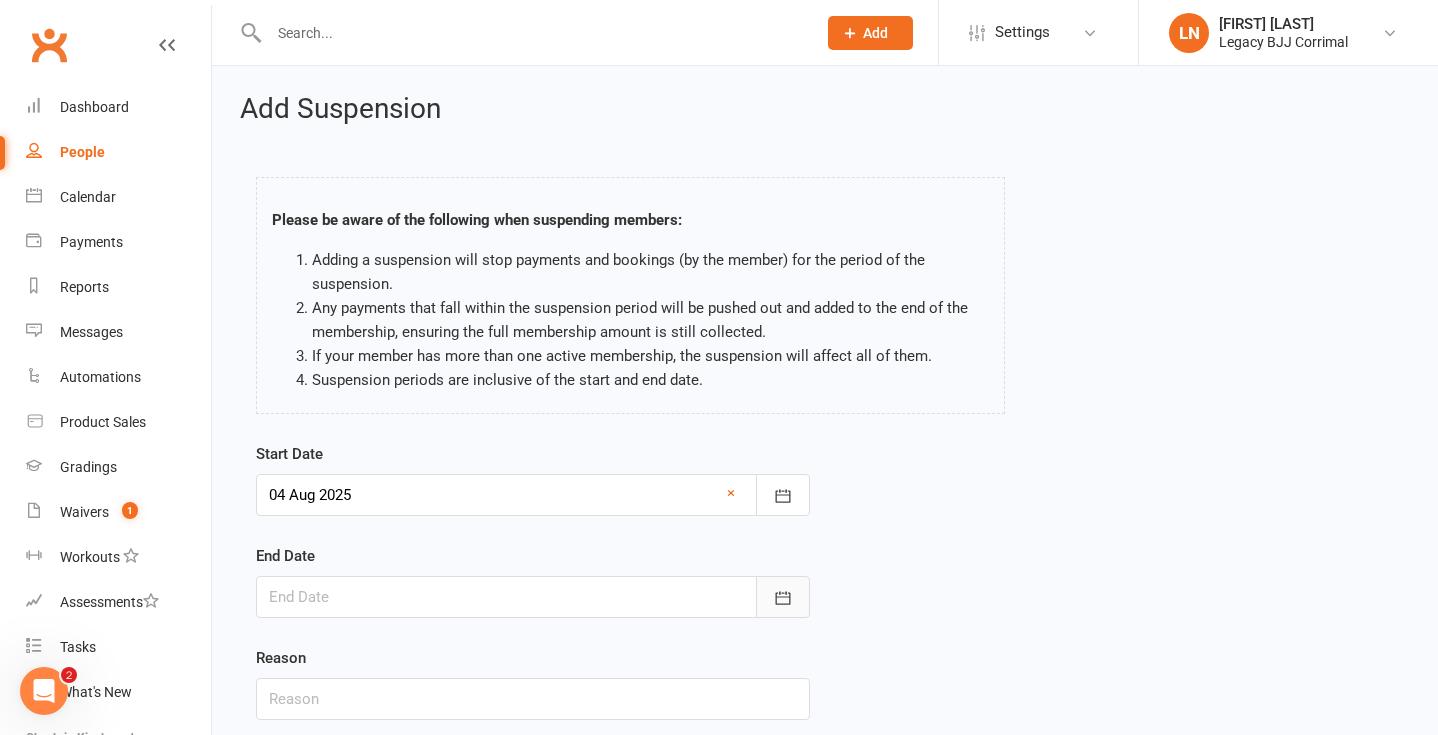 click at bounding box center (783, 597) 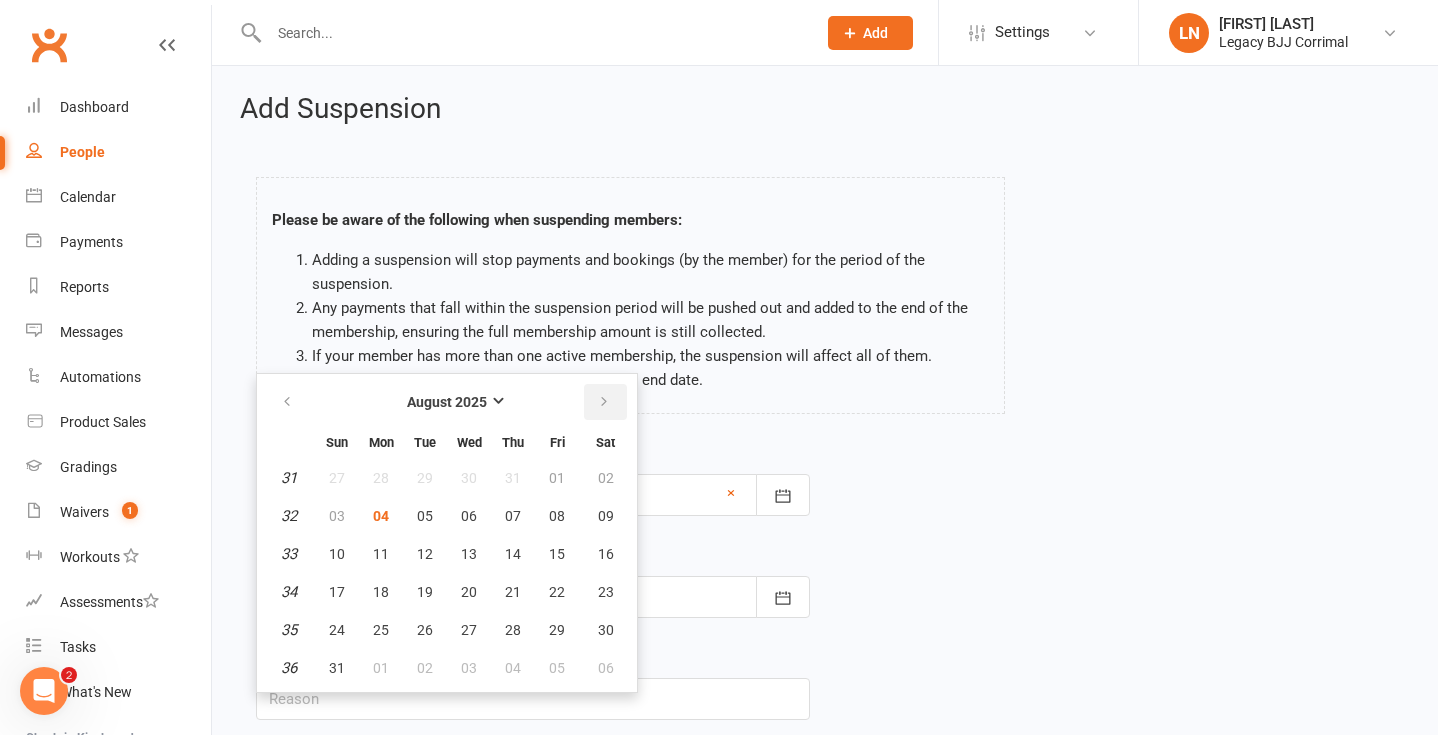 click at bounding box center [604, 402] 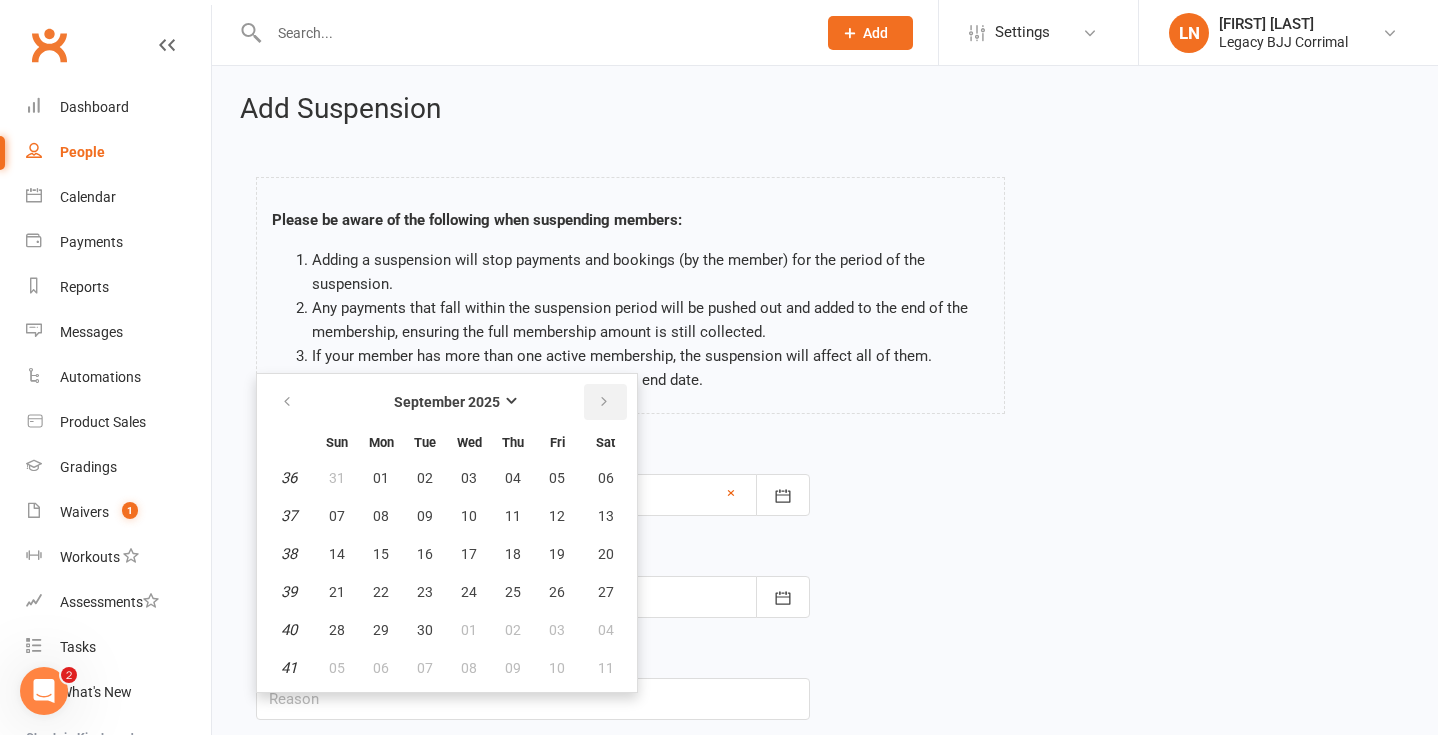 click at bounding box center [604, 402] 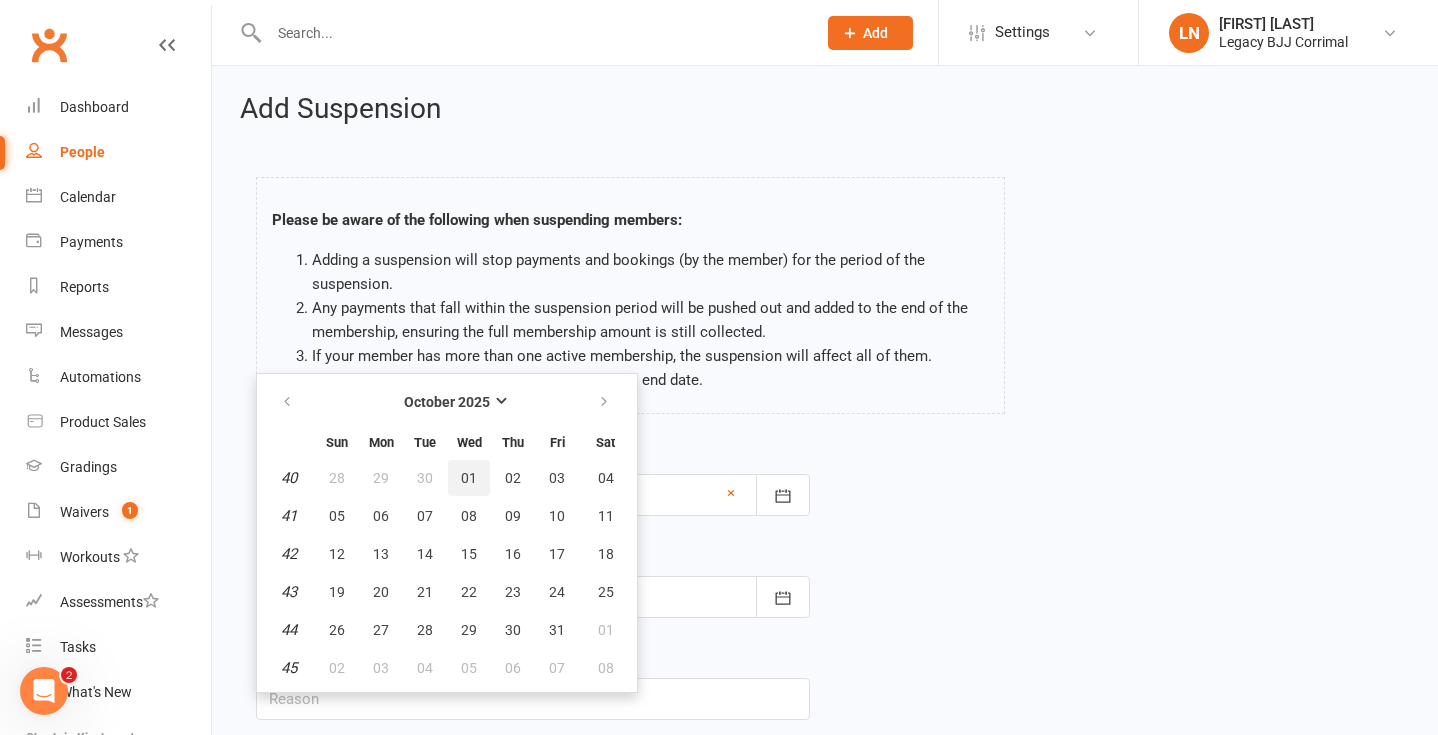 click on "01" at bounding box center [469, 478] 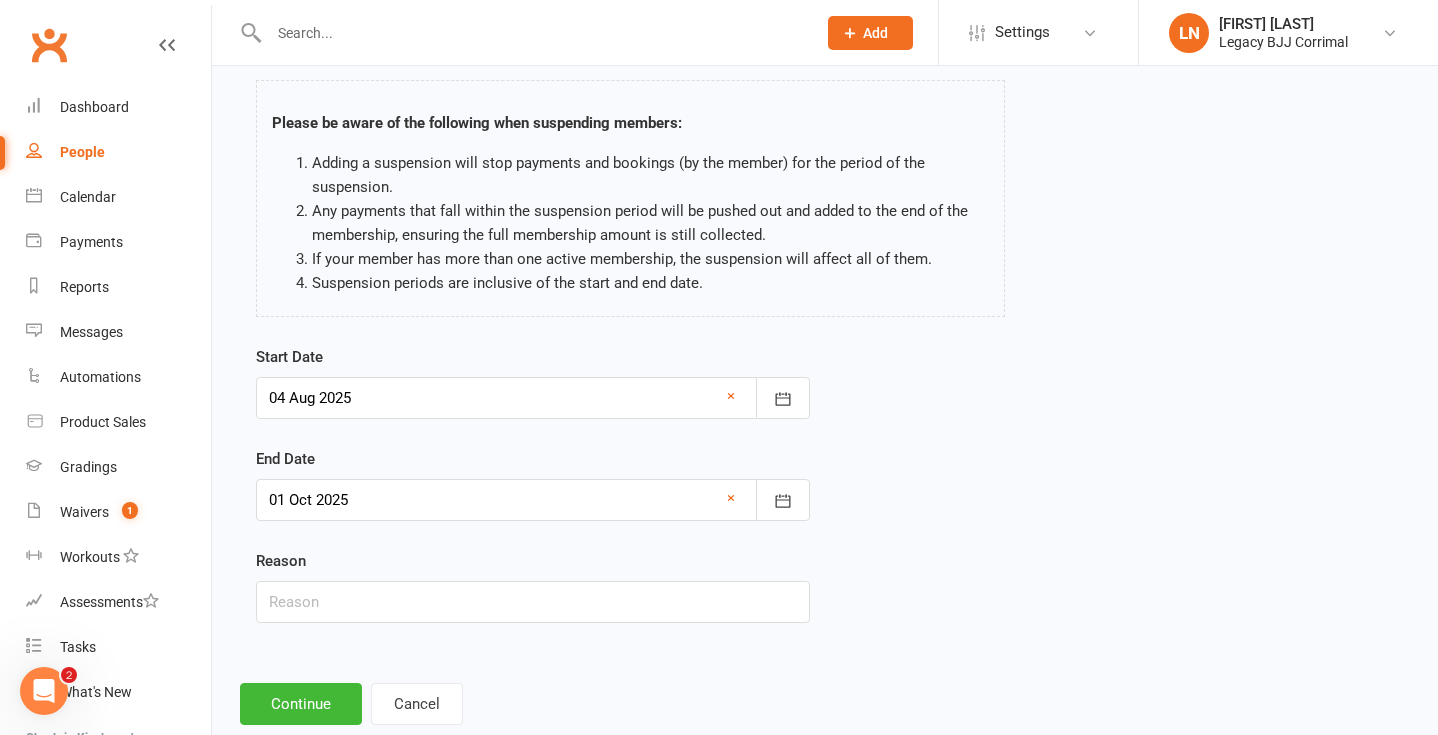 scroll, scrollTop: 144, scrollLeft: 0, axis: vertical 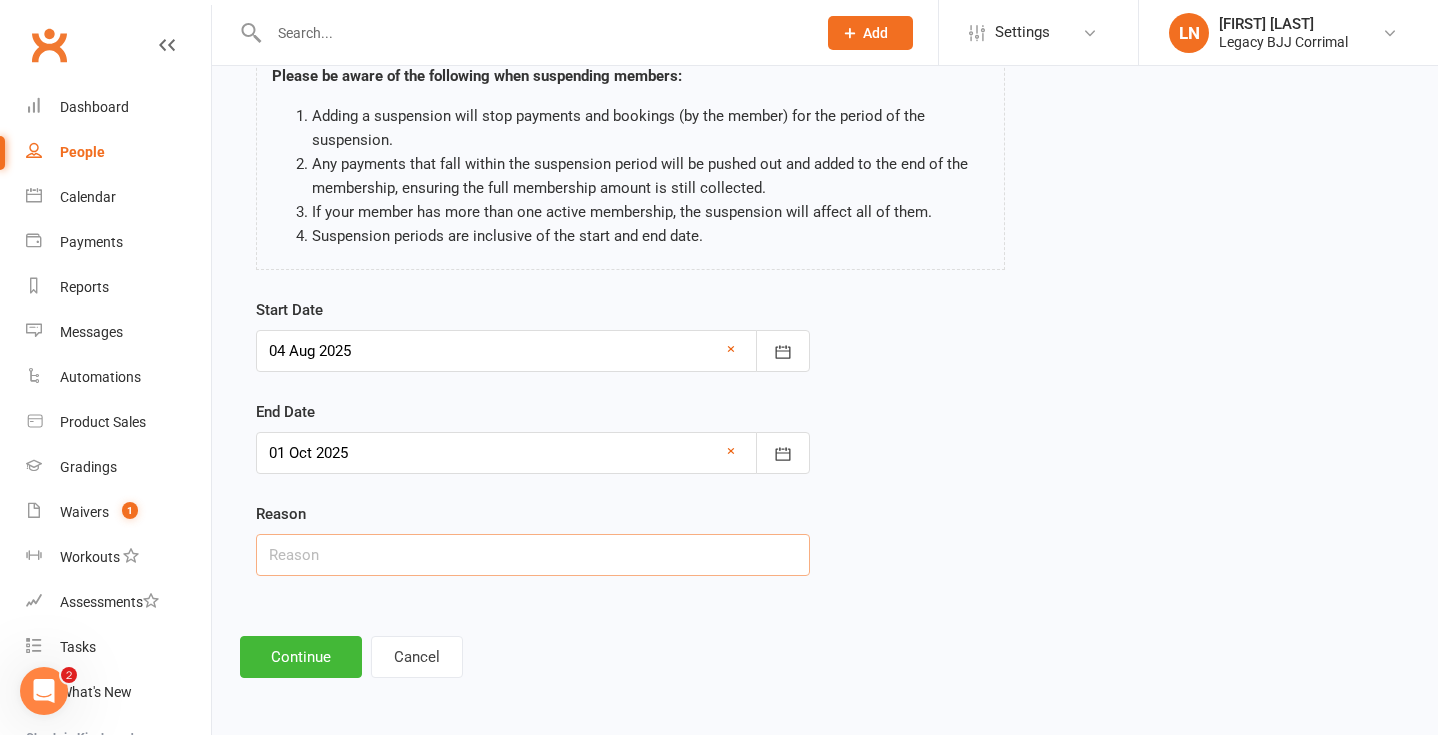 click at bounding box center [533, 555] 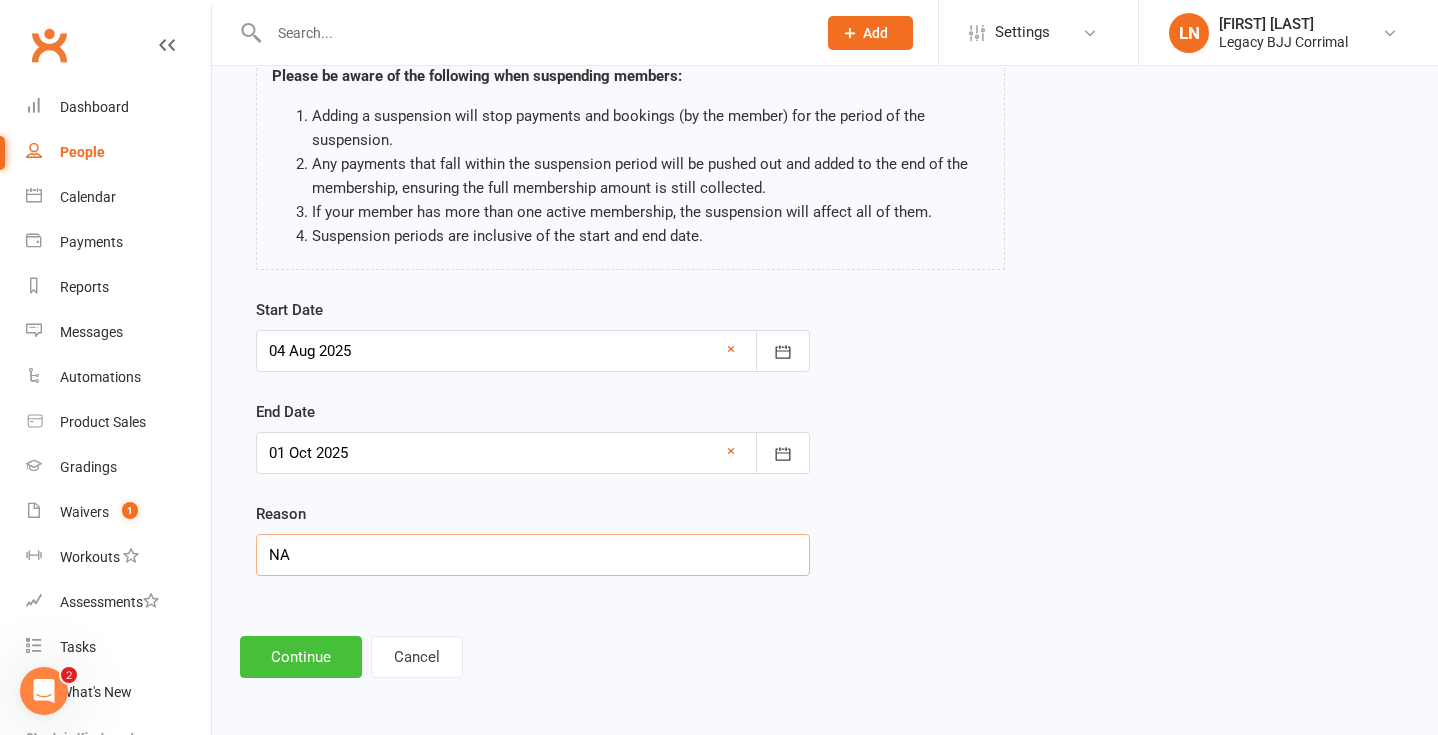 type on "NA" 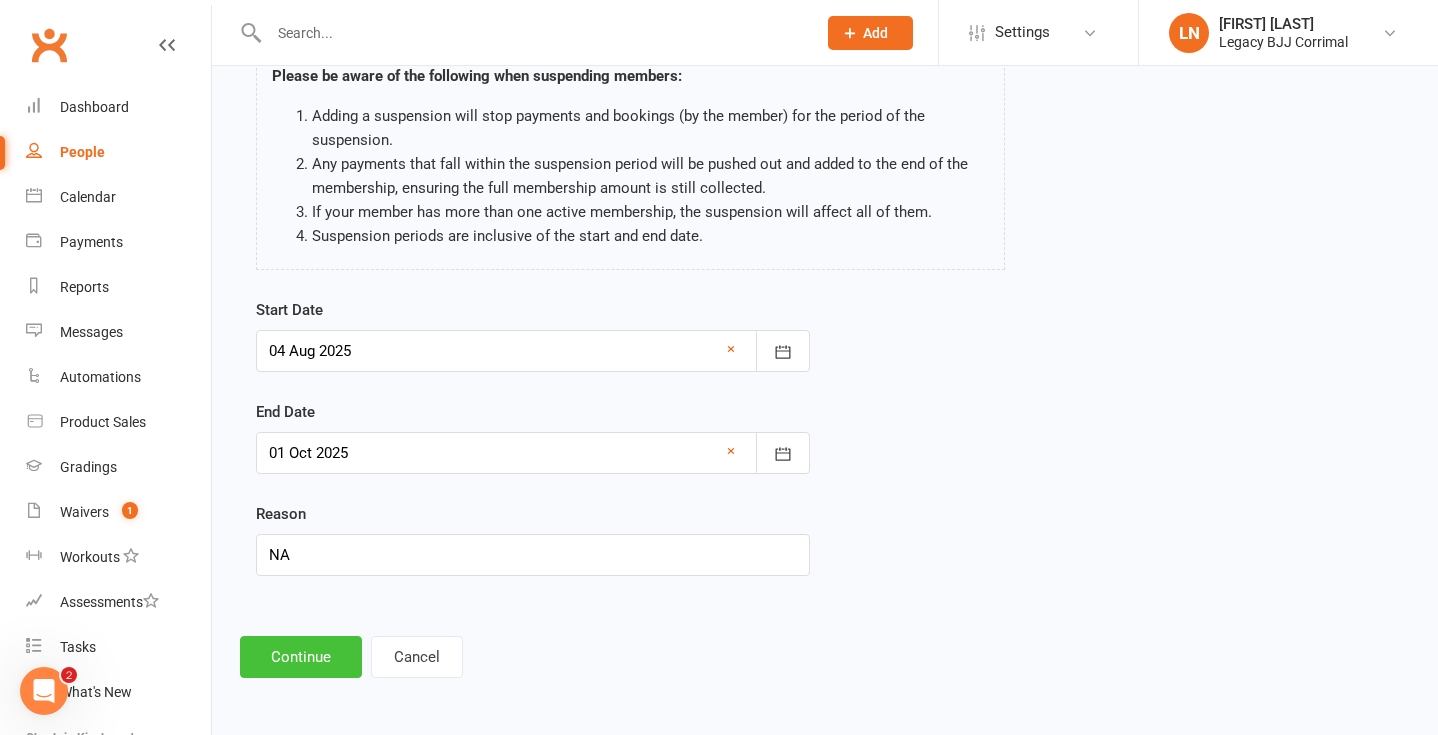click on "Continue" at bounding box center [301, 657] 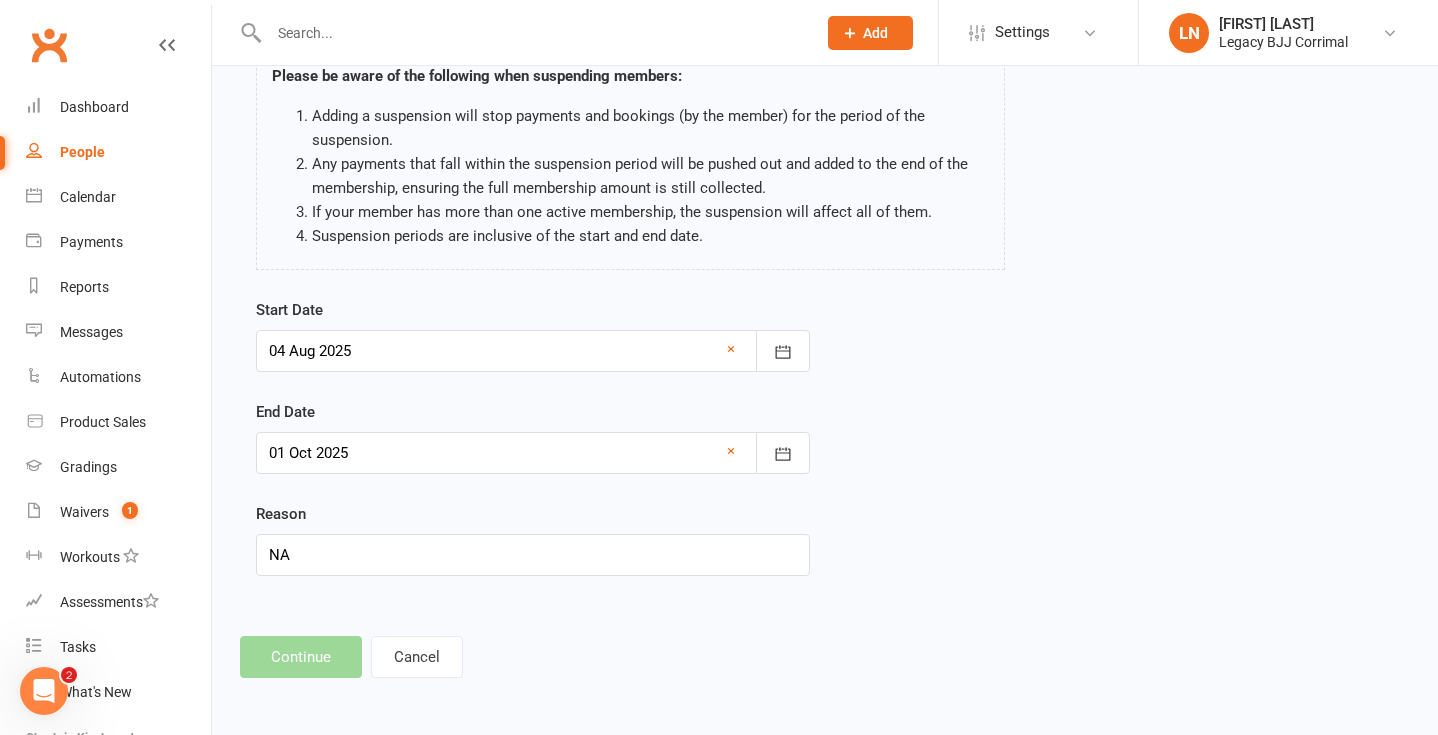 scroll, scrollTop: 0, scrollLeft: 0, axis: both 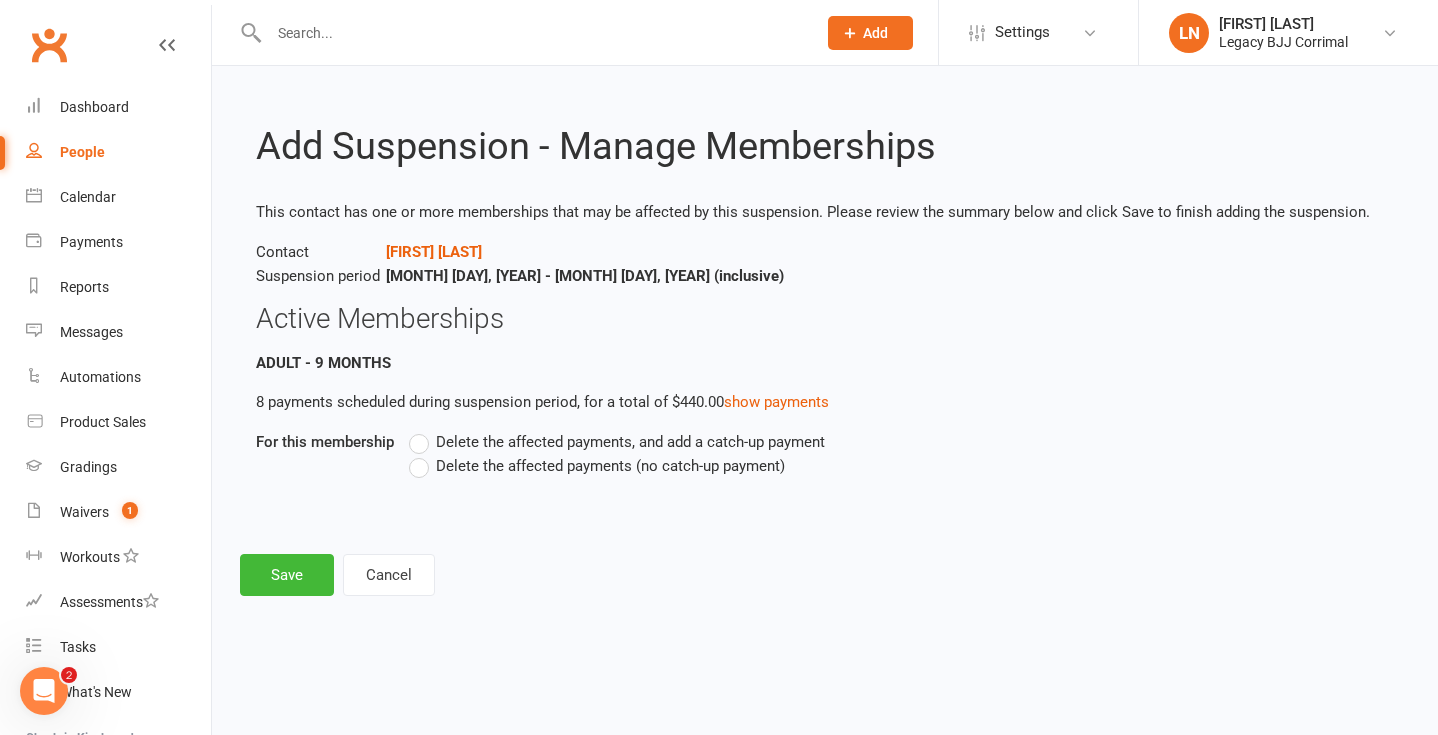 click on "Delete the affected payments (no catch-up payment)" at bounding box center (610, 464) 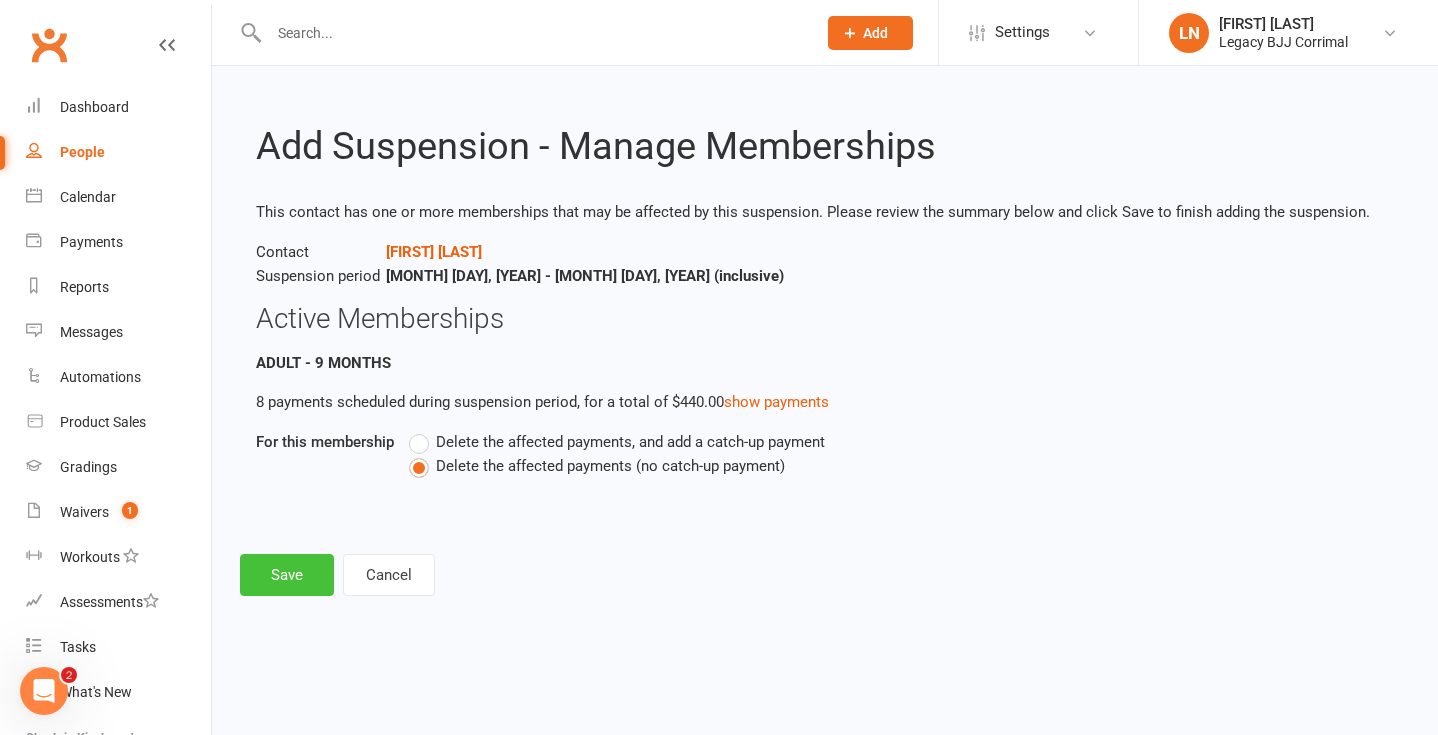 click on "Save" at bounding box center (287, 575) 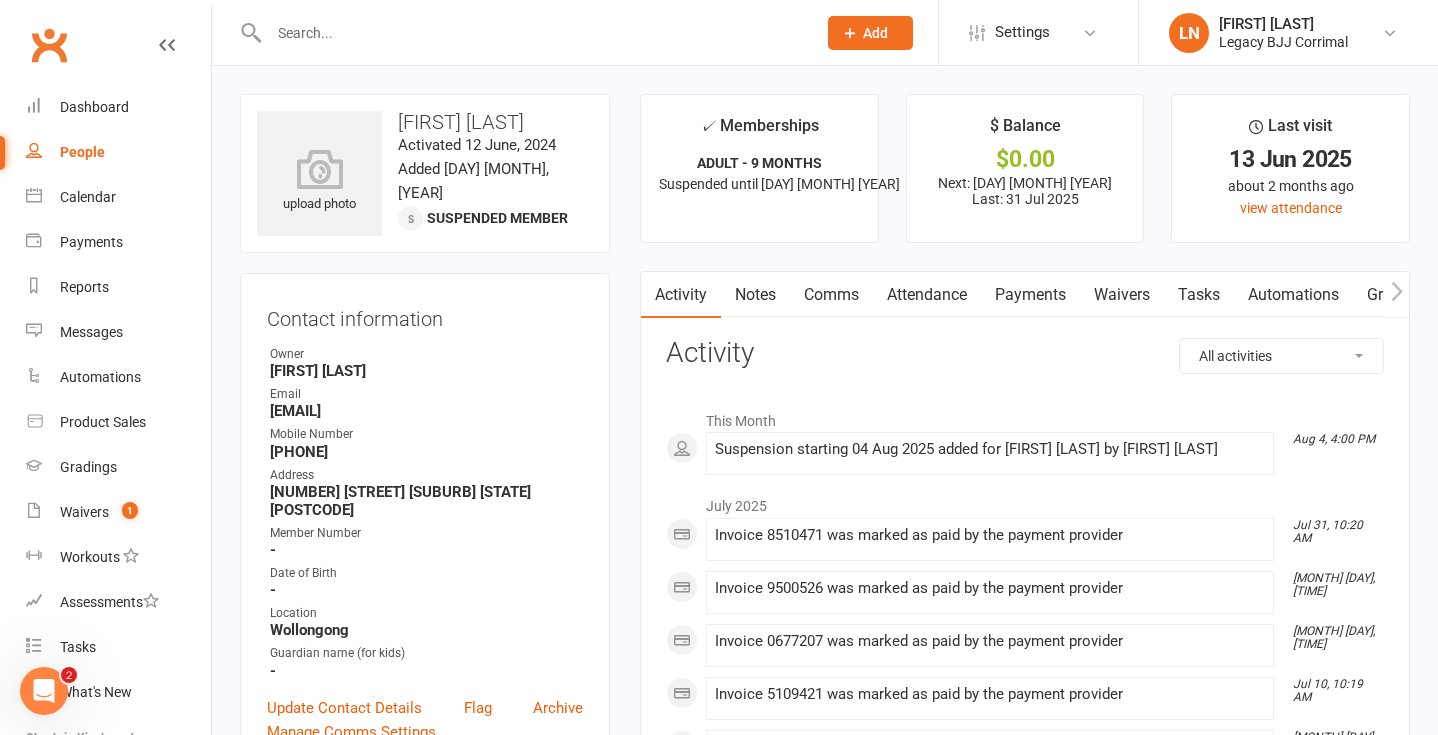 click at bounding box center [532, 33] 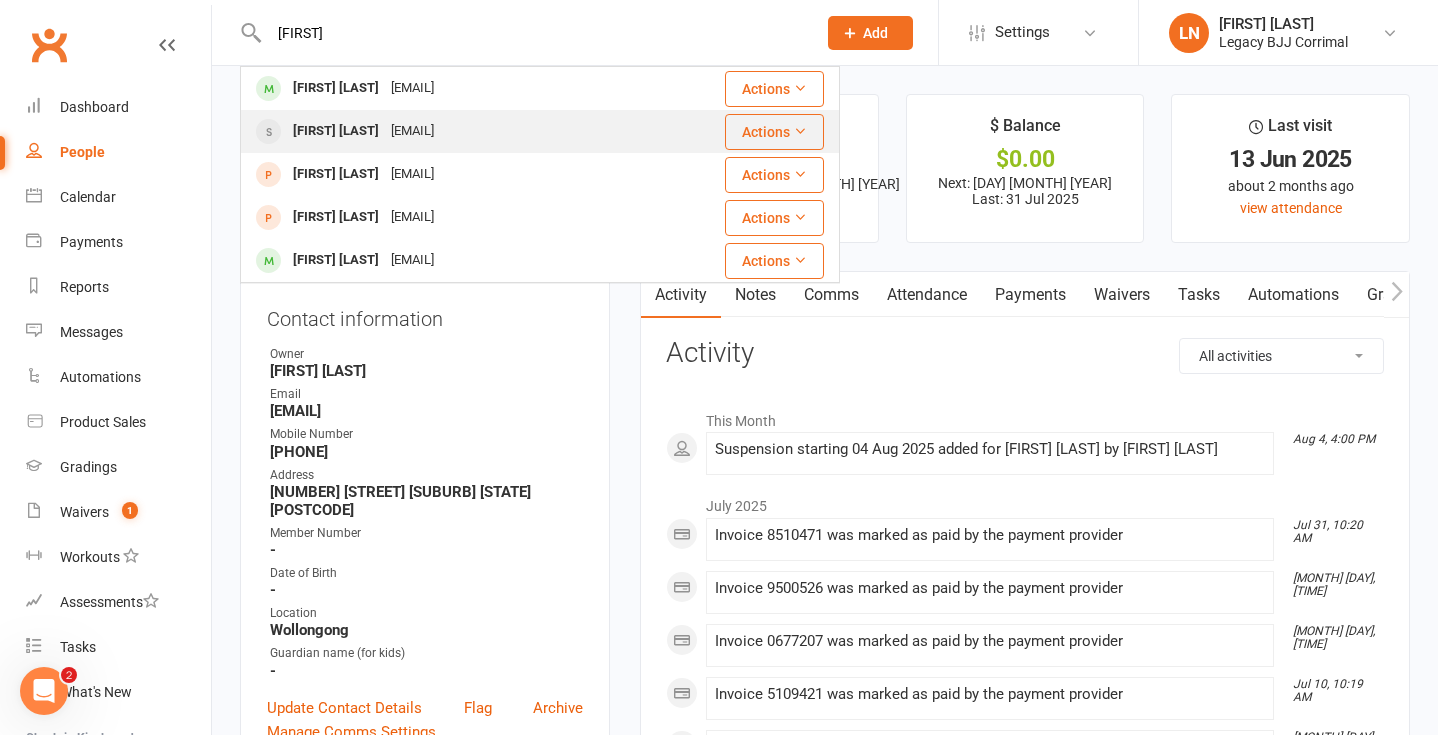 type on "[FIRST]" 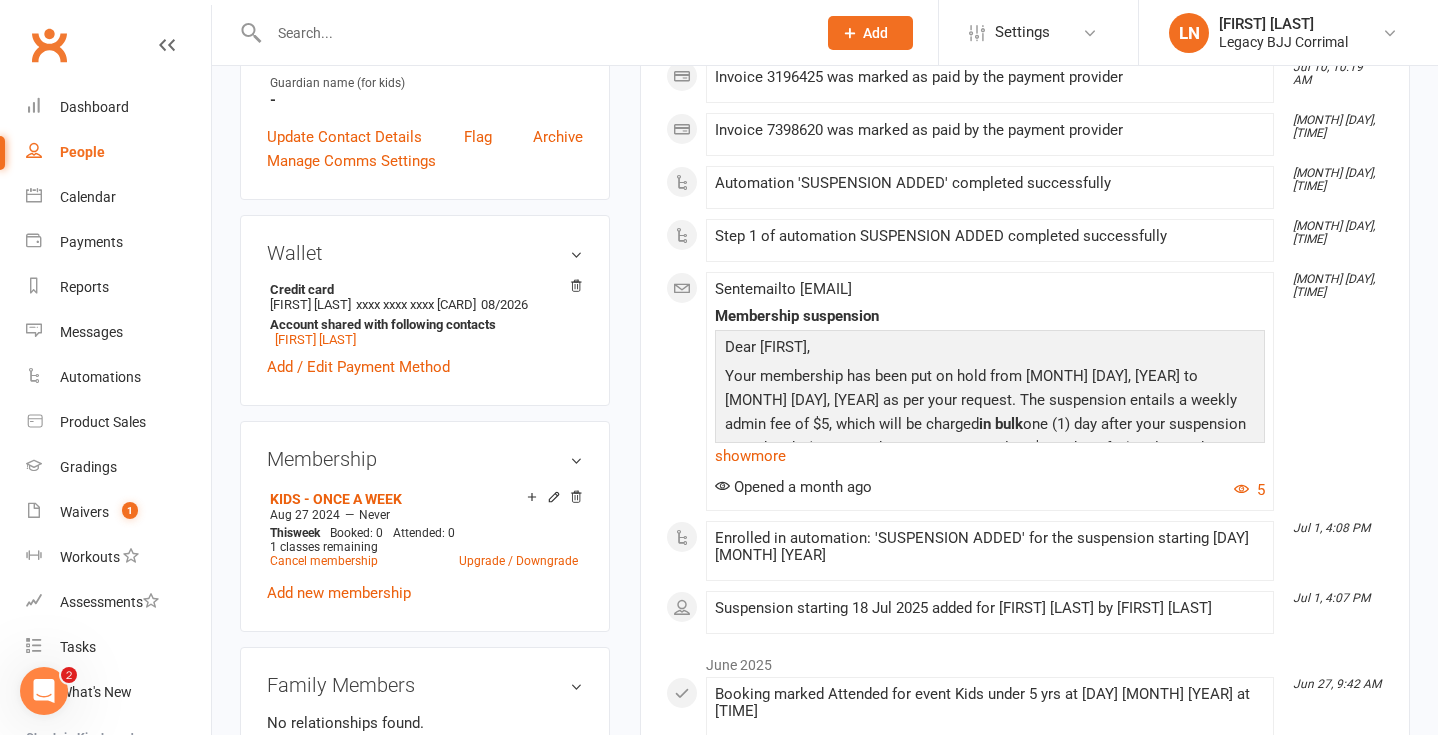 scroll, scrollTop: 532, scrollLeft: 0, axis: vertical 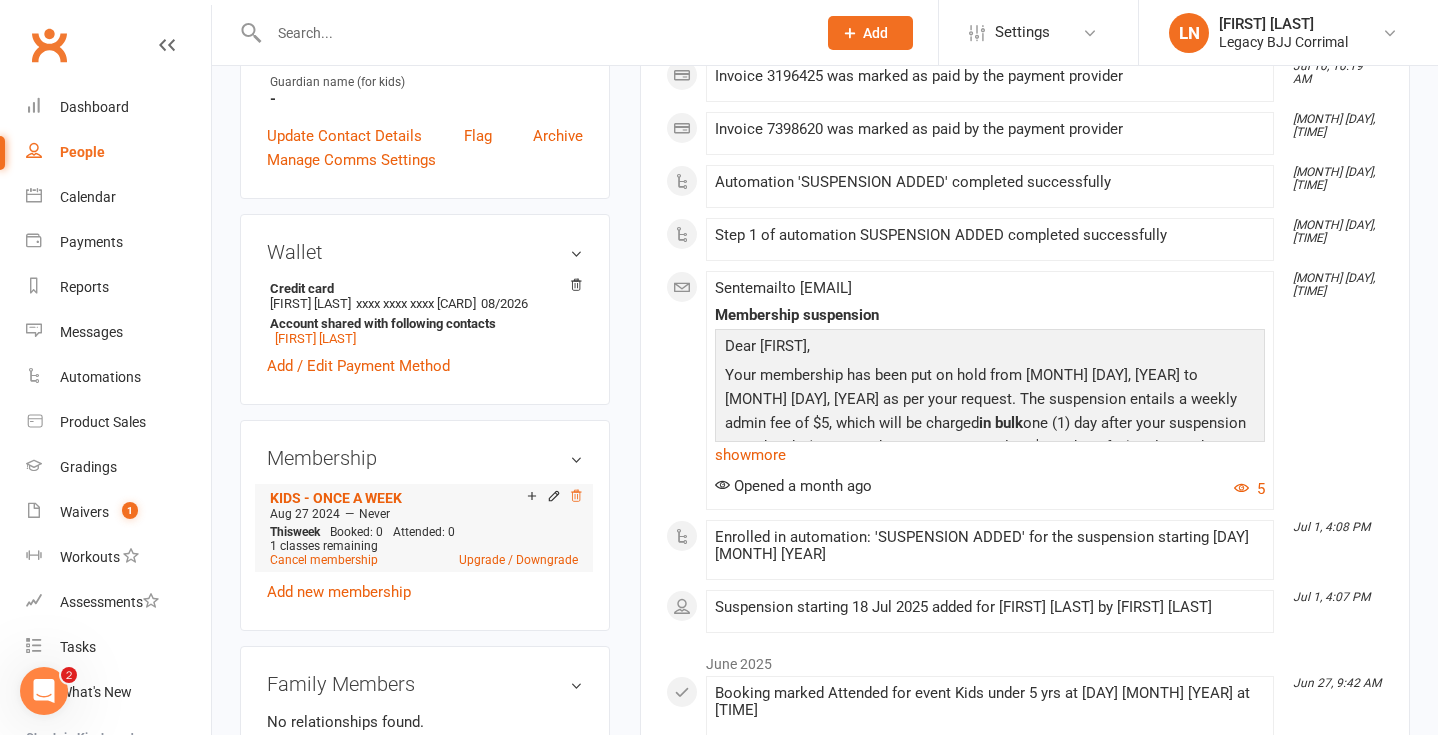 click 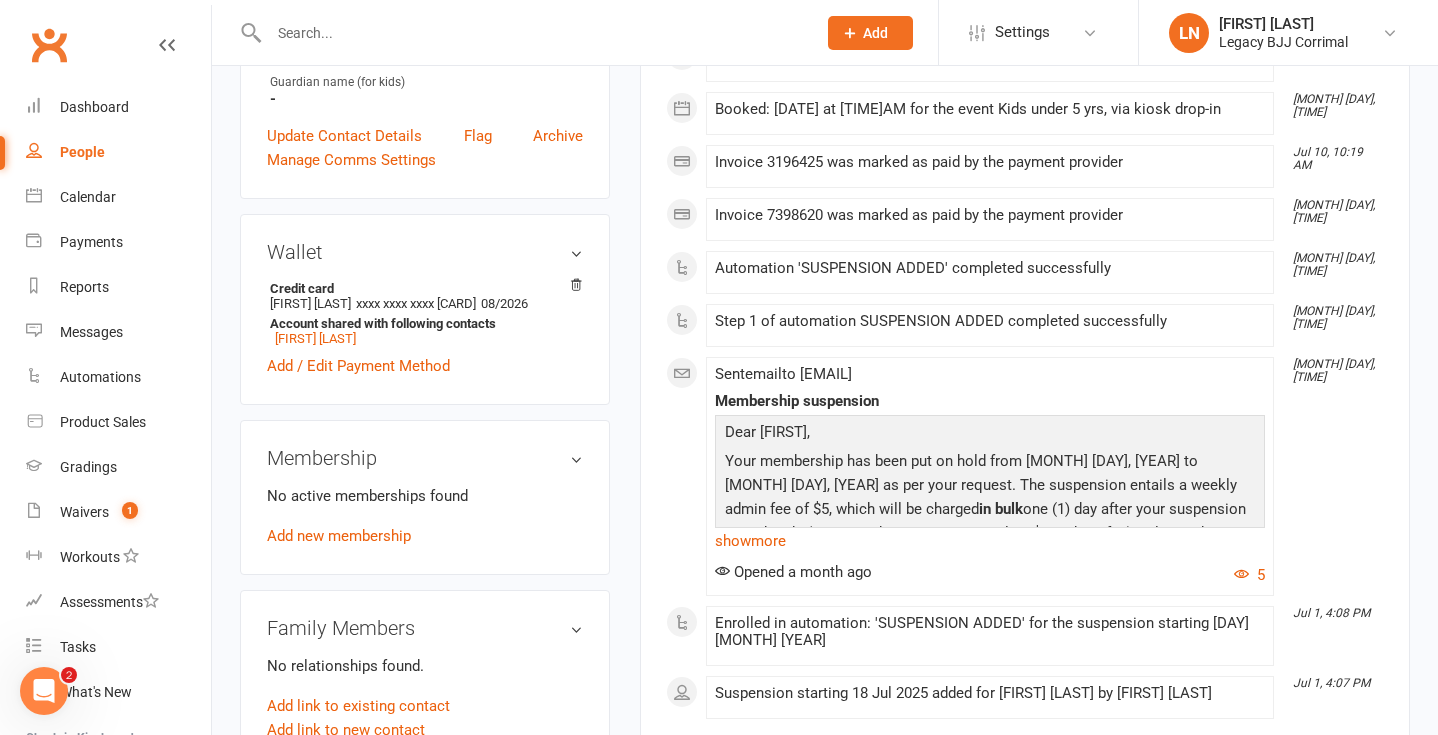 click at bounding box center (532, 33) 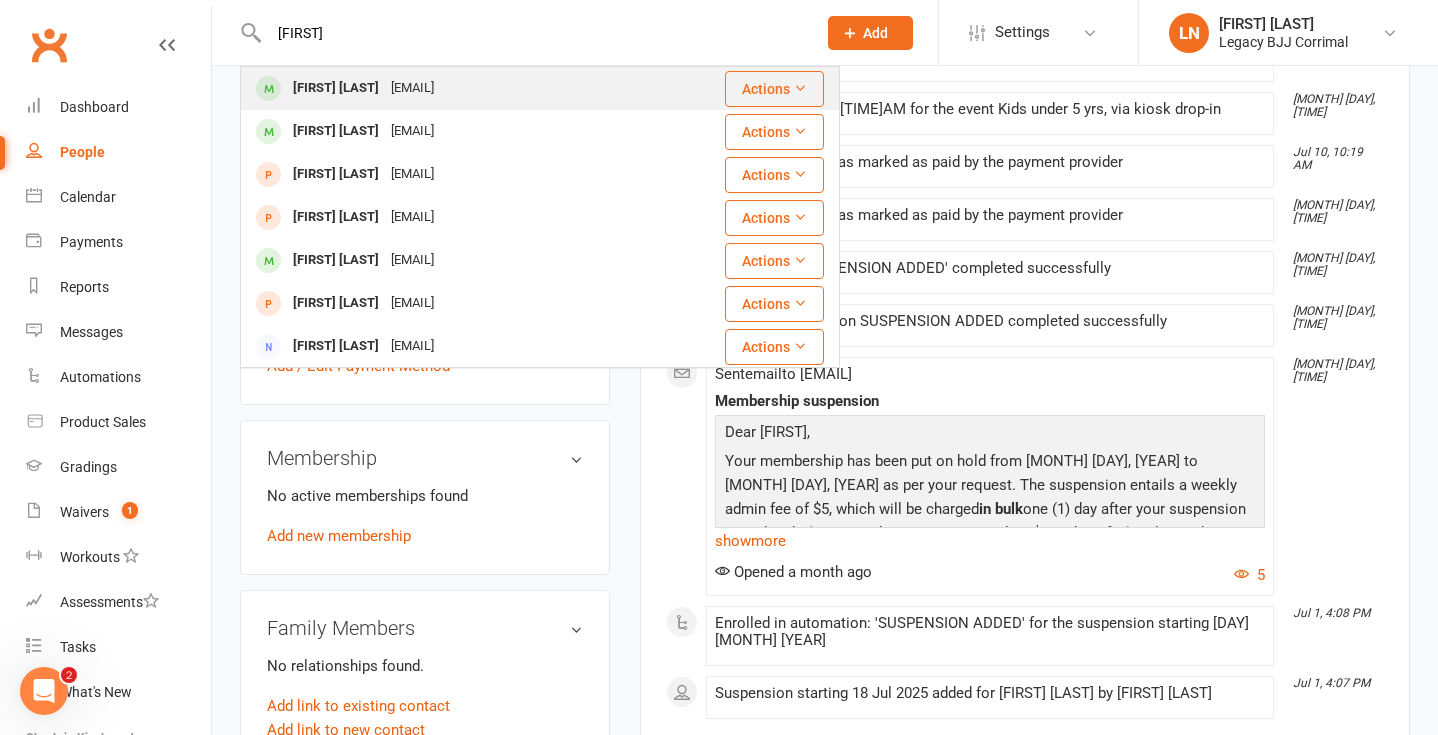 type on "[FIRST]" 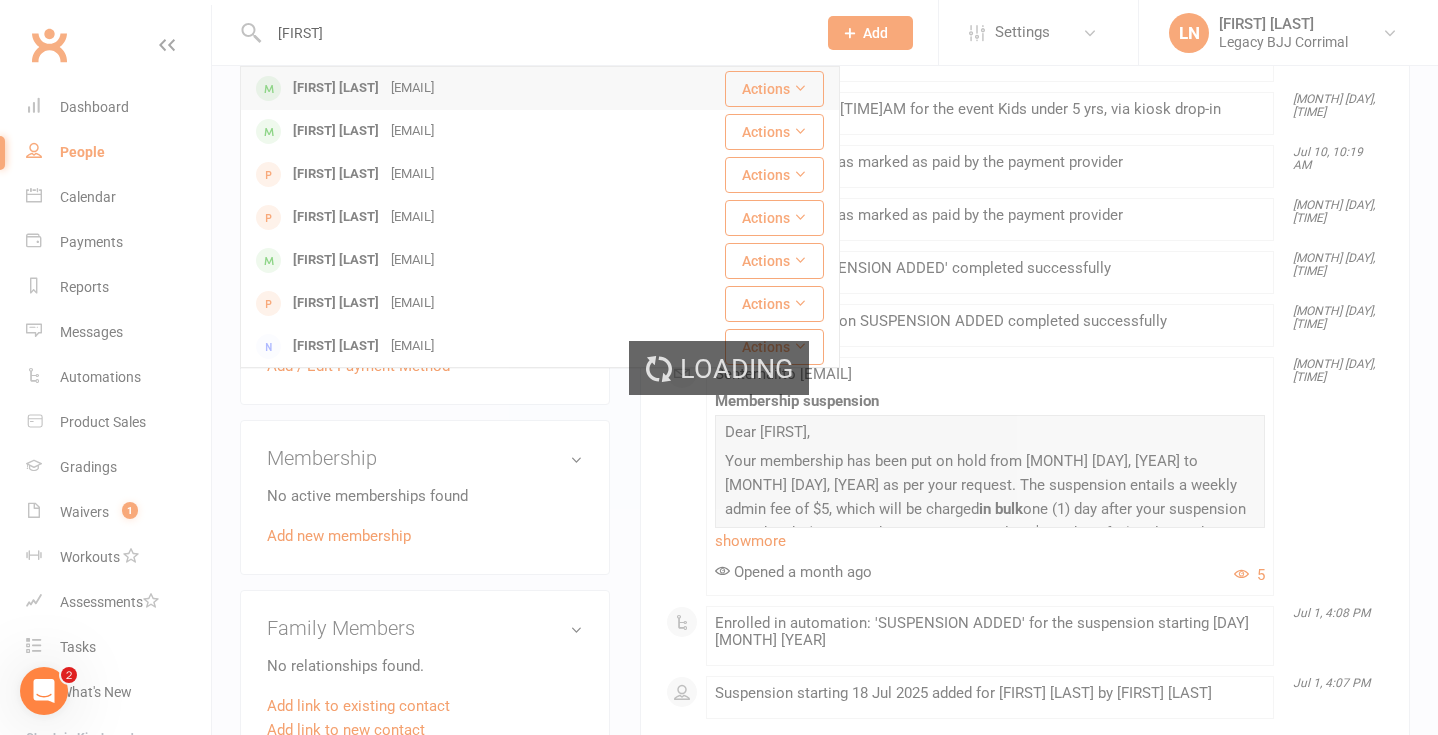 type 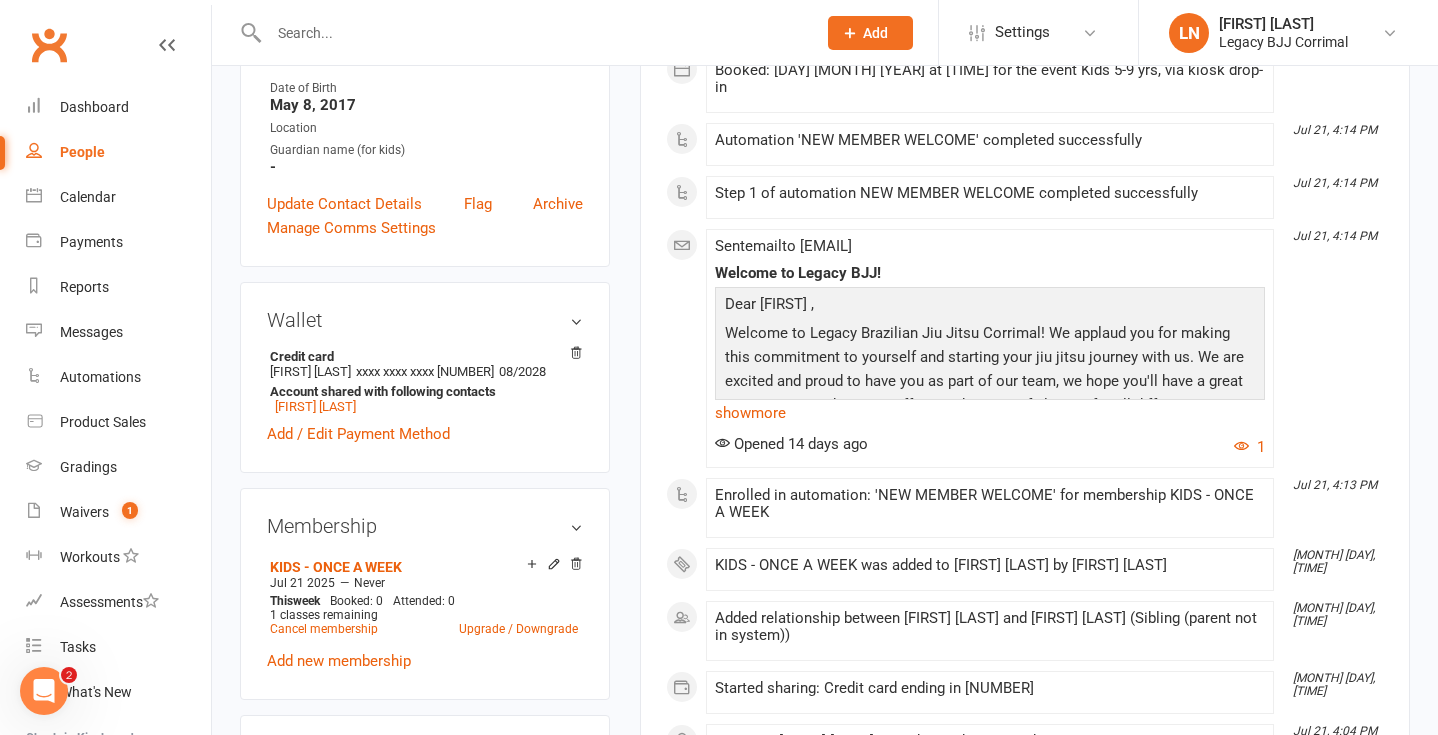 scroll, scrollTop: 450, scrollLeft: 0, axis: vertical 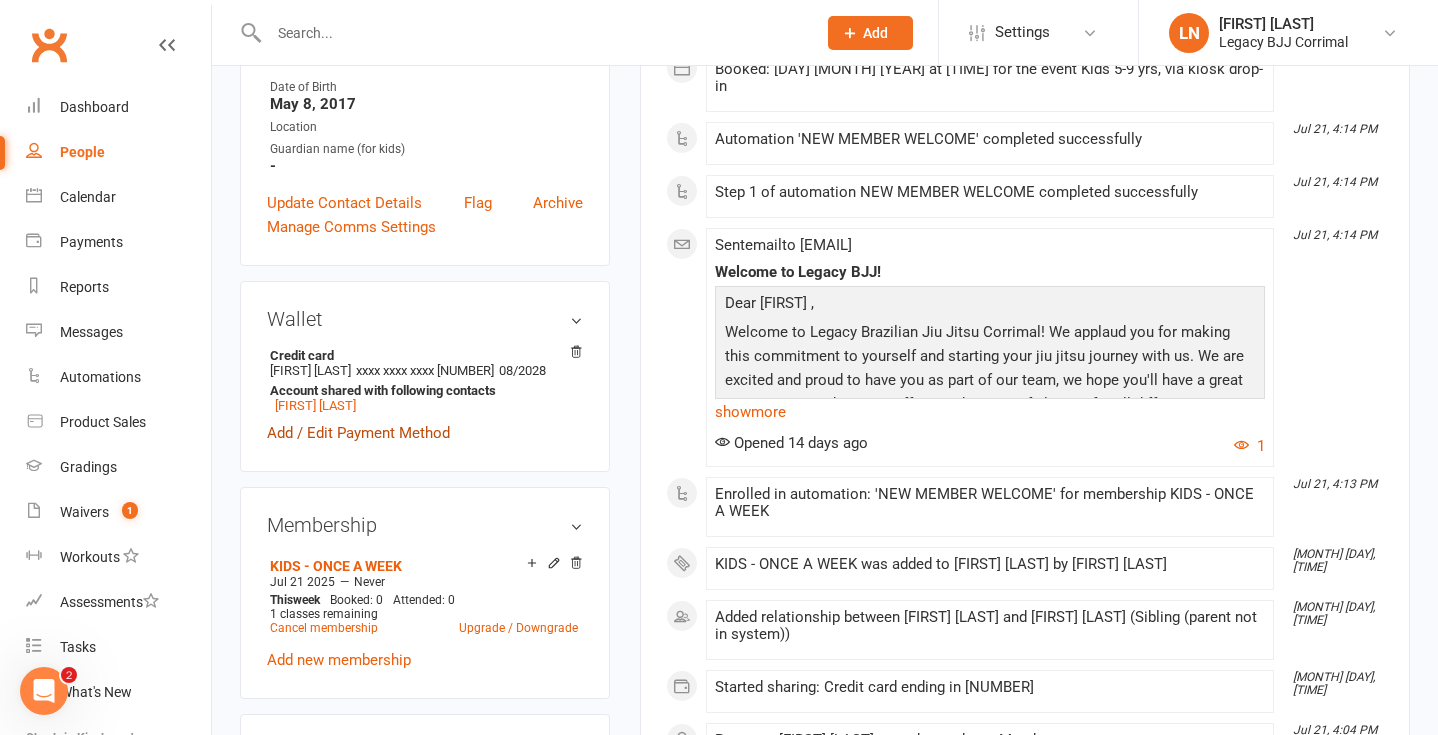 click on "Add / Edit Payment Method" at bounding box center [358, 433] 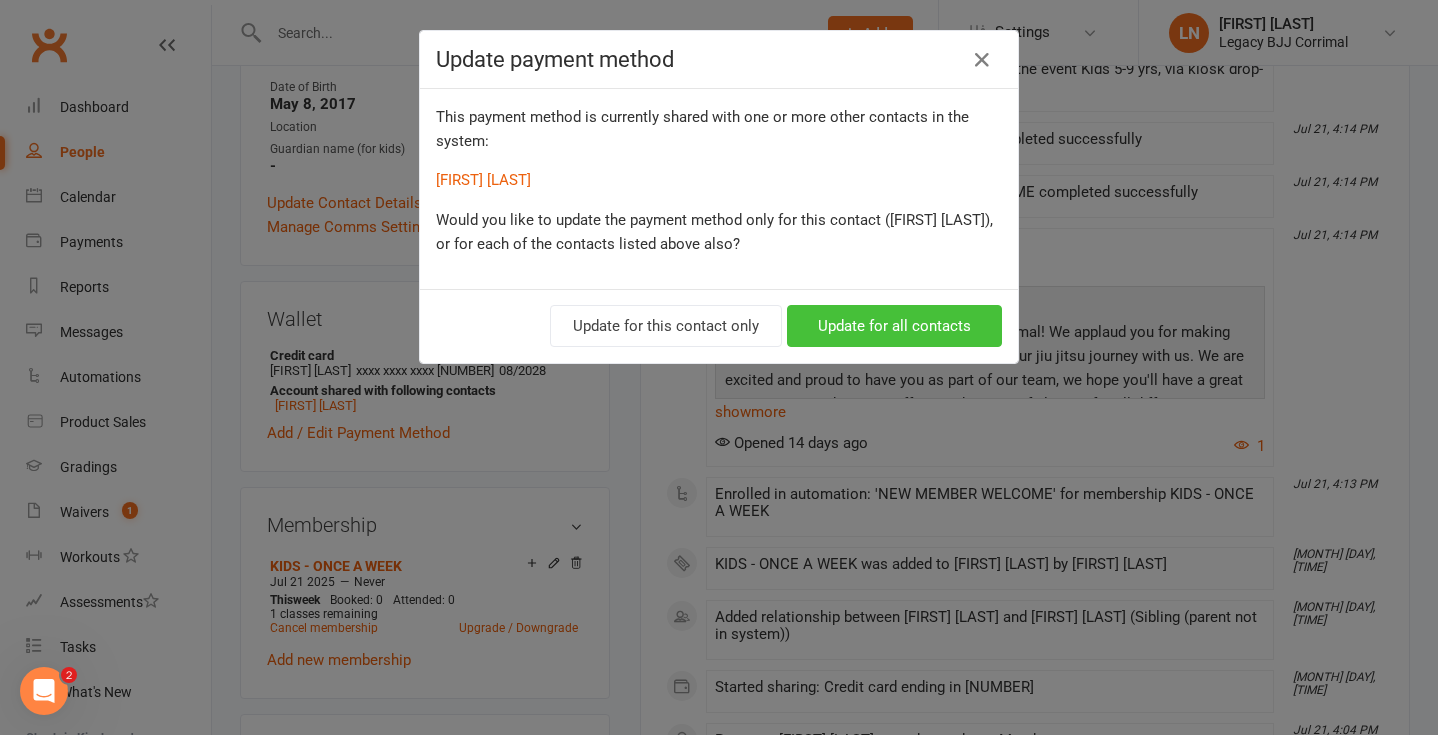click on "Update for all contacts" at bounding box center (894, 326) 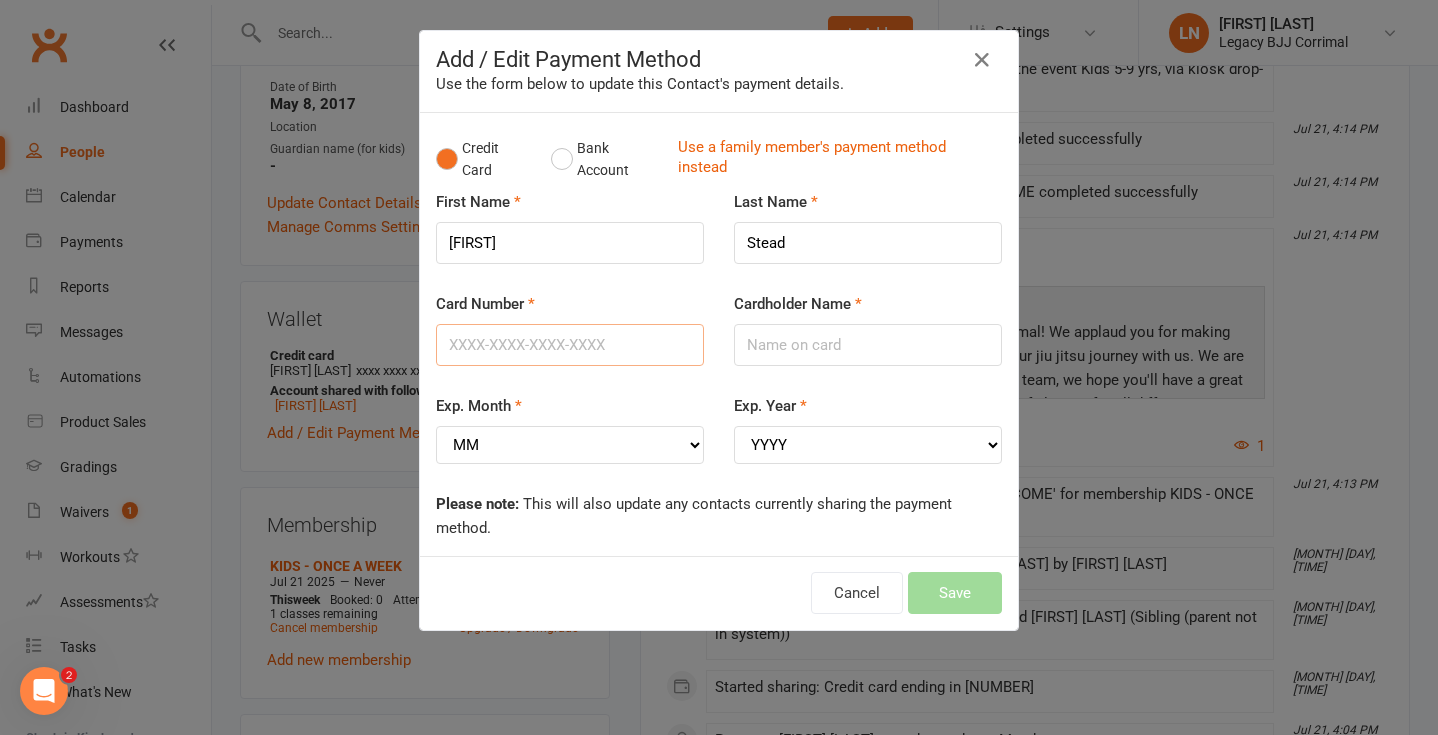 click on "Card Number" at bounding box center (570, 345) 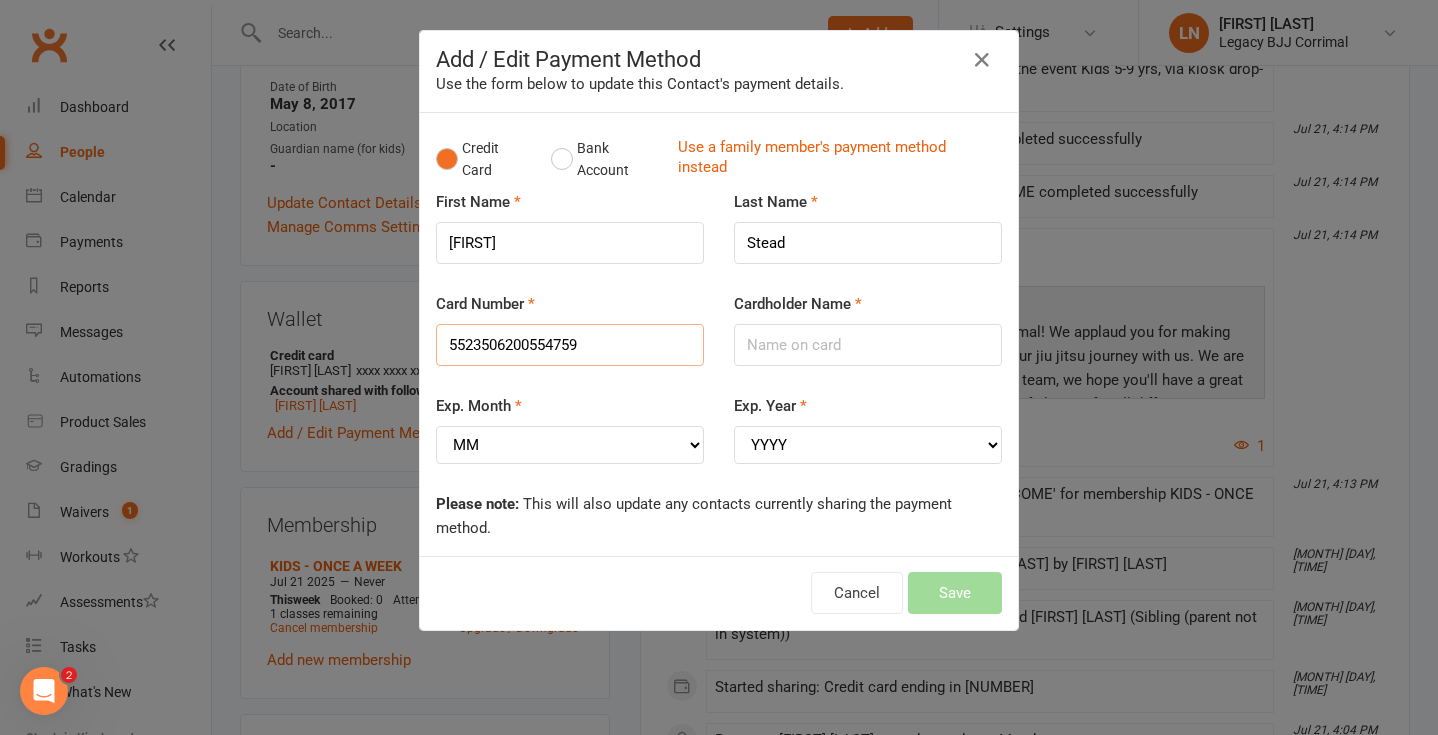 type on "5523506200554759" 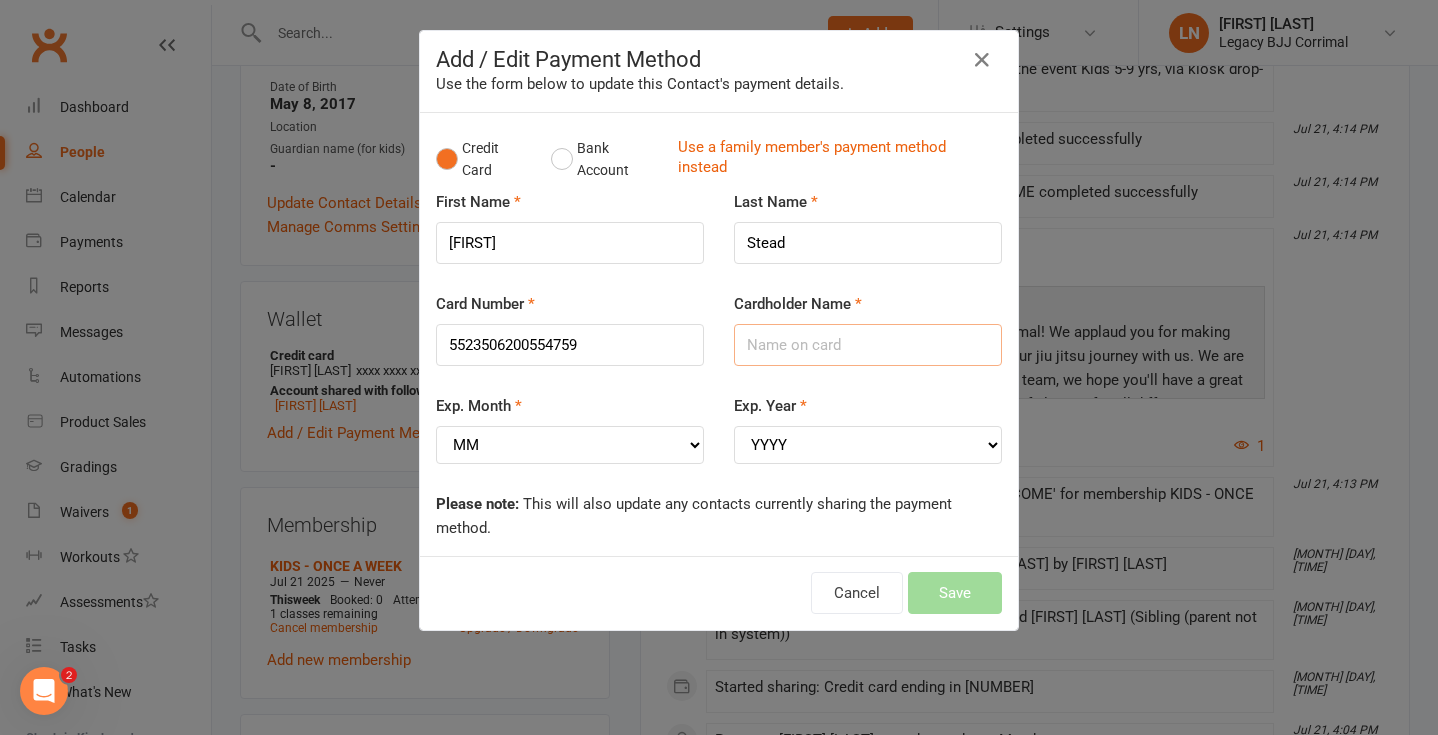click on "Cardholder Name" at bounding box center (868, 345) 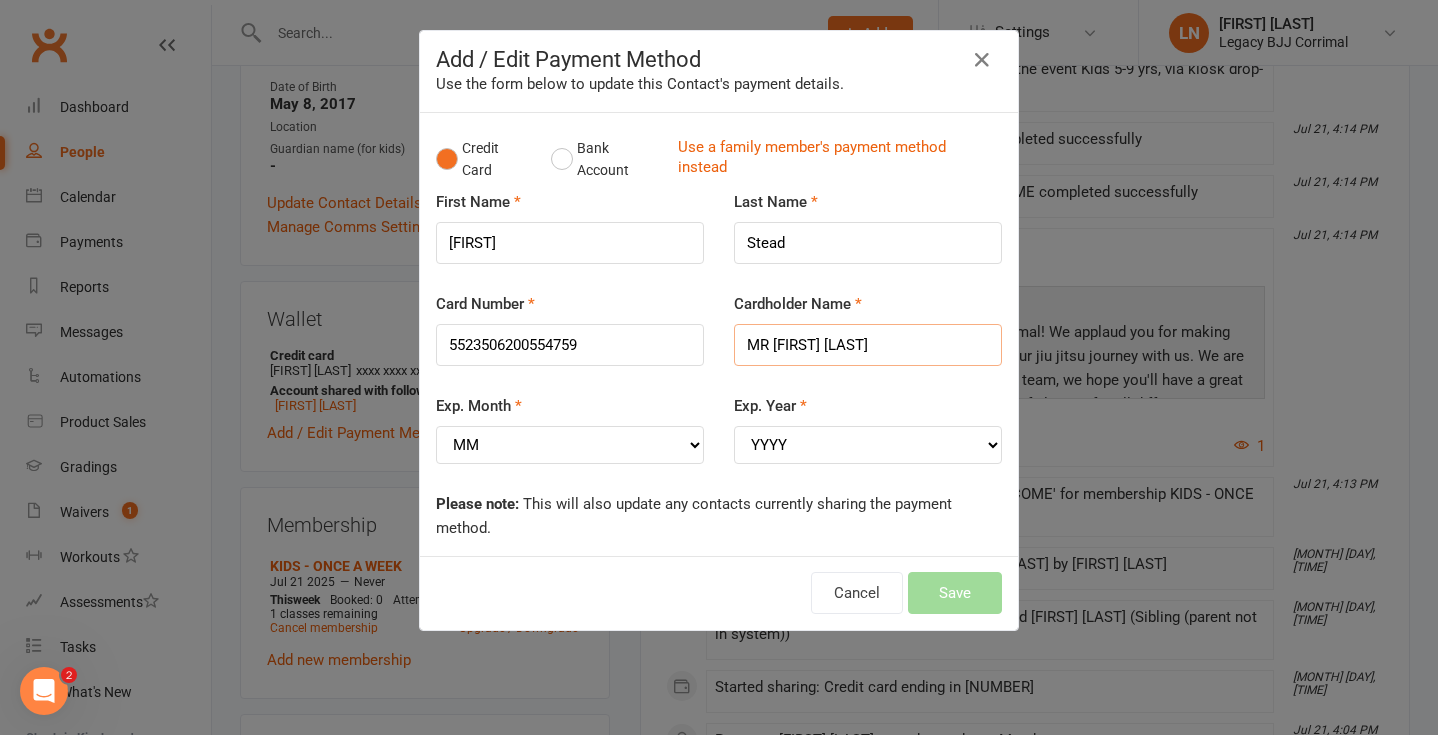 type on "MR [FIRST] [LAST]" 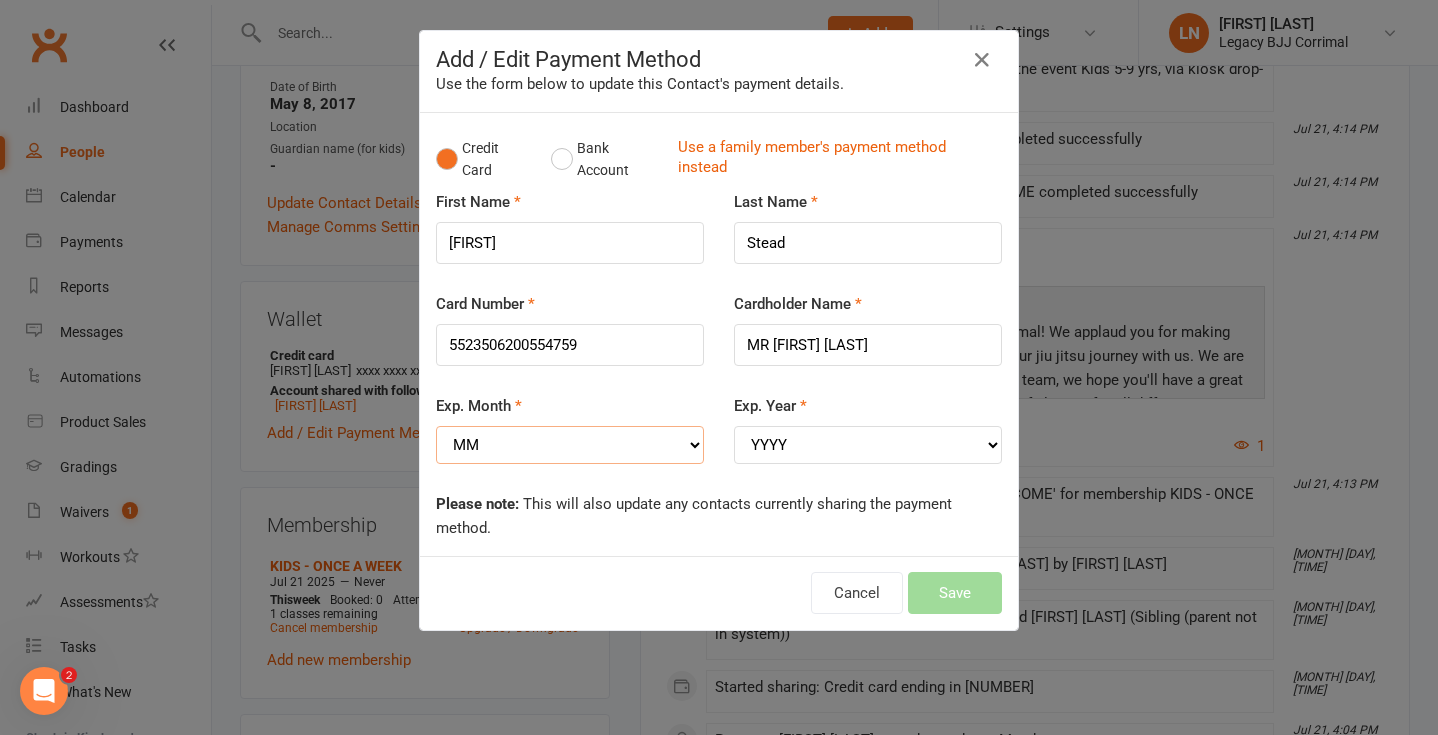 click on "MM 01 02 03 04 05 06 07 08 09 10 11 12" at bounding box center (570, 445) 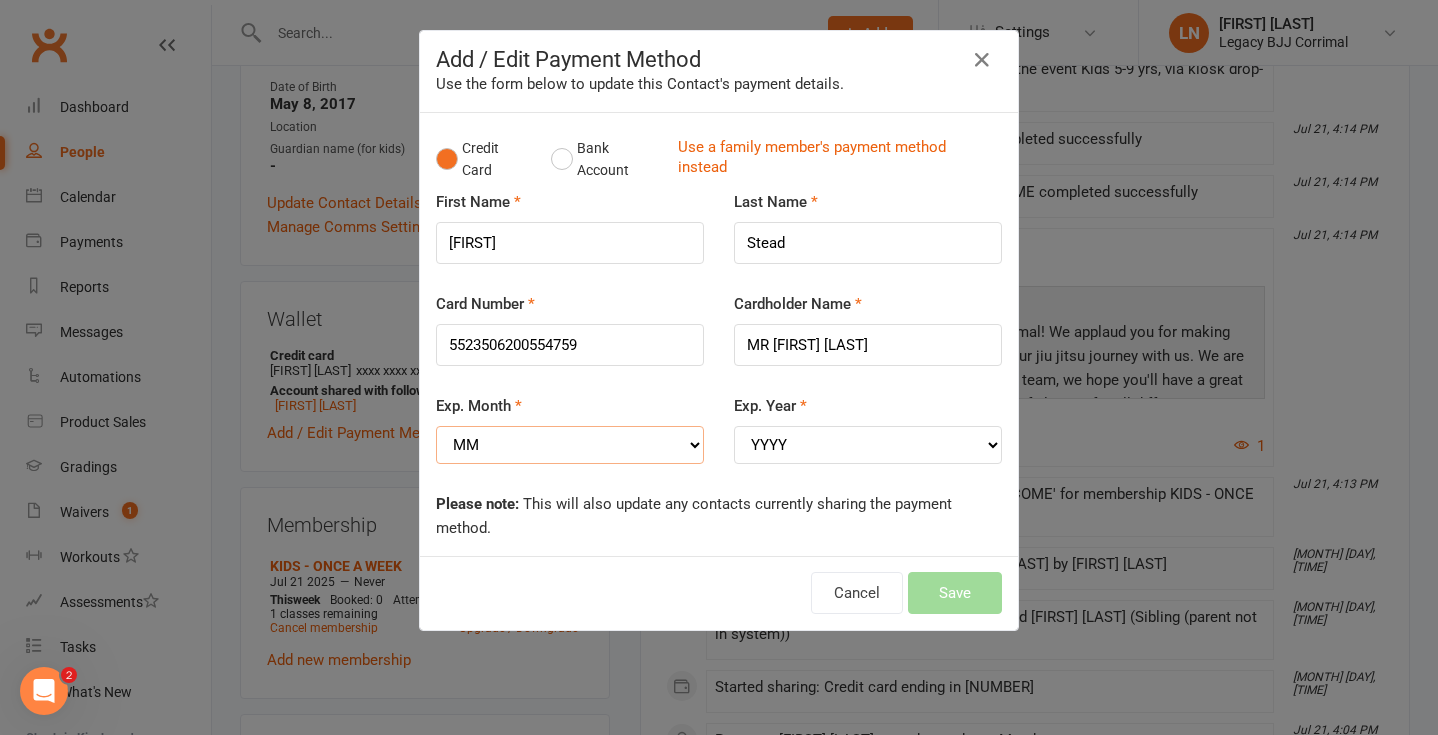 select on "01" 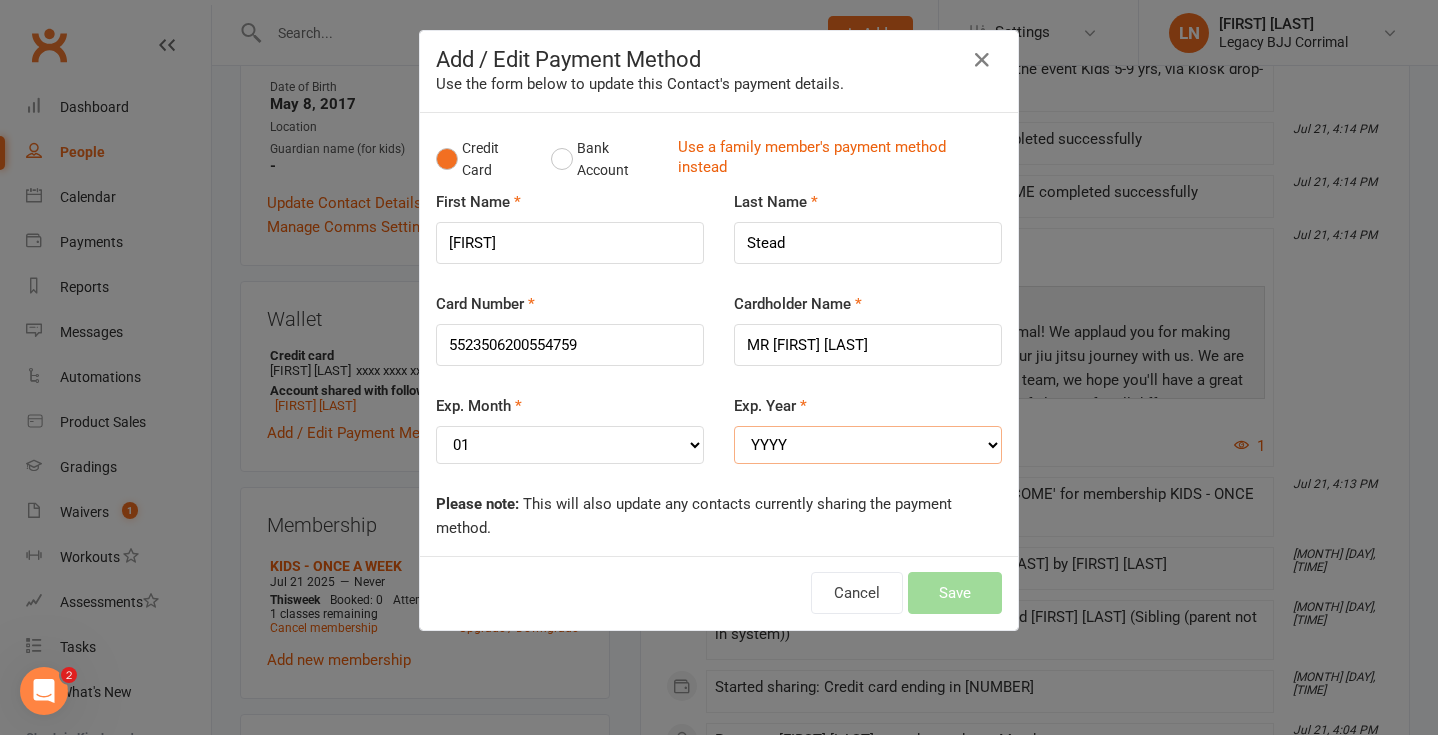 click on "YYYY 2025 2026 2027 2028 2029 2030 2031 2032 2033 2034" at bounding box center [868, 445] 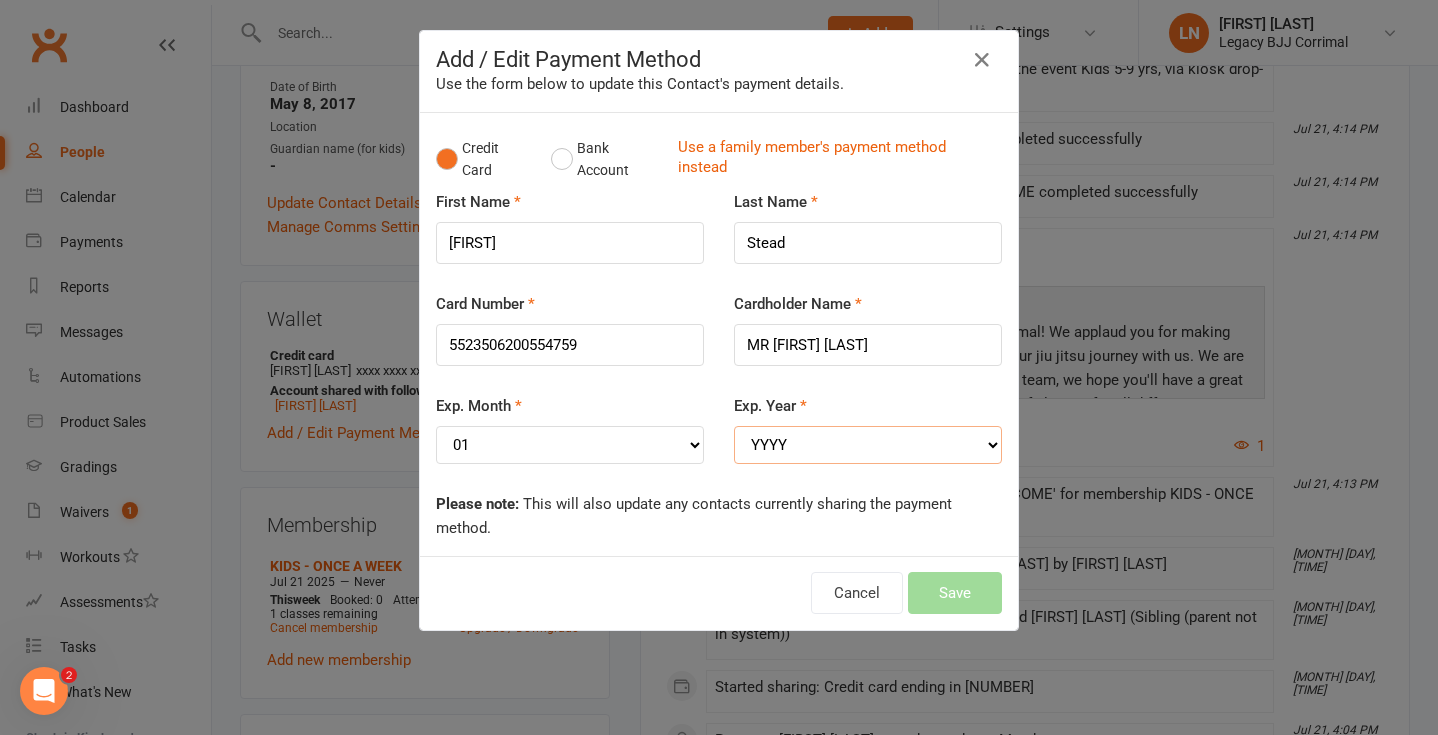 select on "2029" 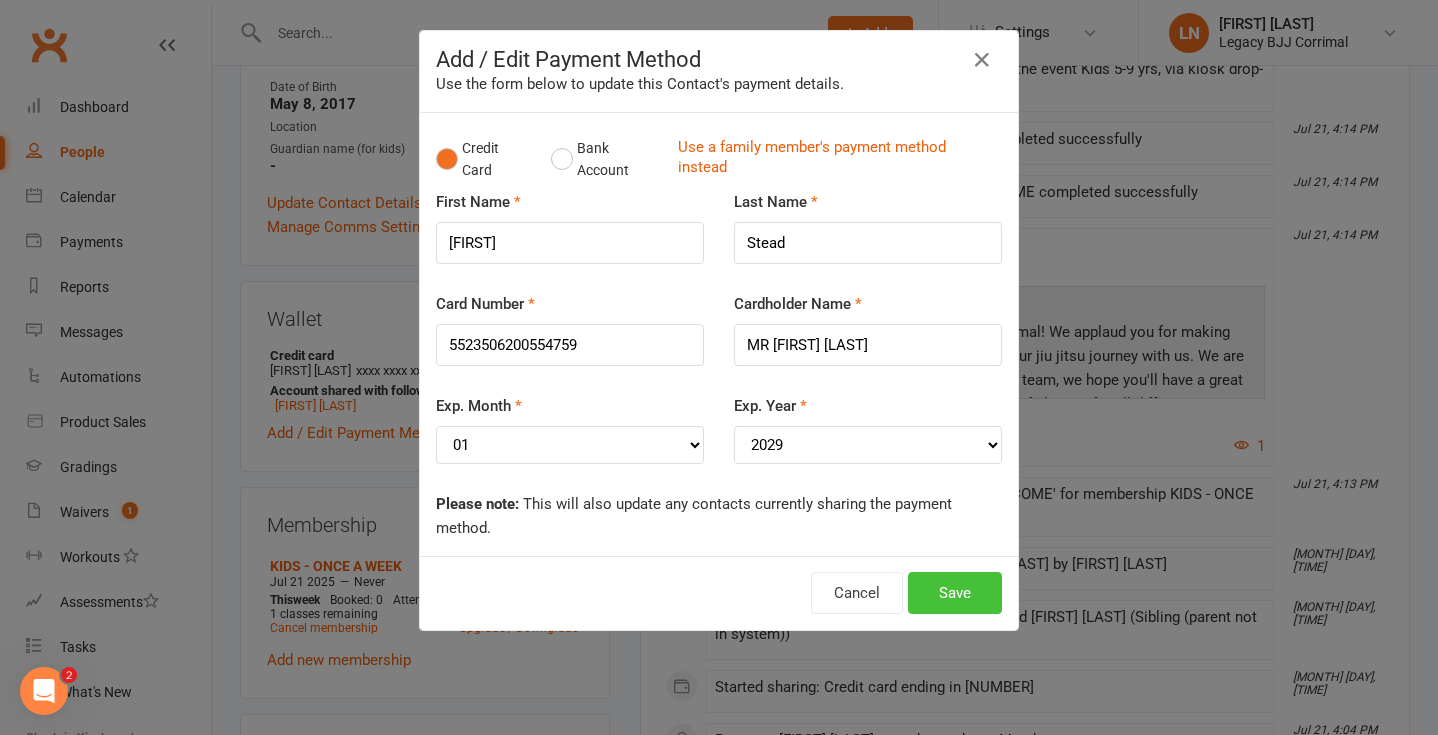 click on "Save" at bounding box center (955, 593) 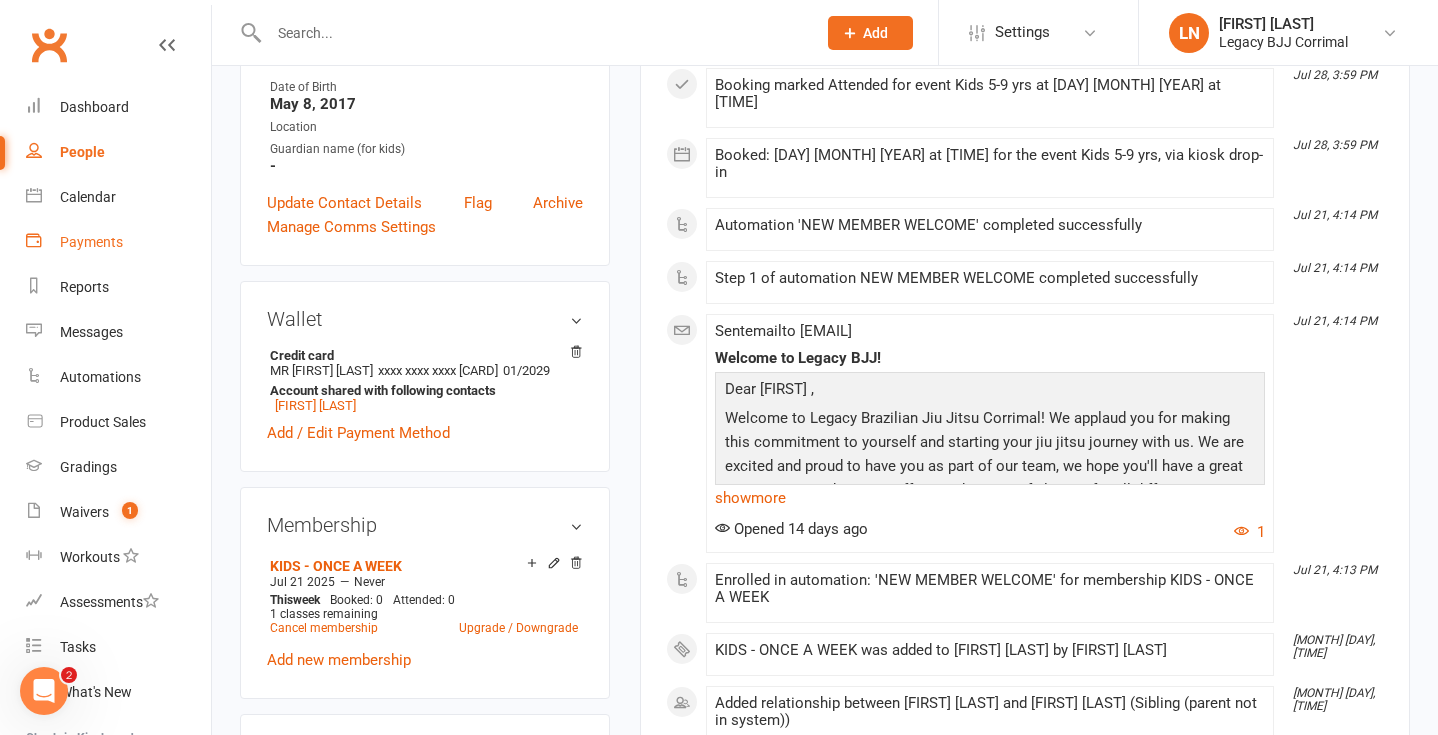 click on "Payments" at bounding box center (91, 242) 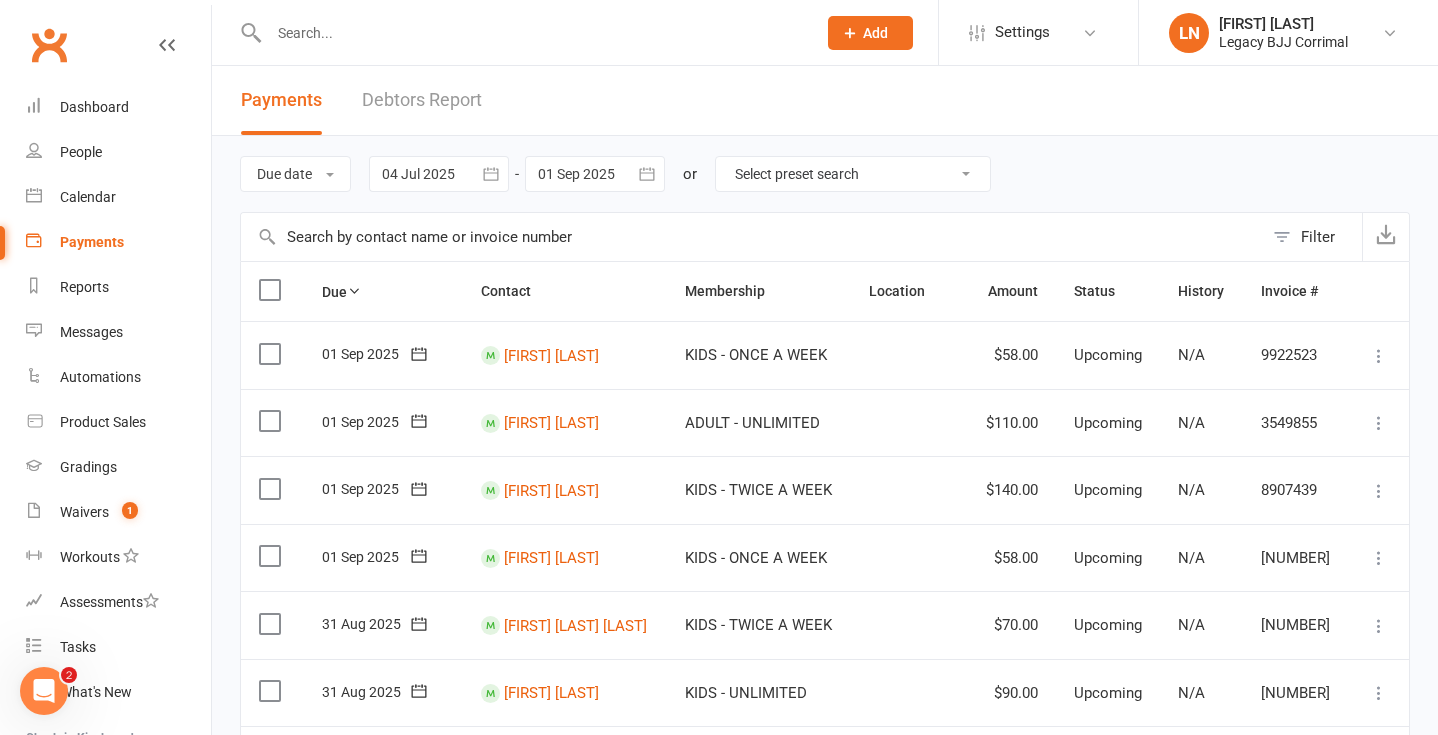 click on "Debtors Report" at bounding box center [422, 100] 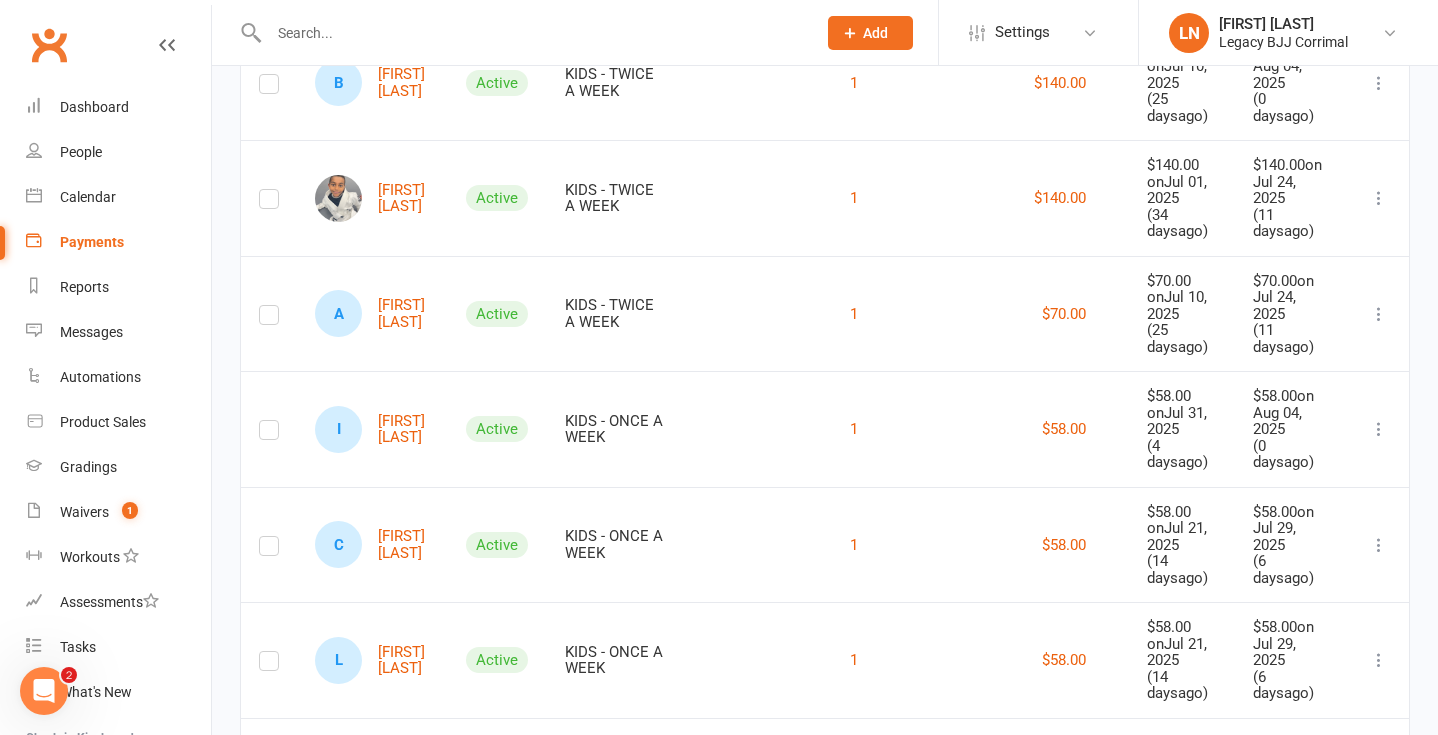 scroll, scrollTop: 821, scrollLeft: 0, axis: vertical 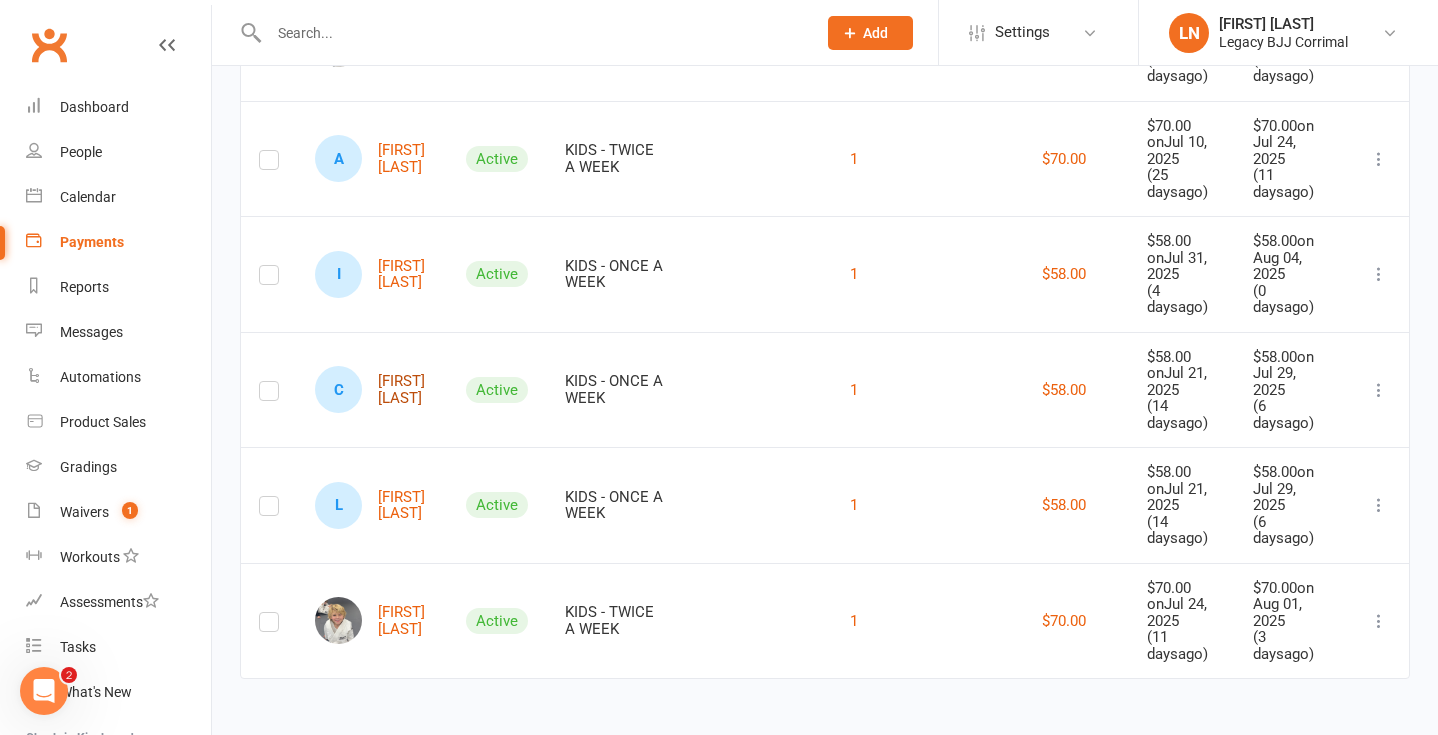 click on "[FIRST] [LAST]" at bounding box center [372, 389] 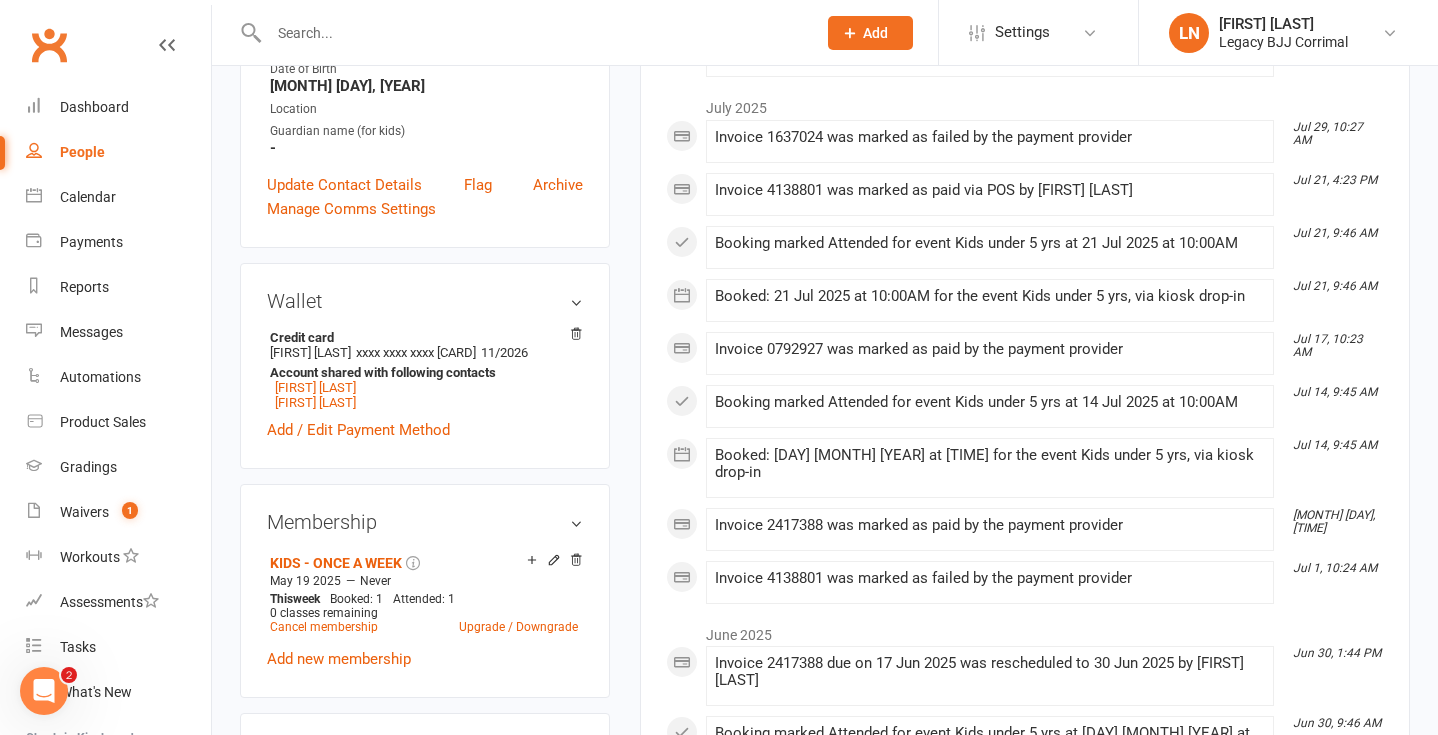scroll, scrollTop: 588, scrollLeft: 0, axis: vertical 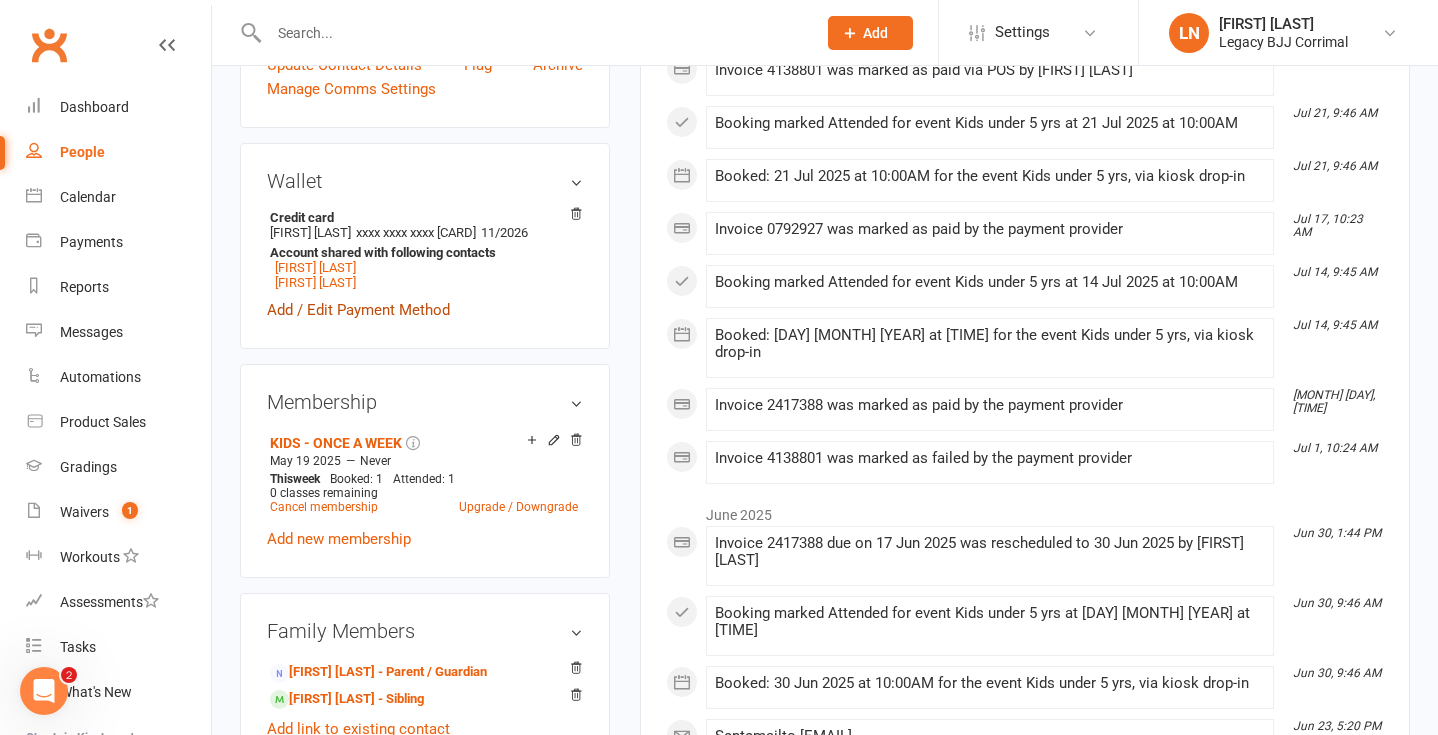 click on "Add / Edit Payment Method" at bounding box center [358, 310] 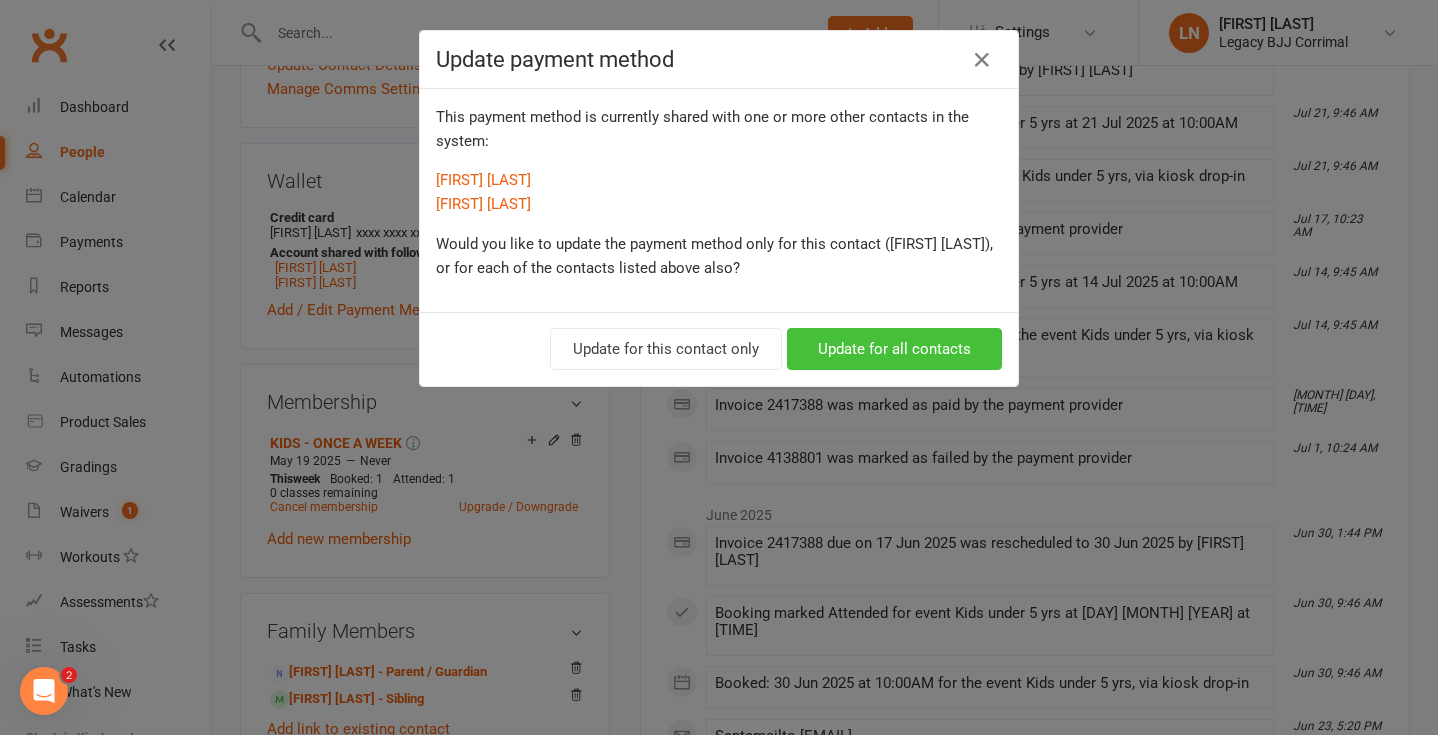 click on "Update for all contacts" at bounding box center [894, 349] 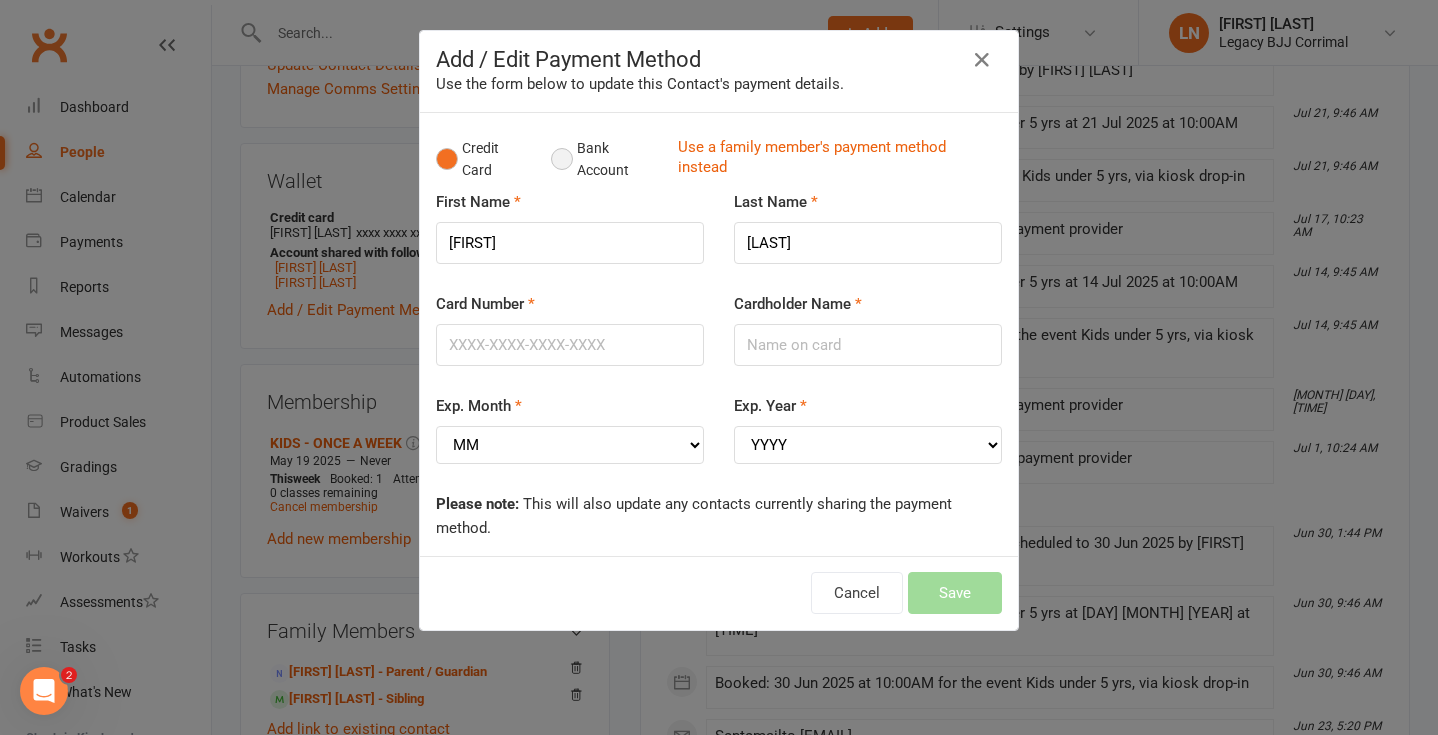 click on "Bank Account" at bounding box center [606, 159] 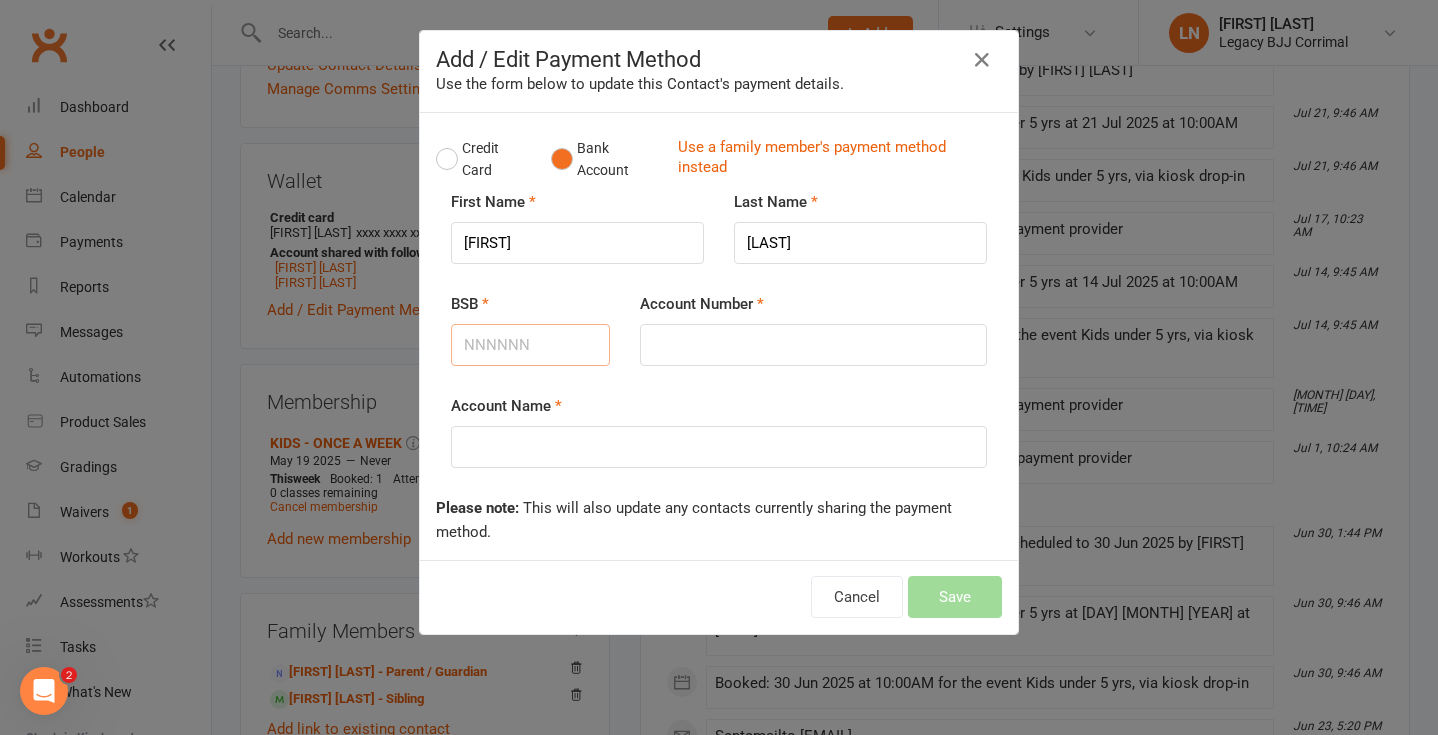 click on "BSB" at bounding box center [530, 345] 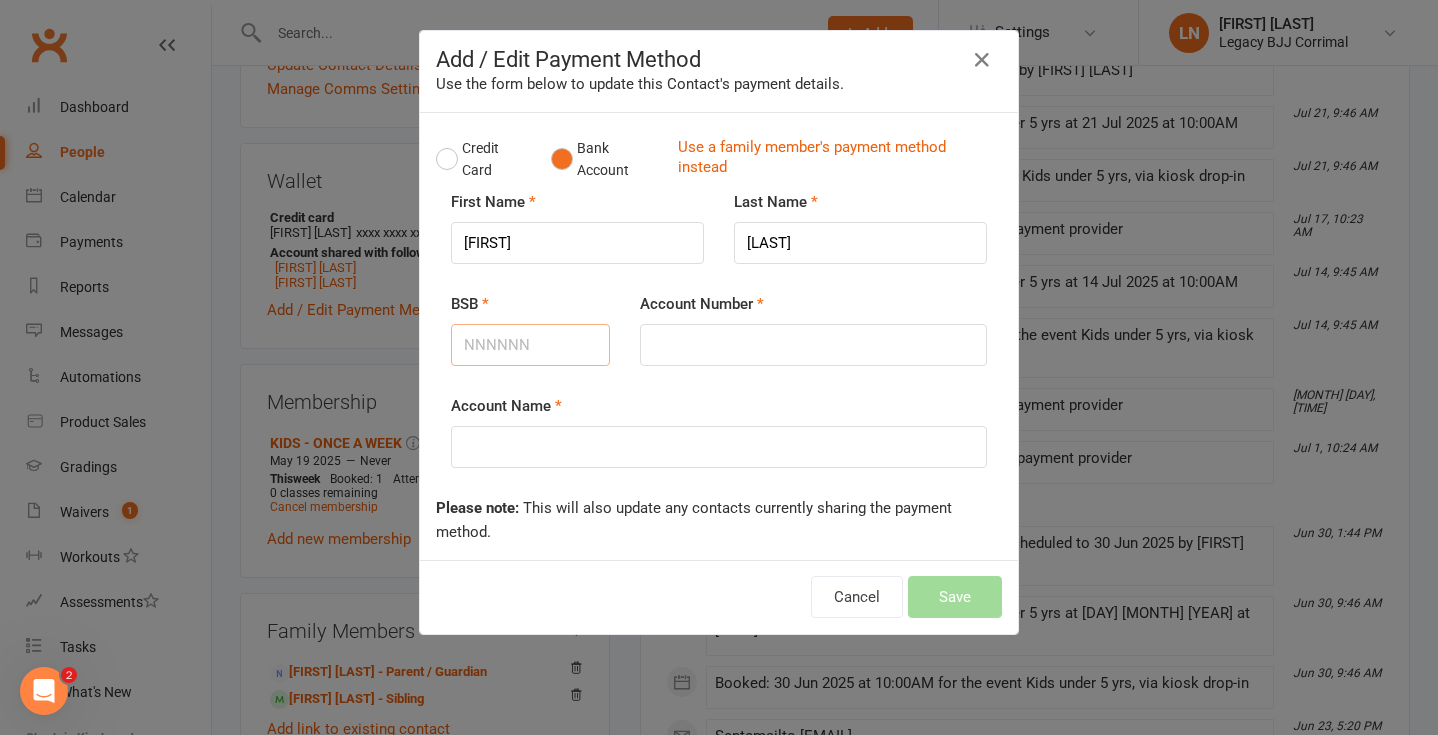 type on "[NUMBER]" 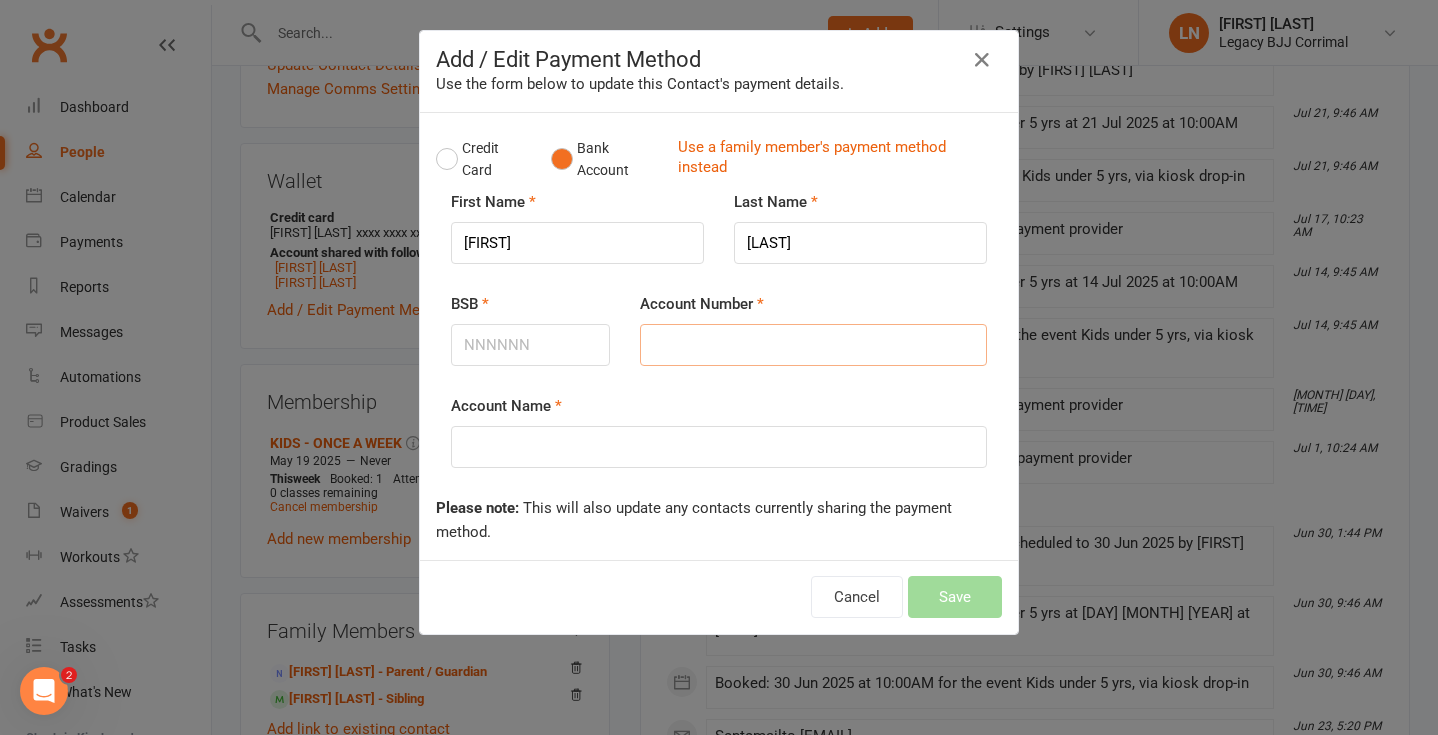click on "Account Number" at bounding box center [813, 345] 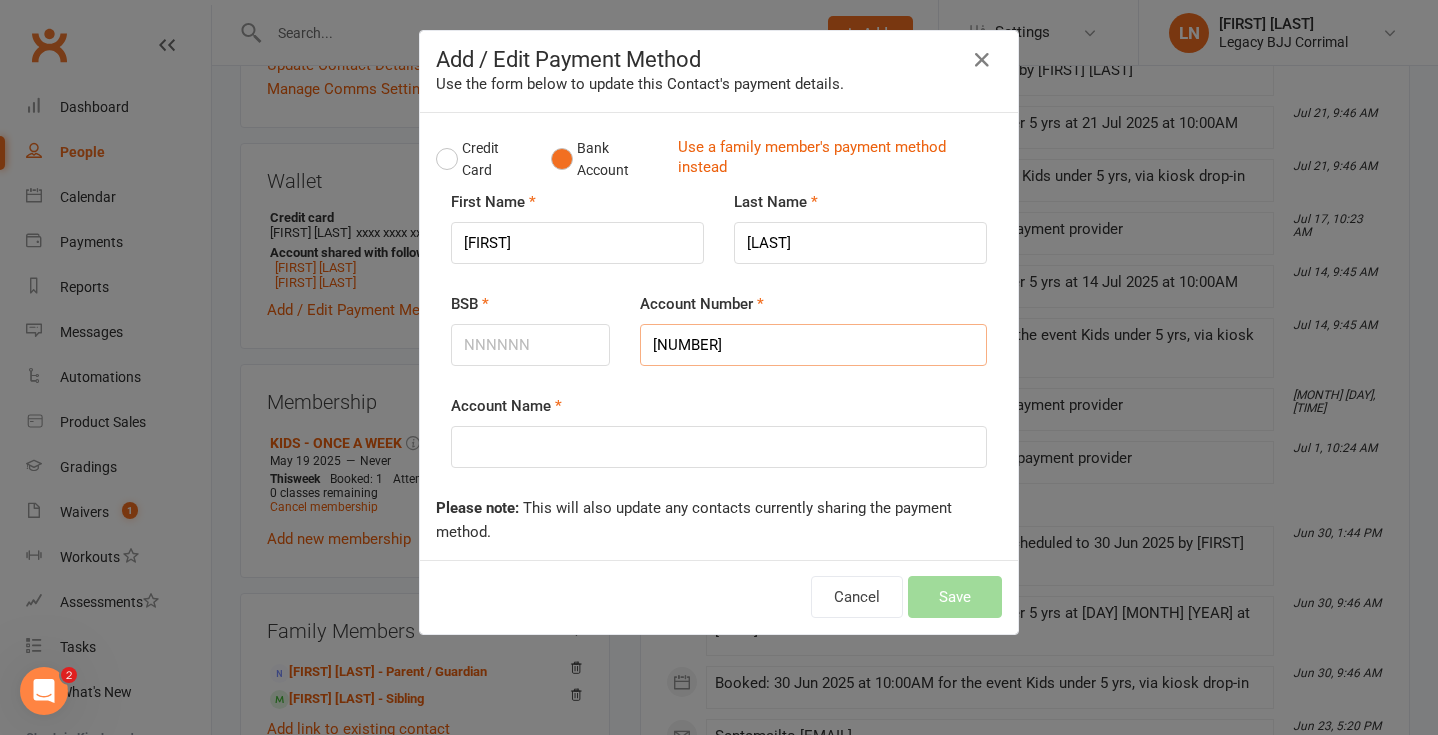 type on "[NUMBER]" 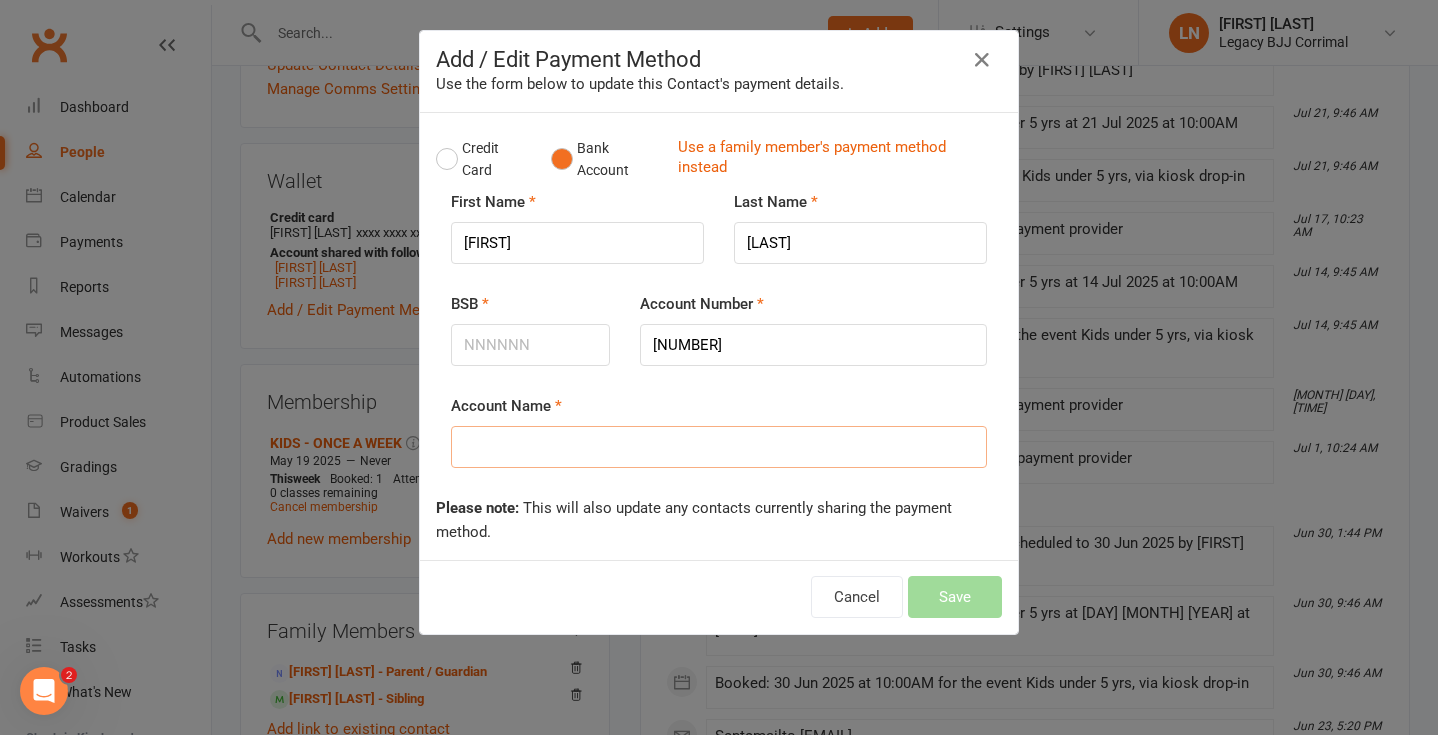click on "Account Name" at bounding box center (719, 447) 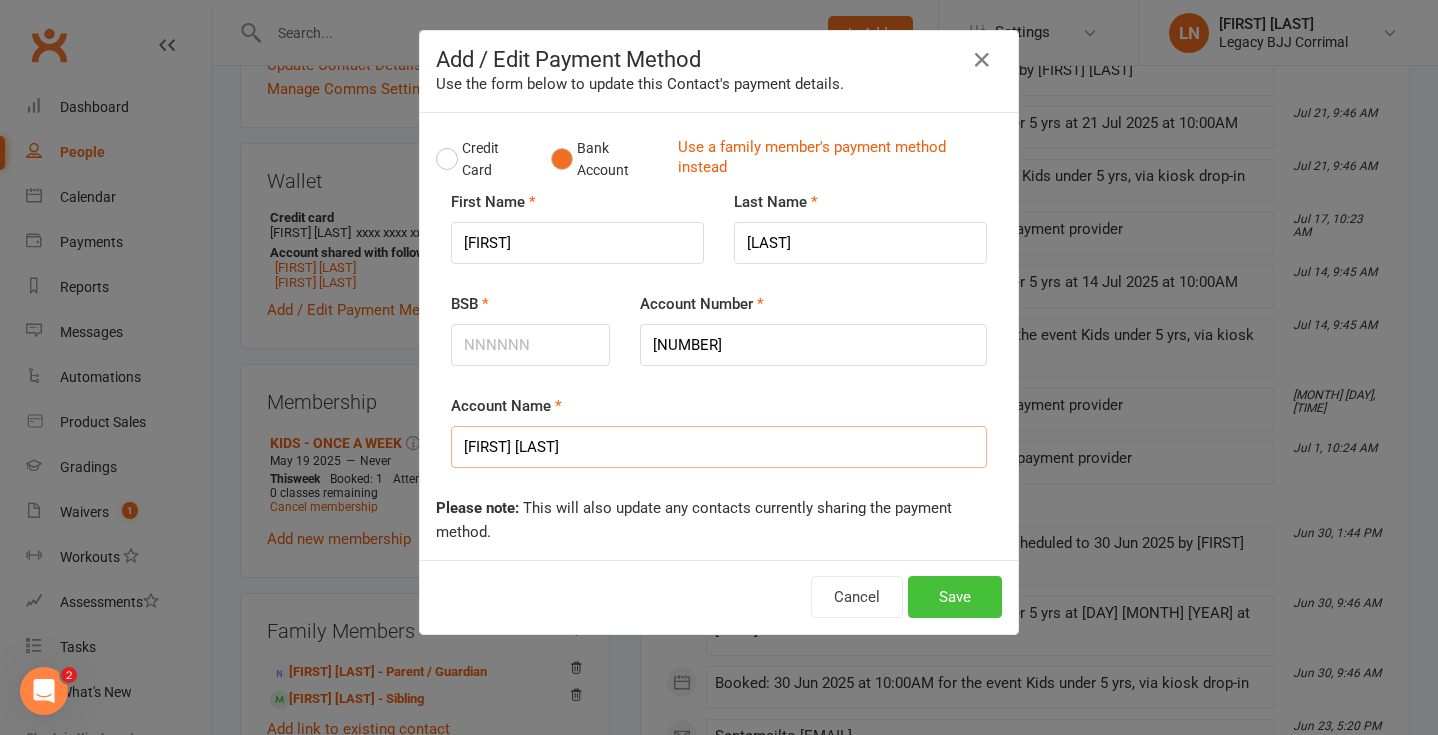 type on "[FIRST] [LAST]" 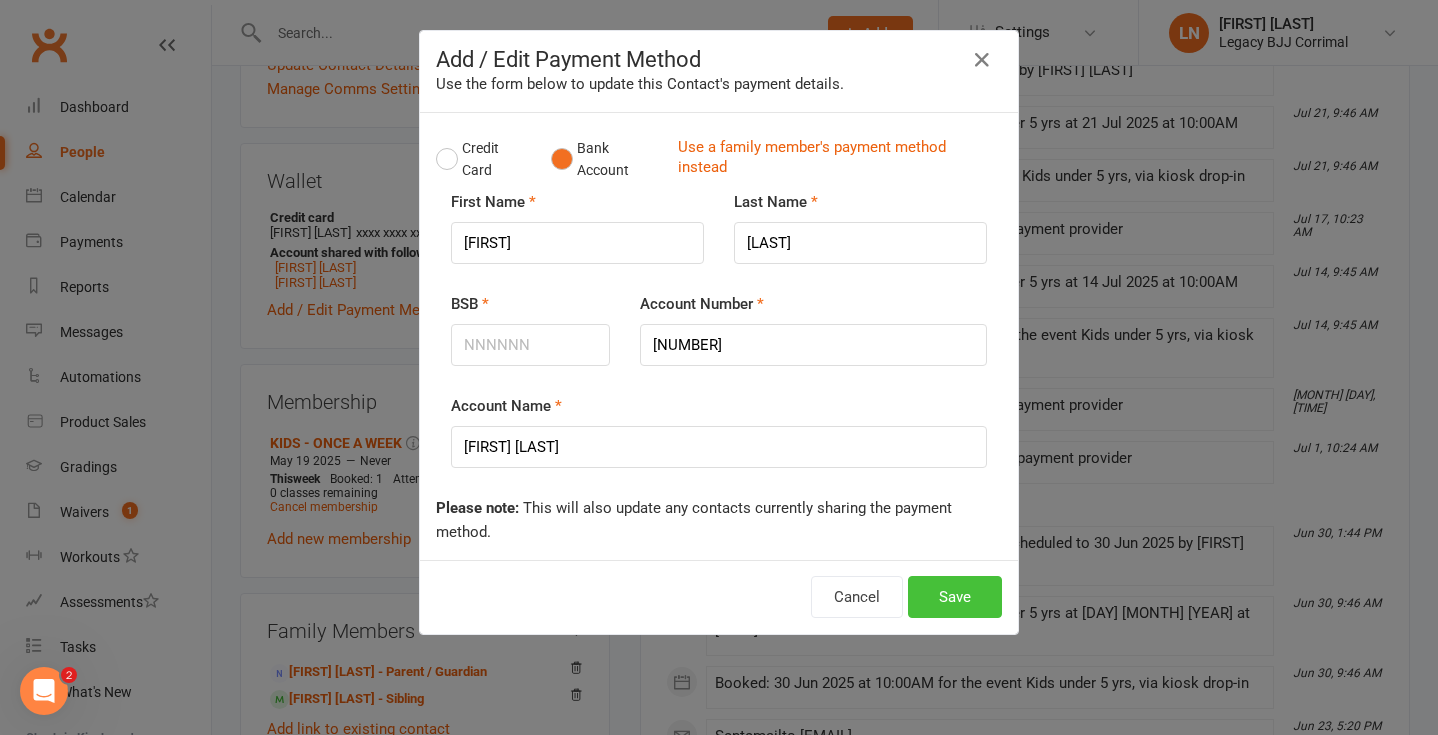 click on "Save" at bounding box center (955, 597) 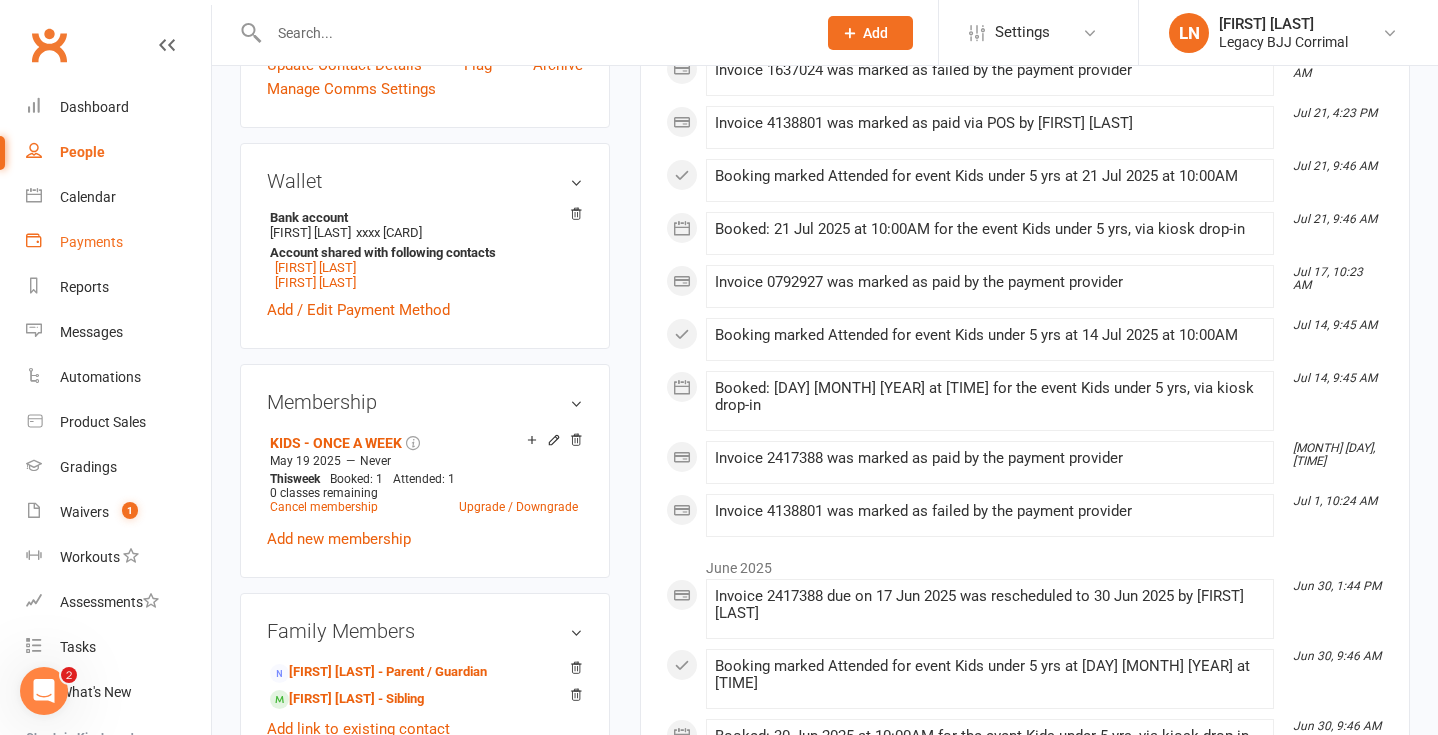 click on "Payments" at bounding box center (91, 242) 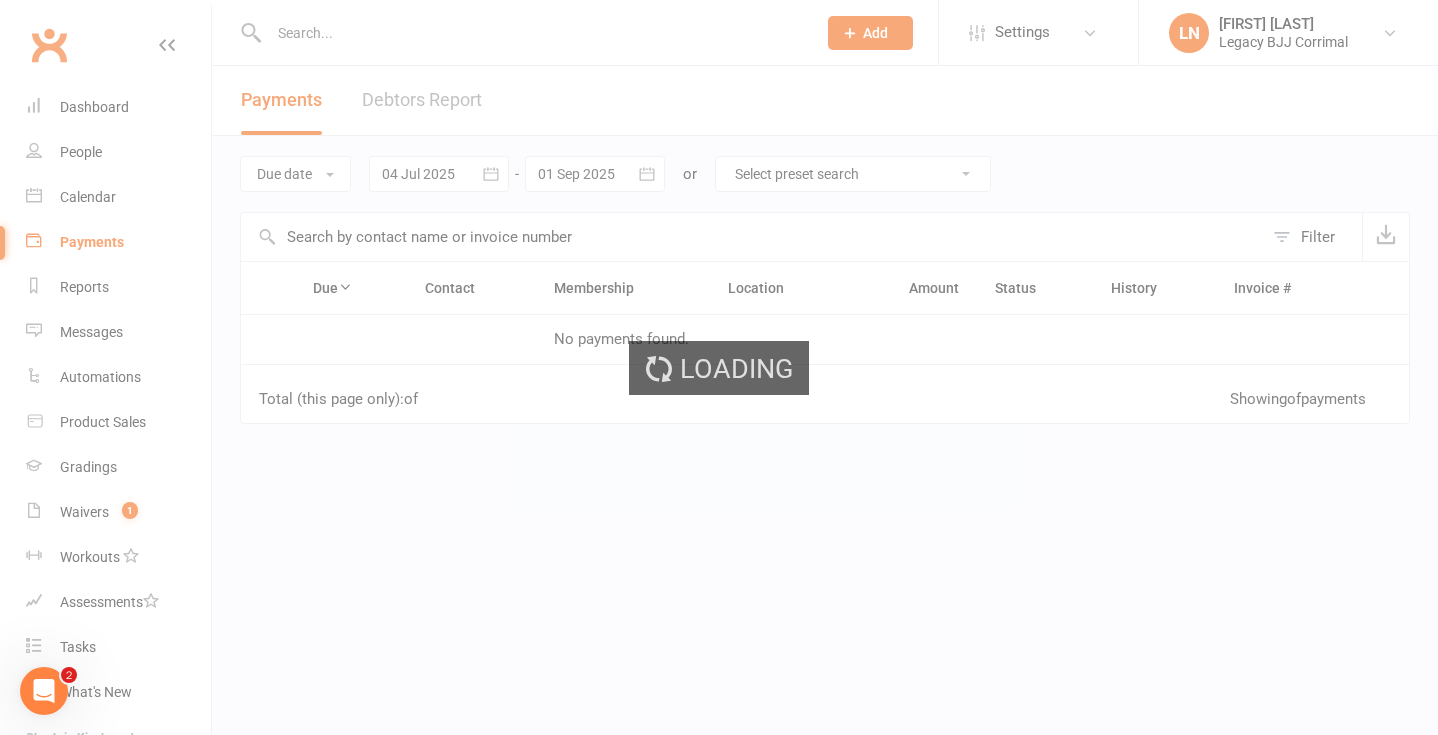 scroll, scrollTop: 0, scrollLeft: 0, axis: both 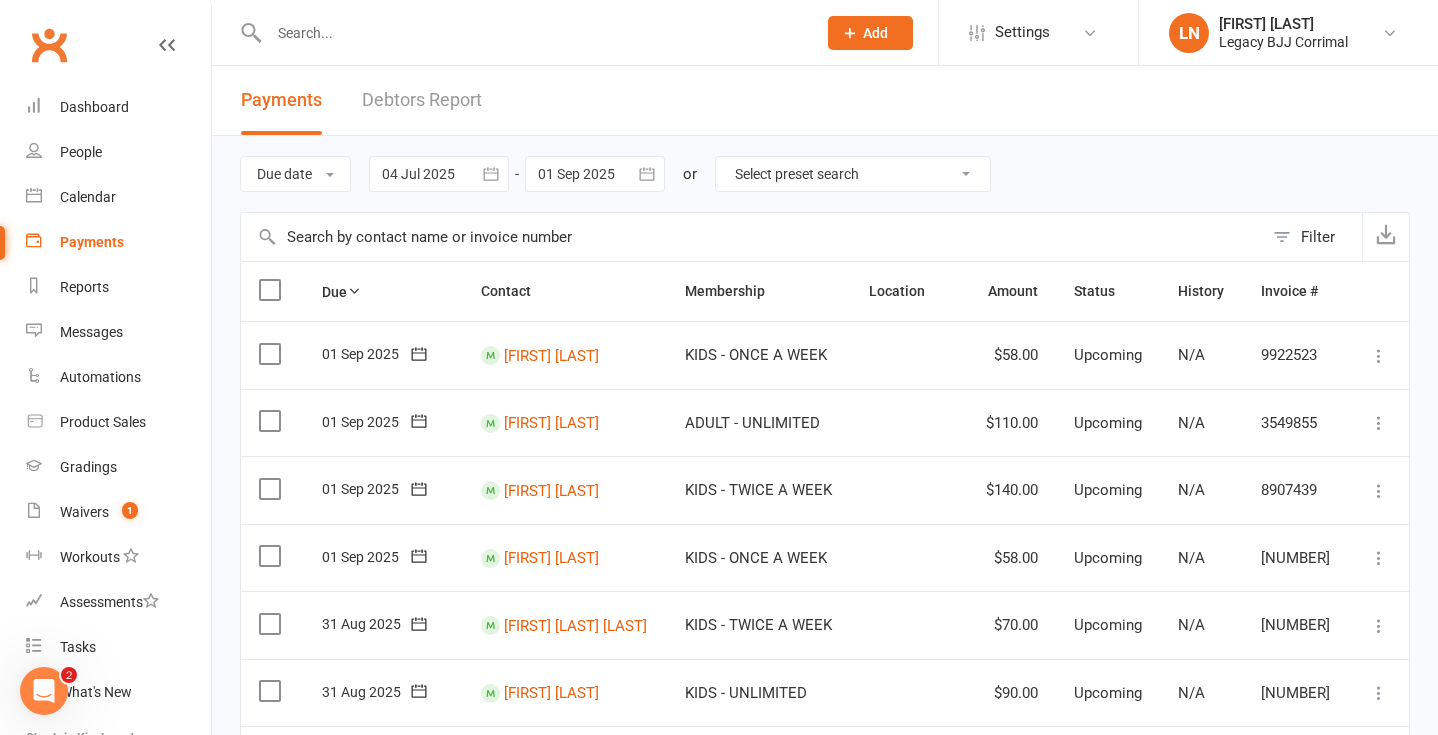 click on "Debtors Report" at bounding box center [422, 100] 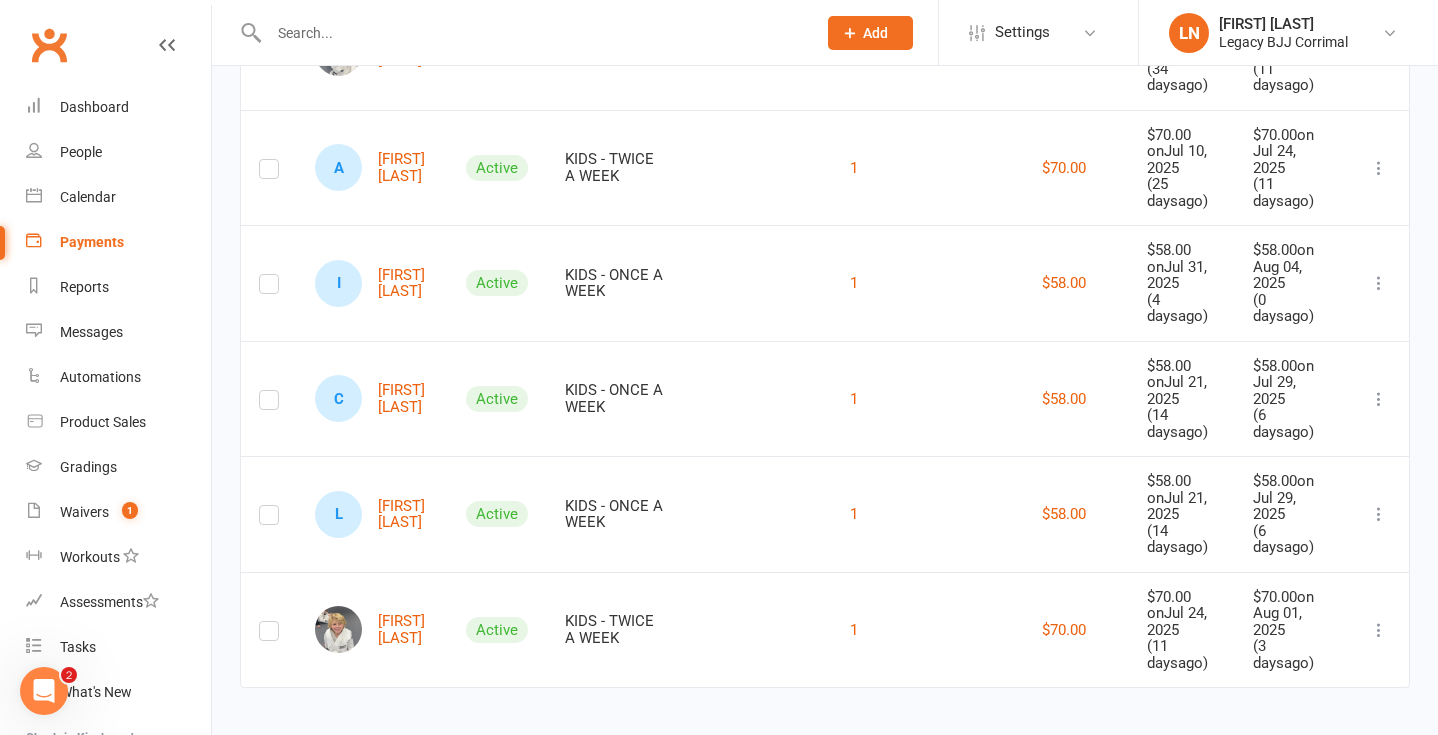 scroll, scrollTop: 821, scrollLeft: 0, axis: vertical 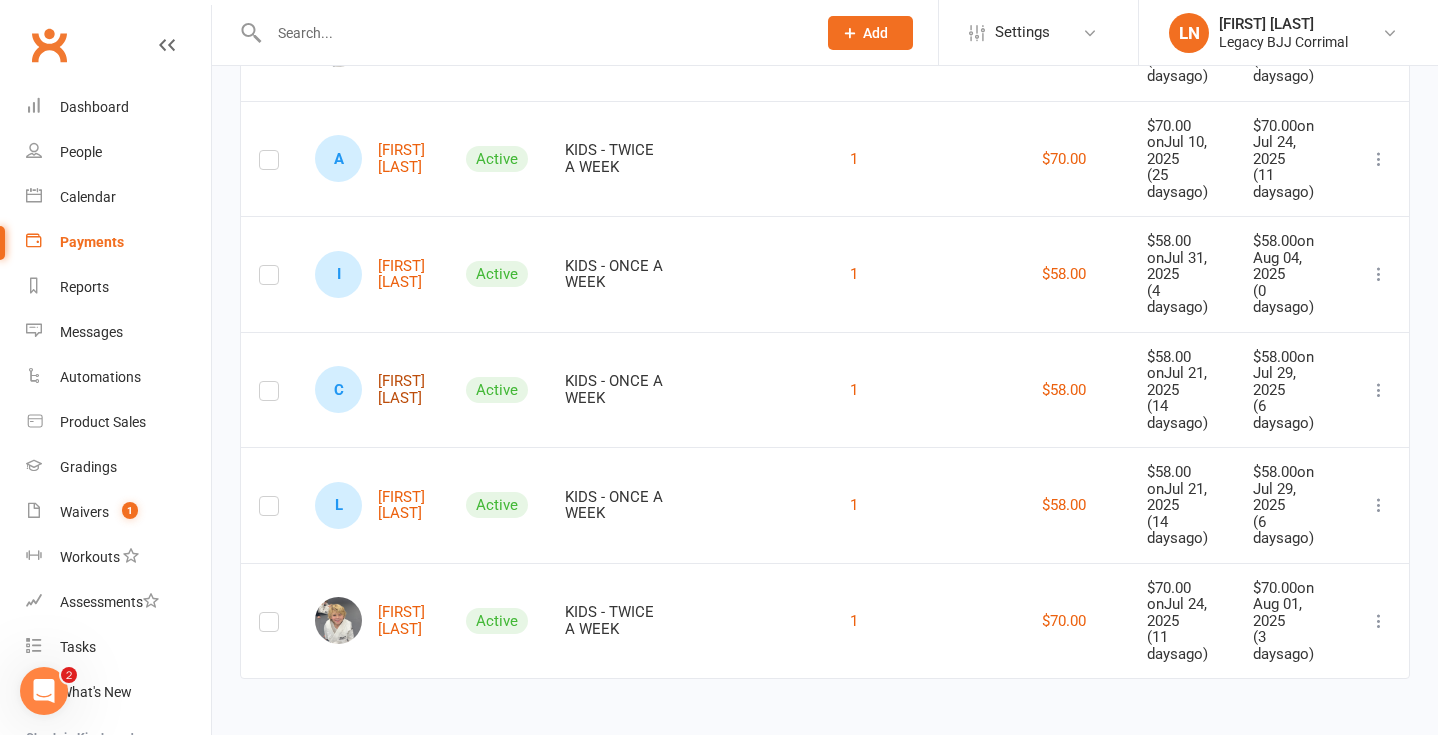 click on "[FIRST] [LAST]" at bounding box center (372, 389) 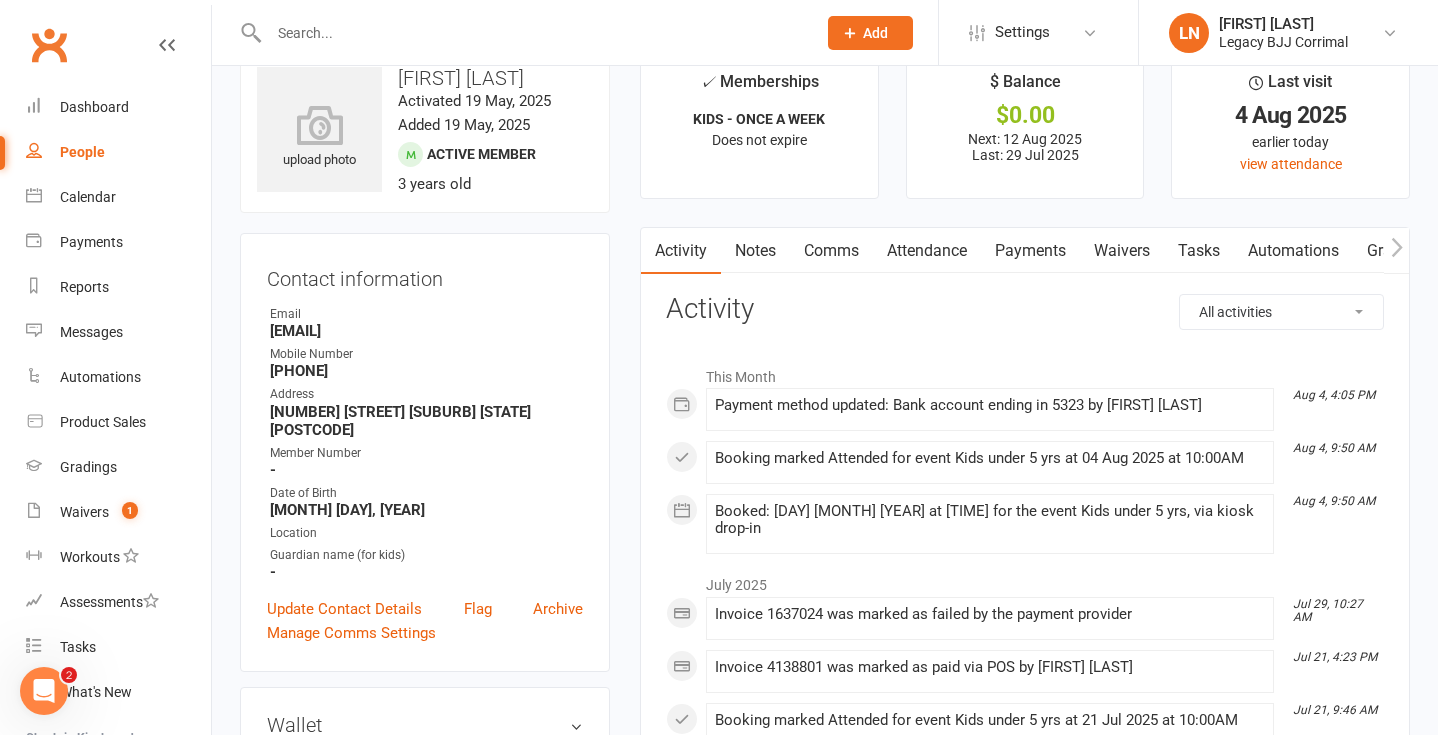 scroll, scrollTop: 47, scrollLeft: 0, axis: vertical 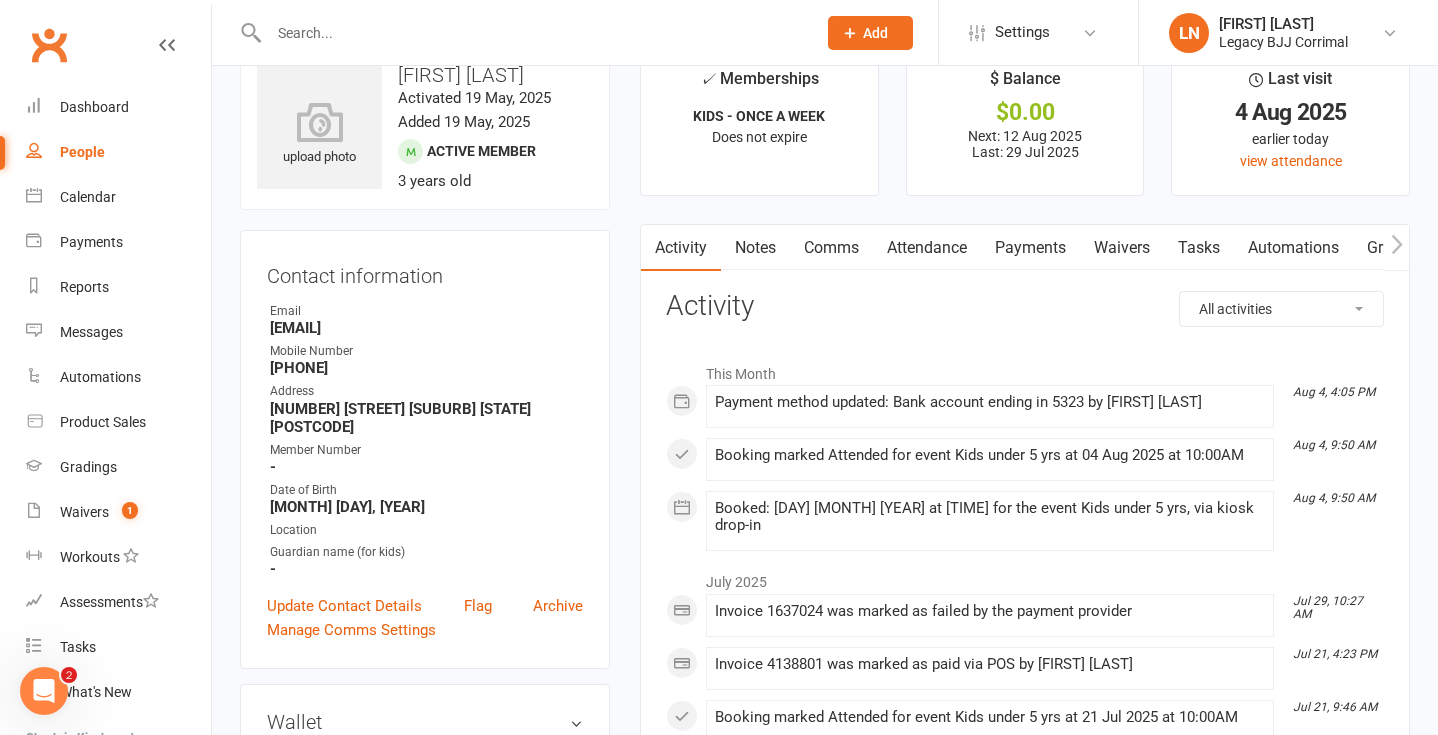 click on "Payments" at bounding box center [1030, 248] 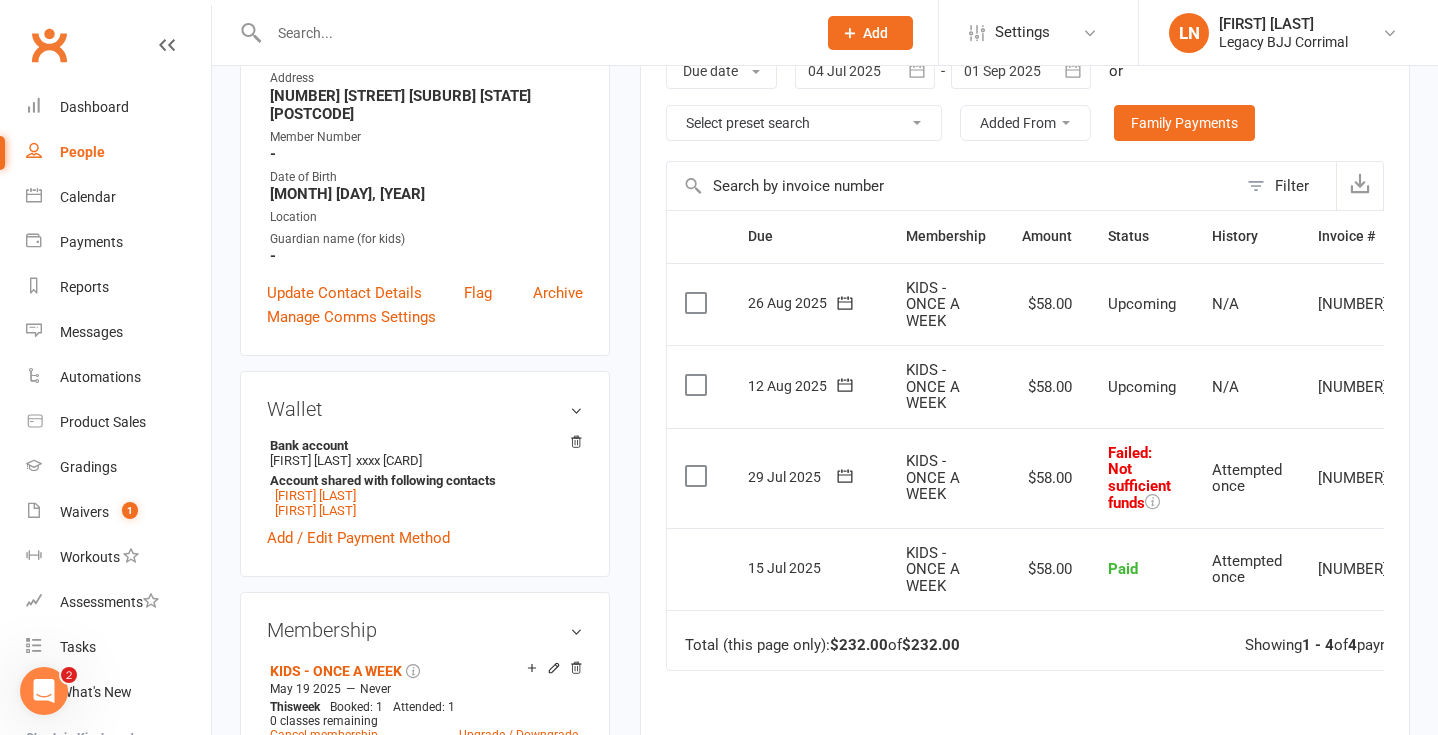 scroll, scrollTop: 350, scrollLeft: 0, axis: vertical 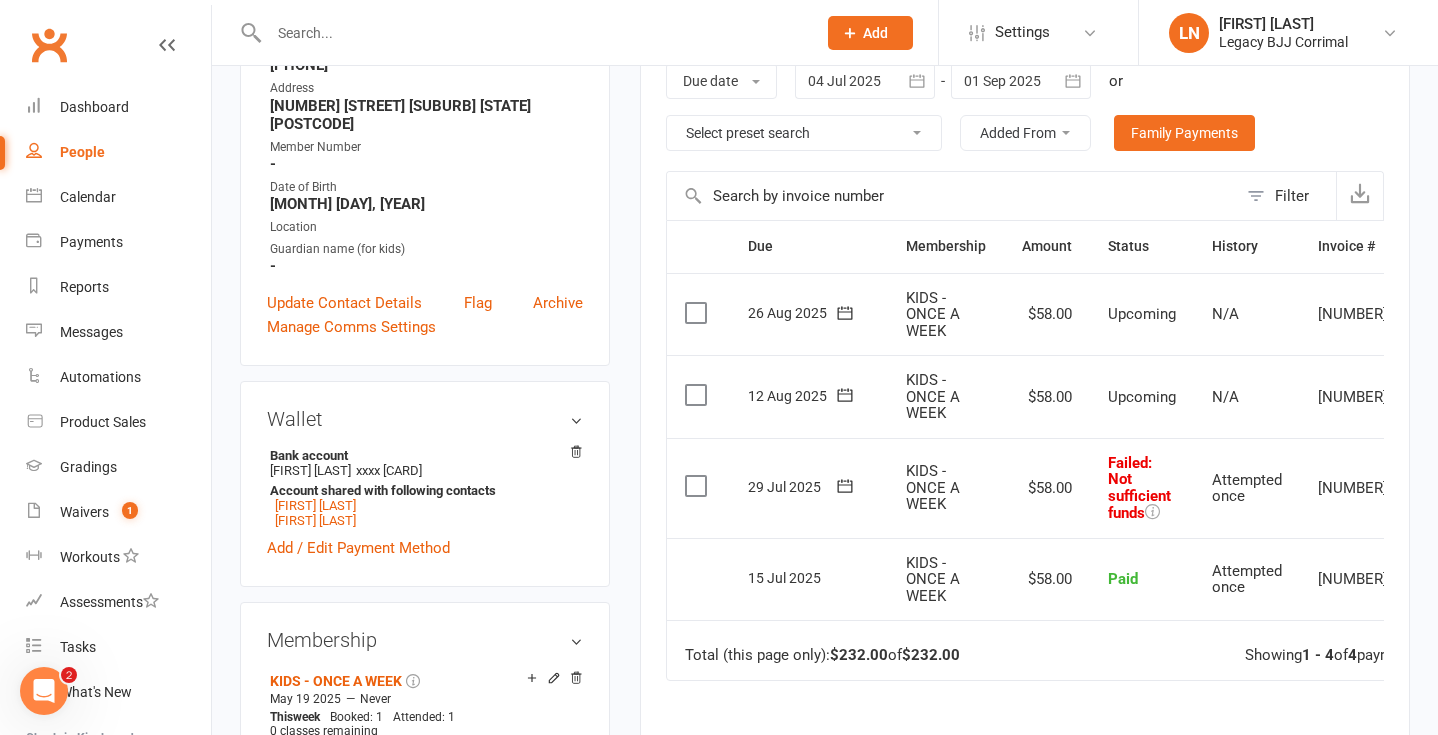 click 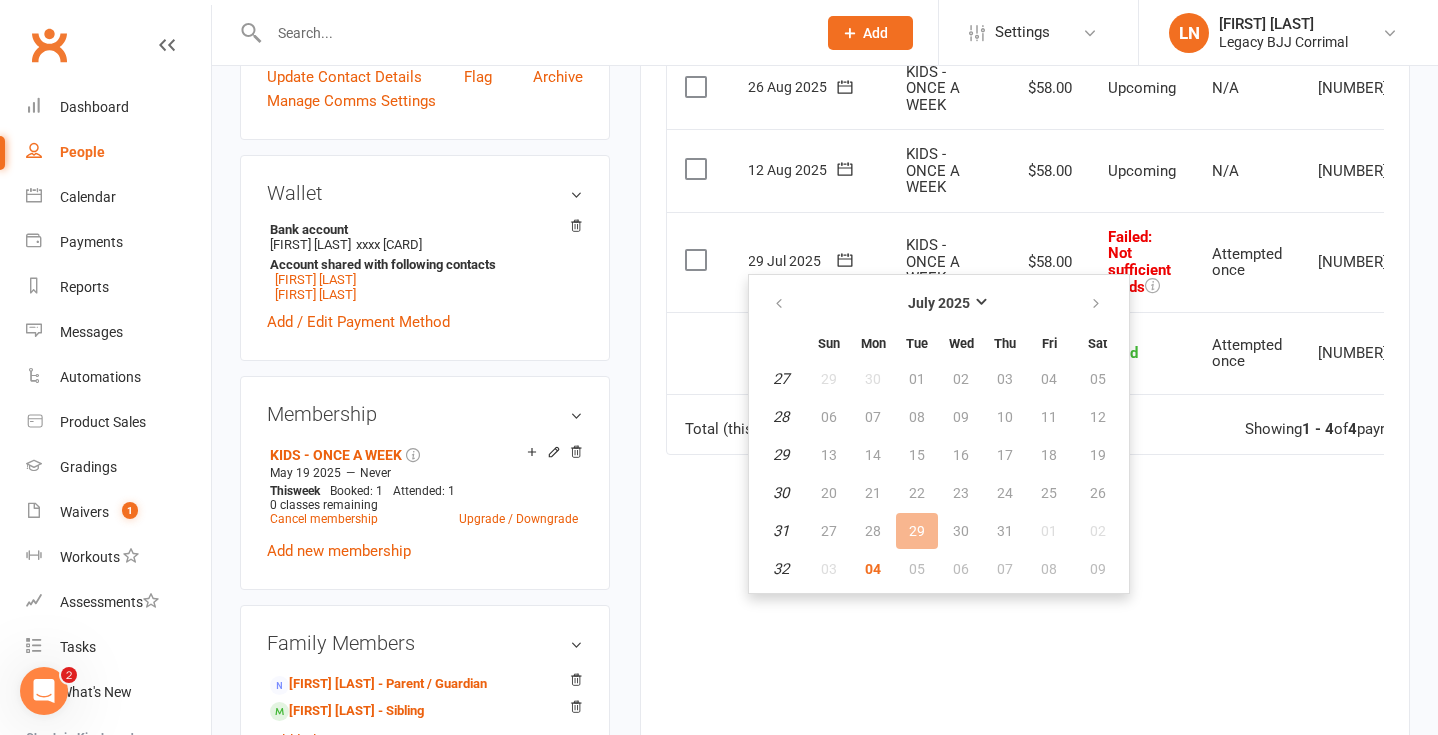 scroll, scrollTop: 590, scrollLeft: 0, axis: vertical 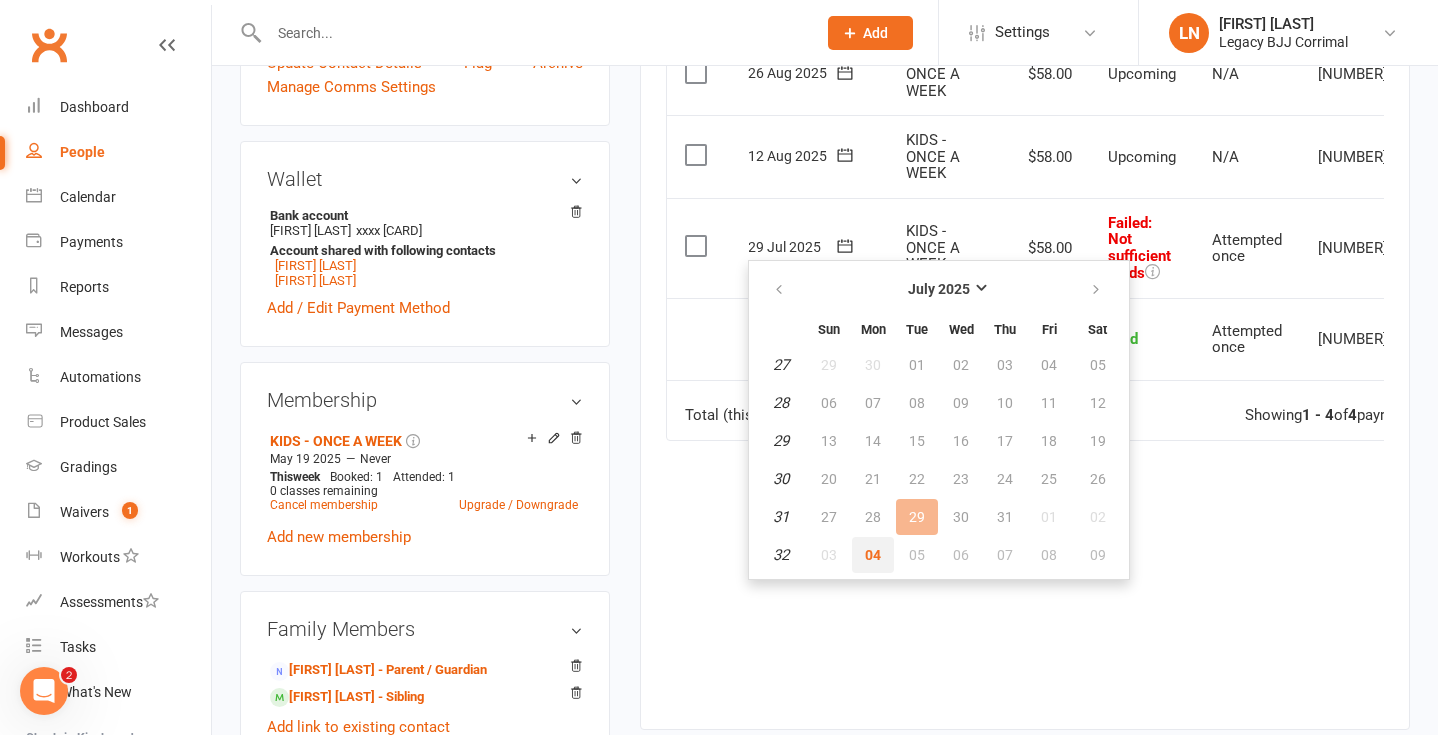 click on "04" at bounding box center (873, 555) 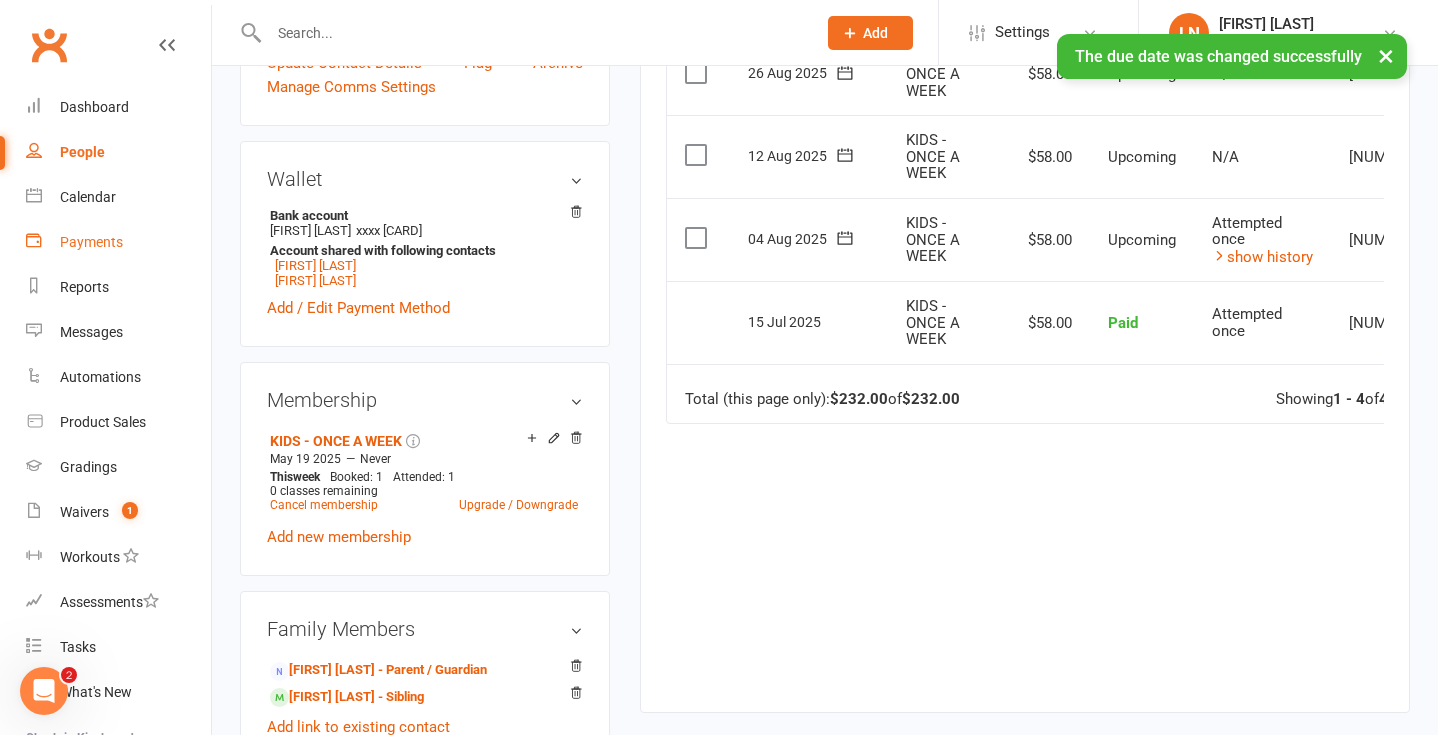 click on "Payments" at bounding box center [91, 242] 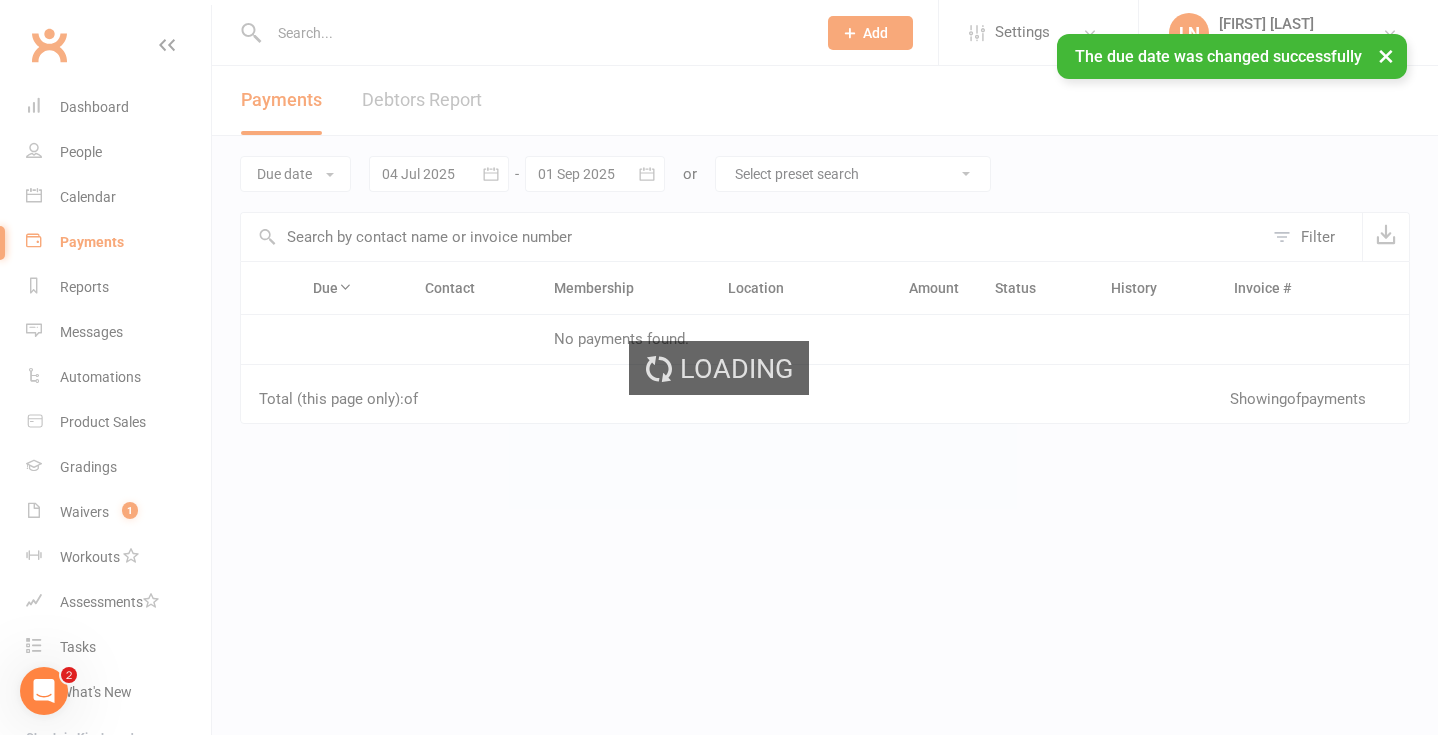 scroll, scrollTop: 0, scrollLeft: 0, axis: both 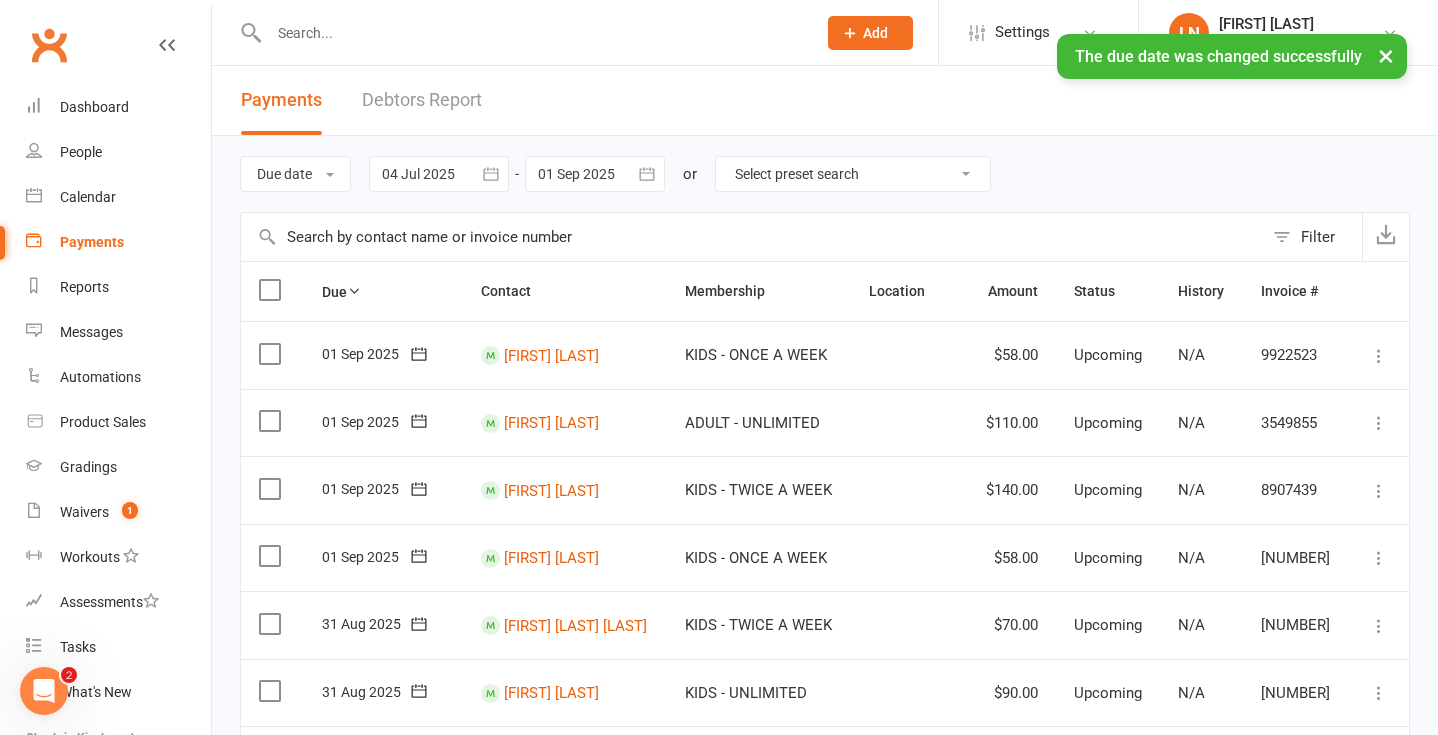 click on "Debtors Report" at bounding box center (422, 100) 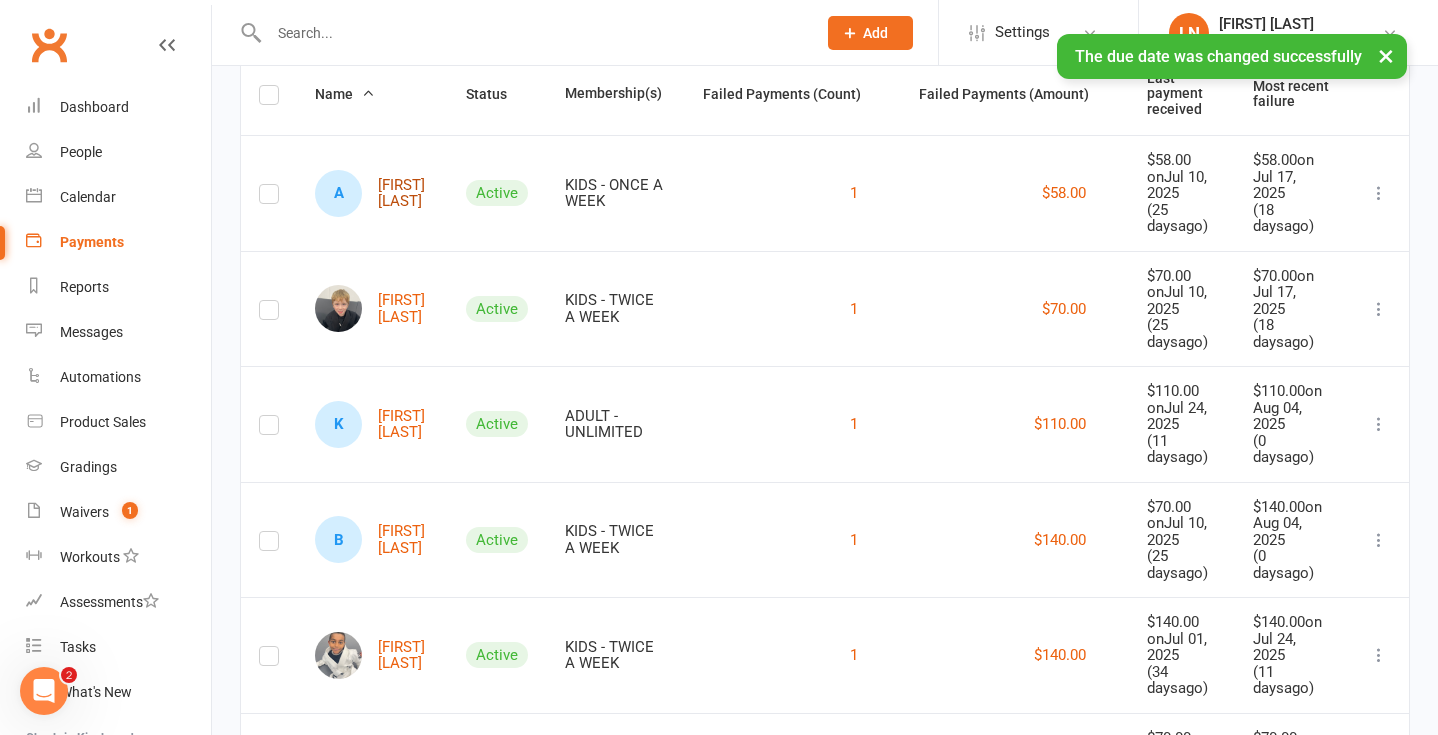 scroll, scrollTop: 706, scrollLeft: 0, axis: vertical 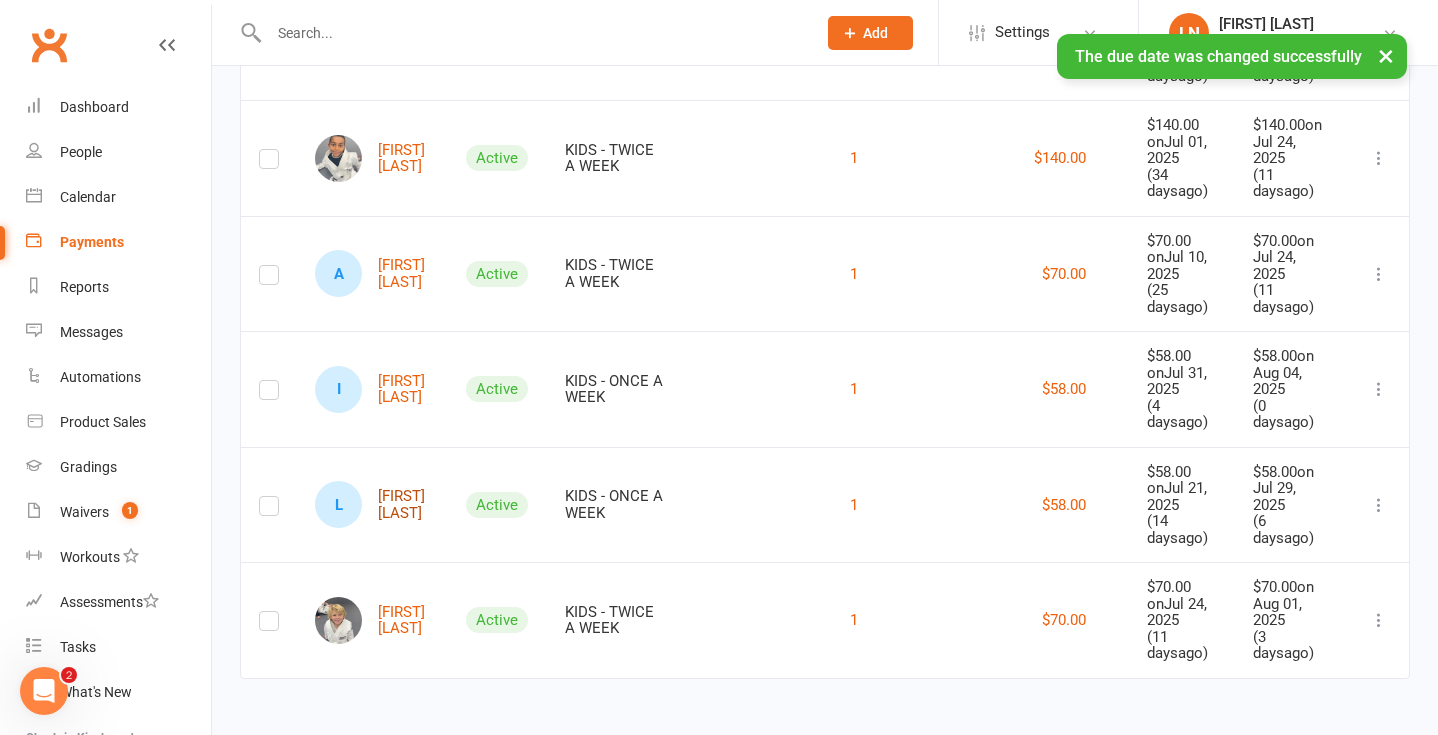 click on "[FIRST] [LAST]" at bounding box center (372, 504) 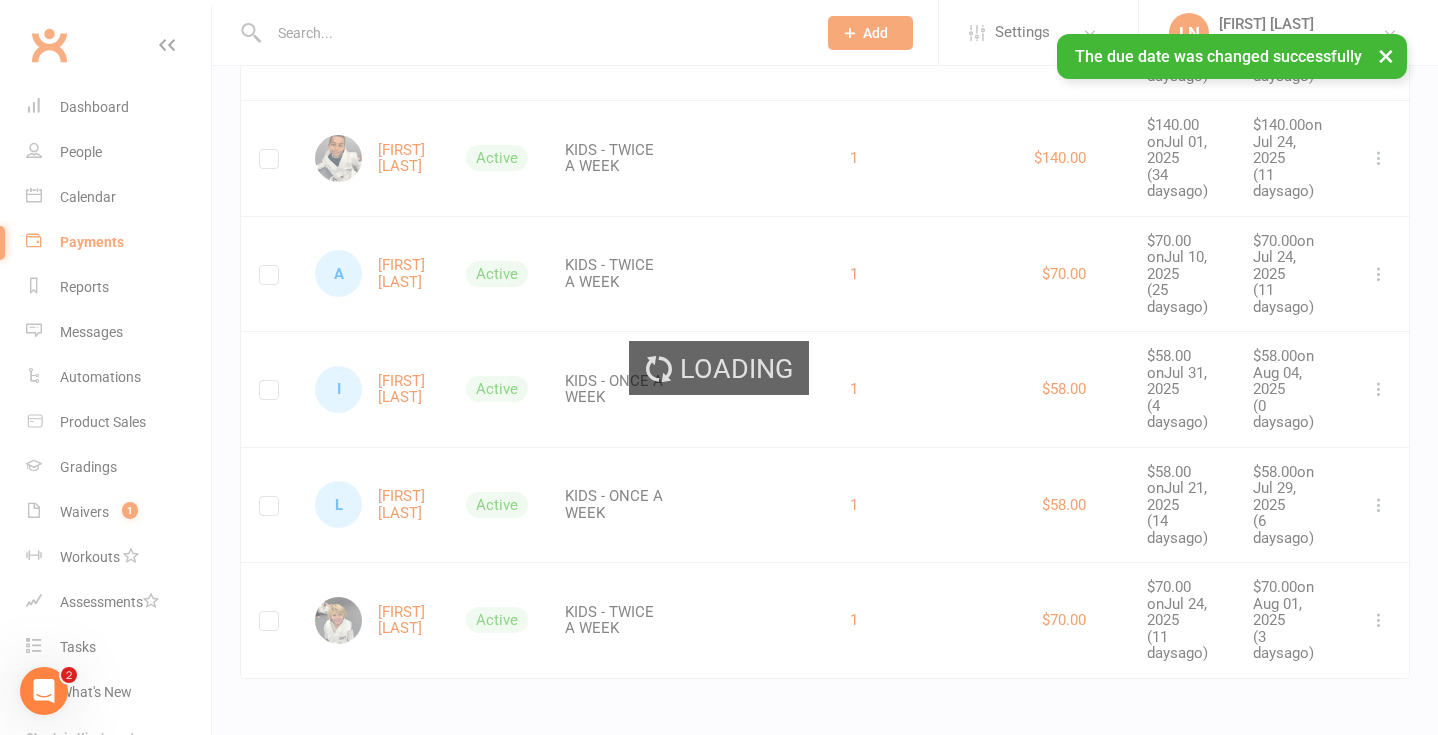 scroll, scrollTop: 0, scrollLeft: 0, axis: both 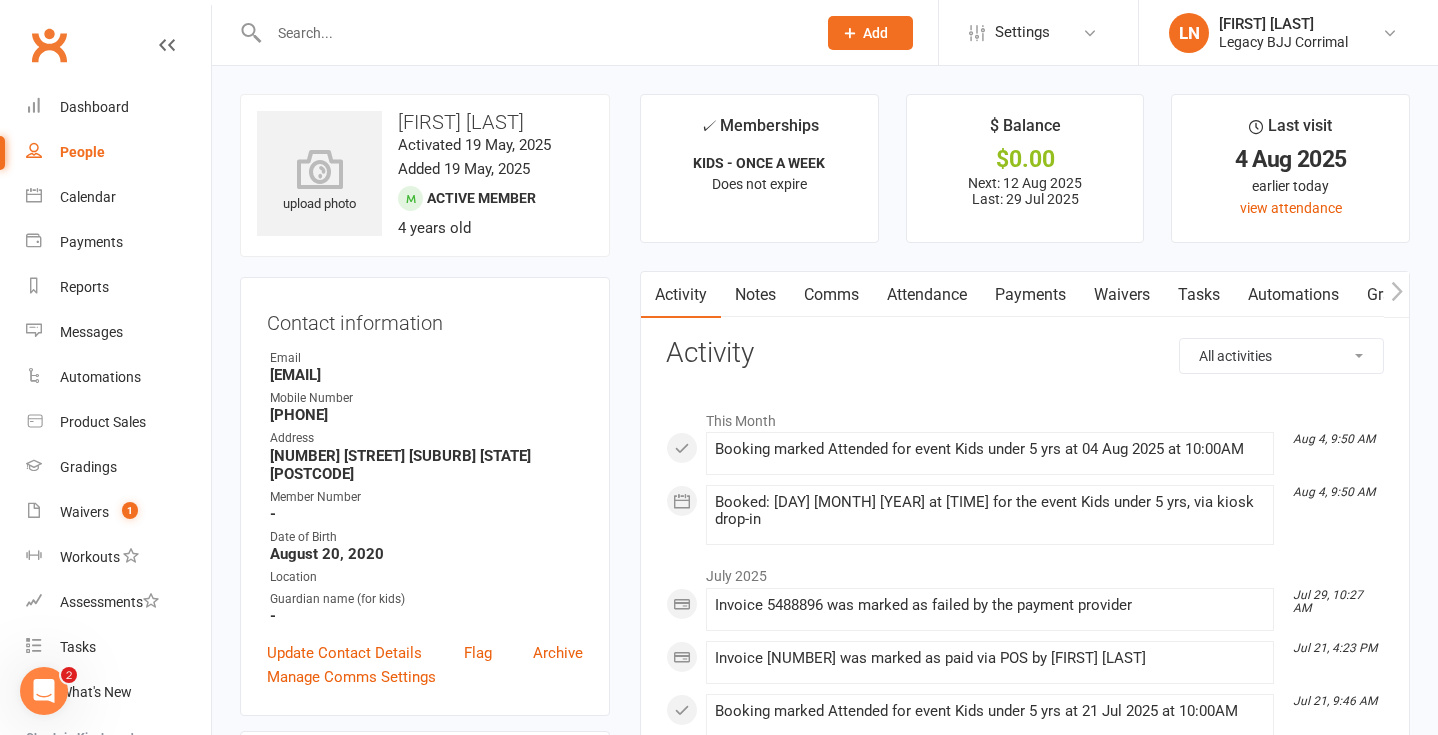click on "Payments" at bounding box center (1030, 295) 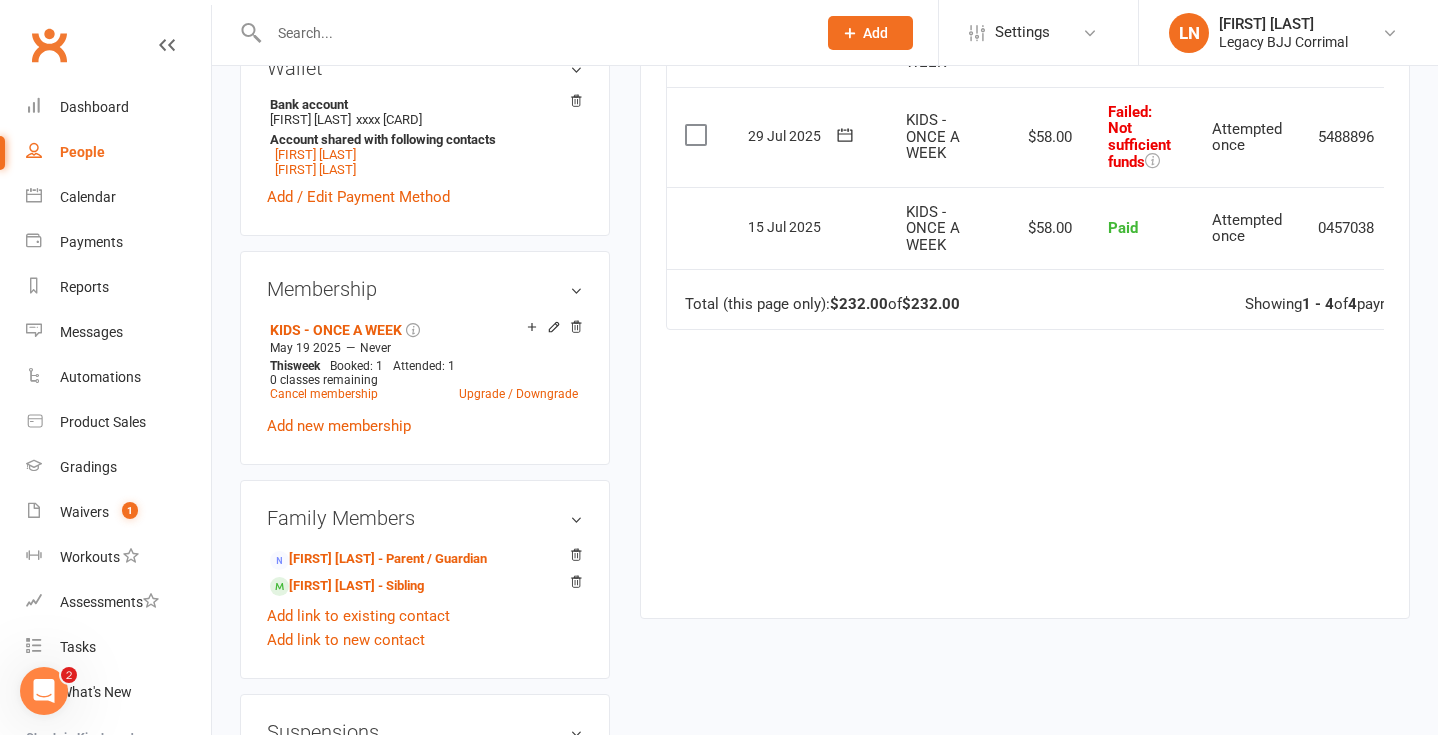 scroll, scrollTop: 666, scrollLeft: 0, axis: vertical 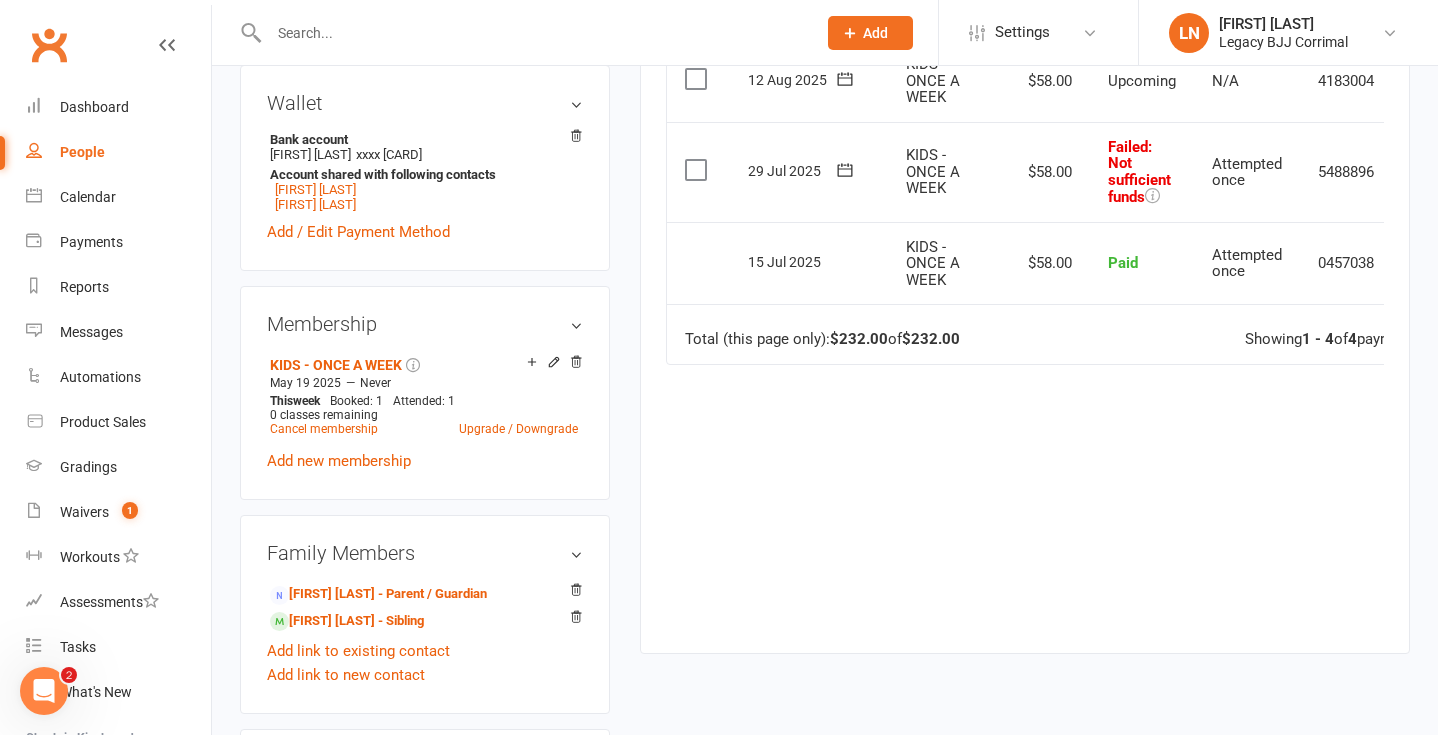 click 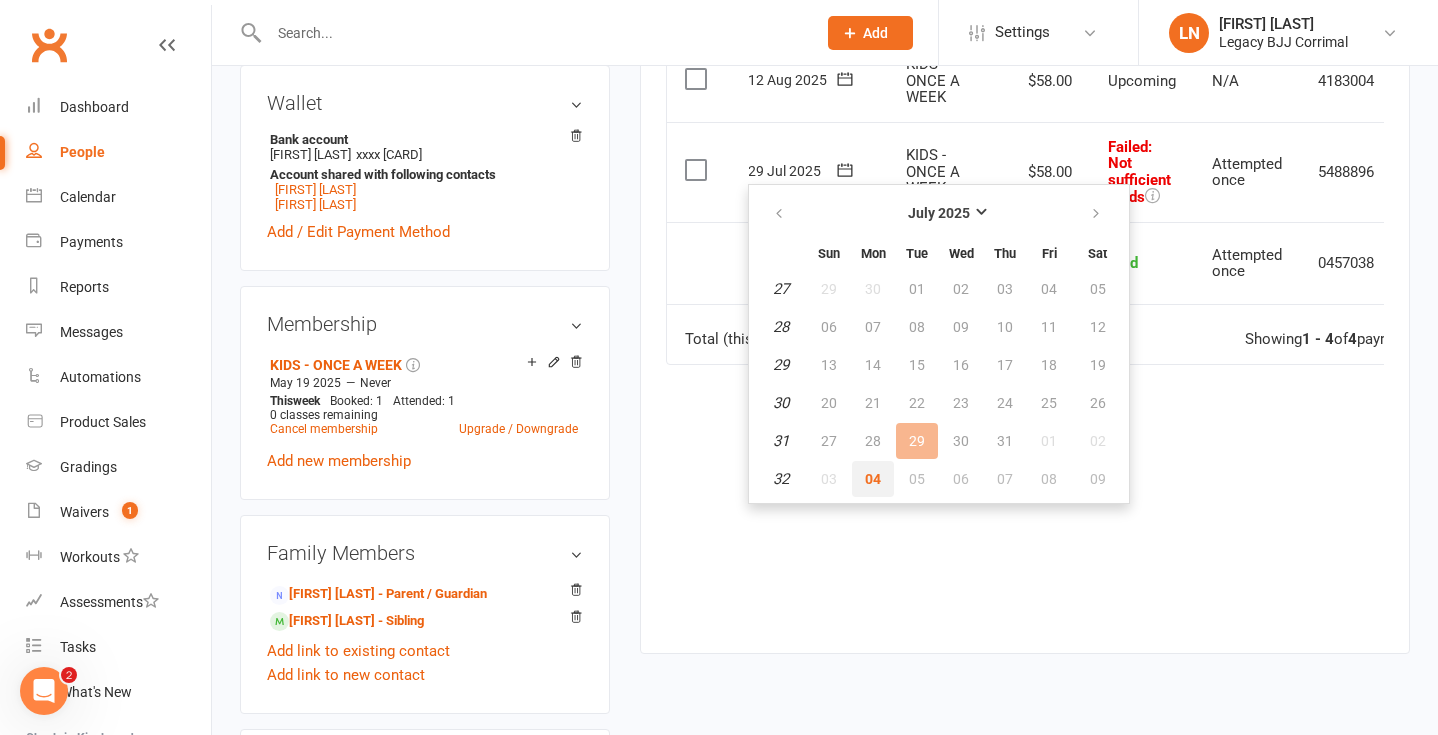 click on "04" at bounding box center (873, 479) 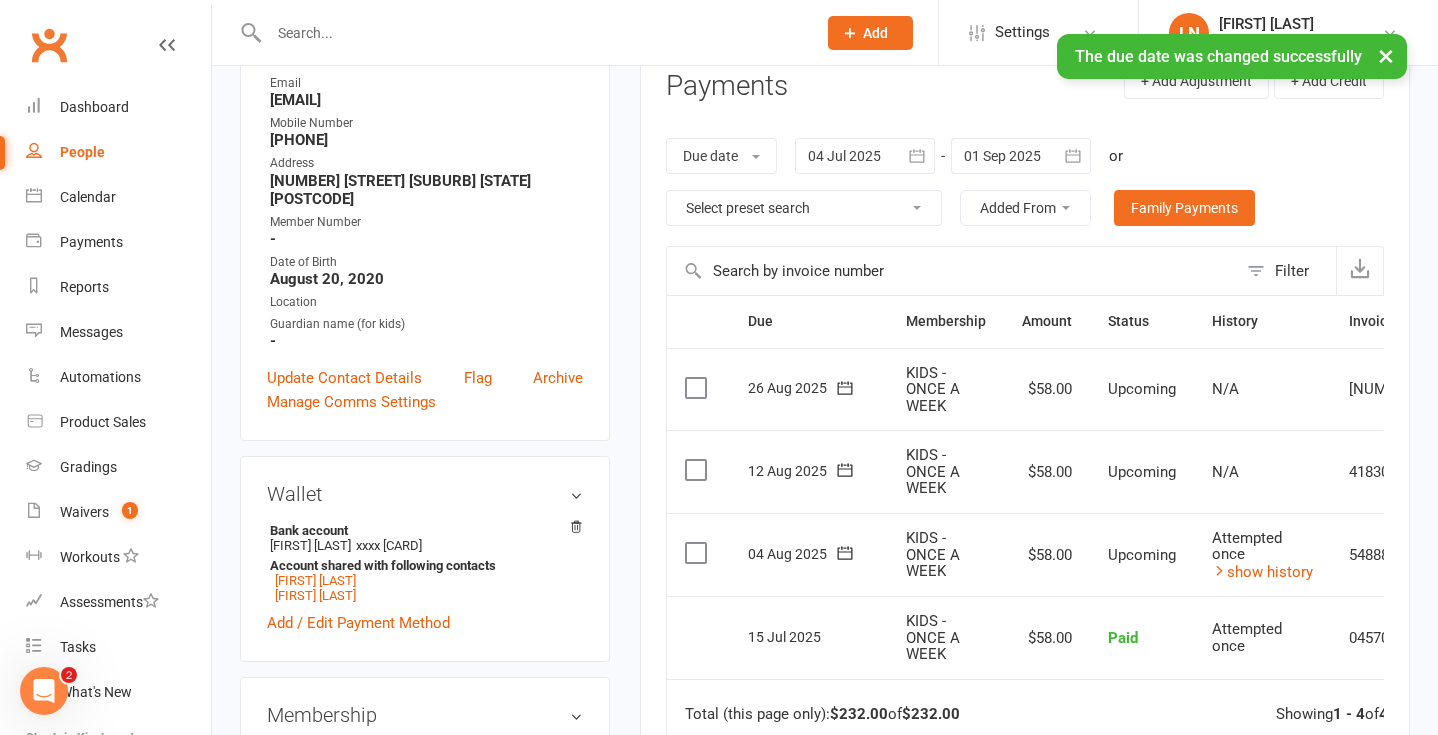 scroll, scrollTop: 0, scrollLeft: 0, axis: both 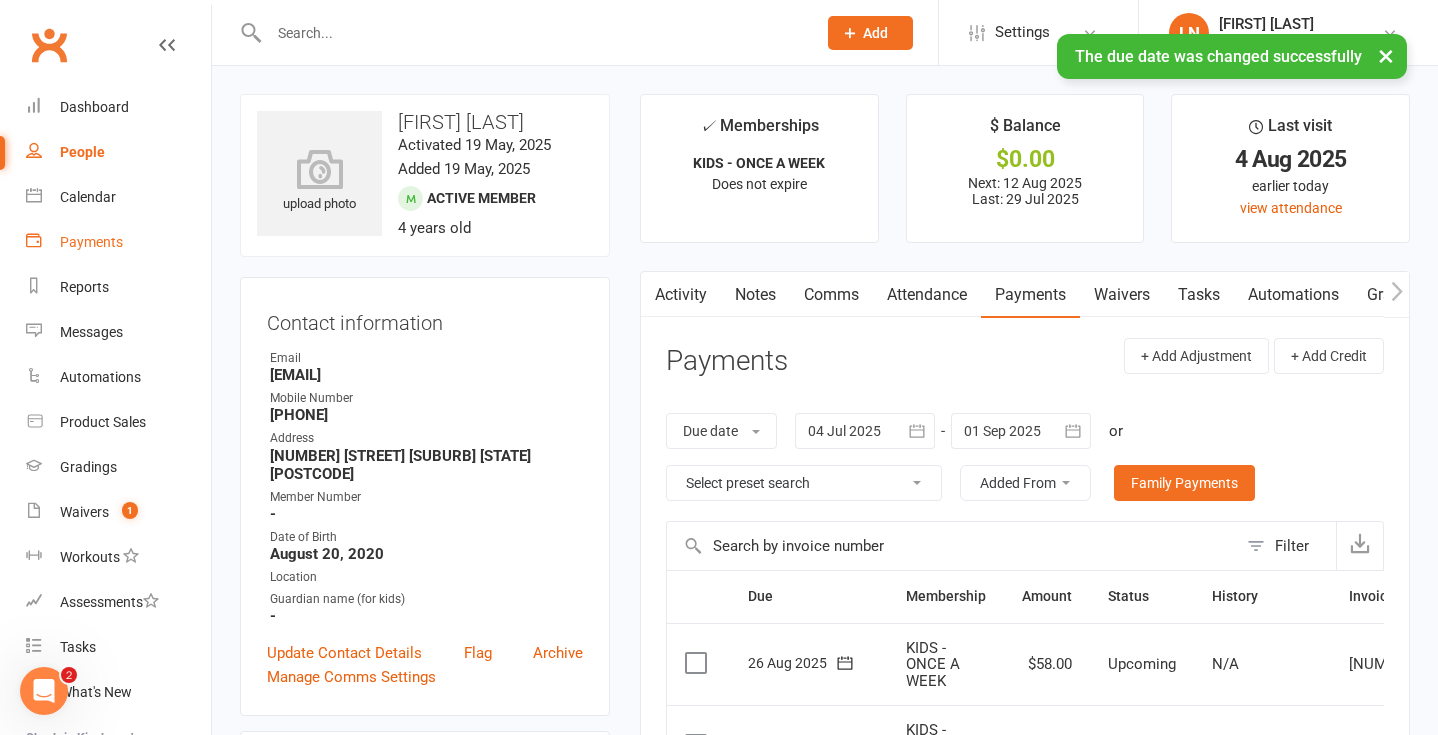 click on "Payments" at bounding box center (91, 242) 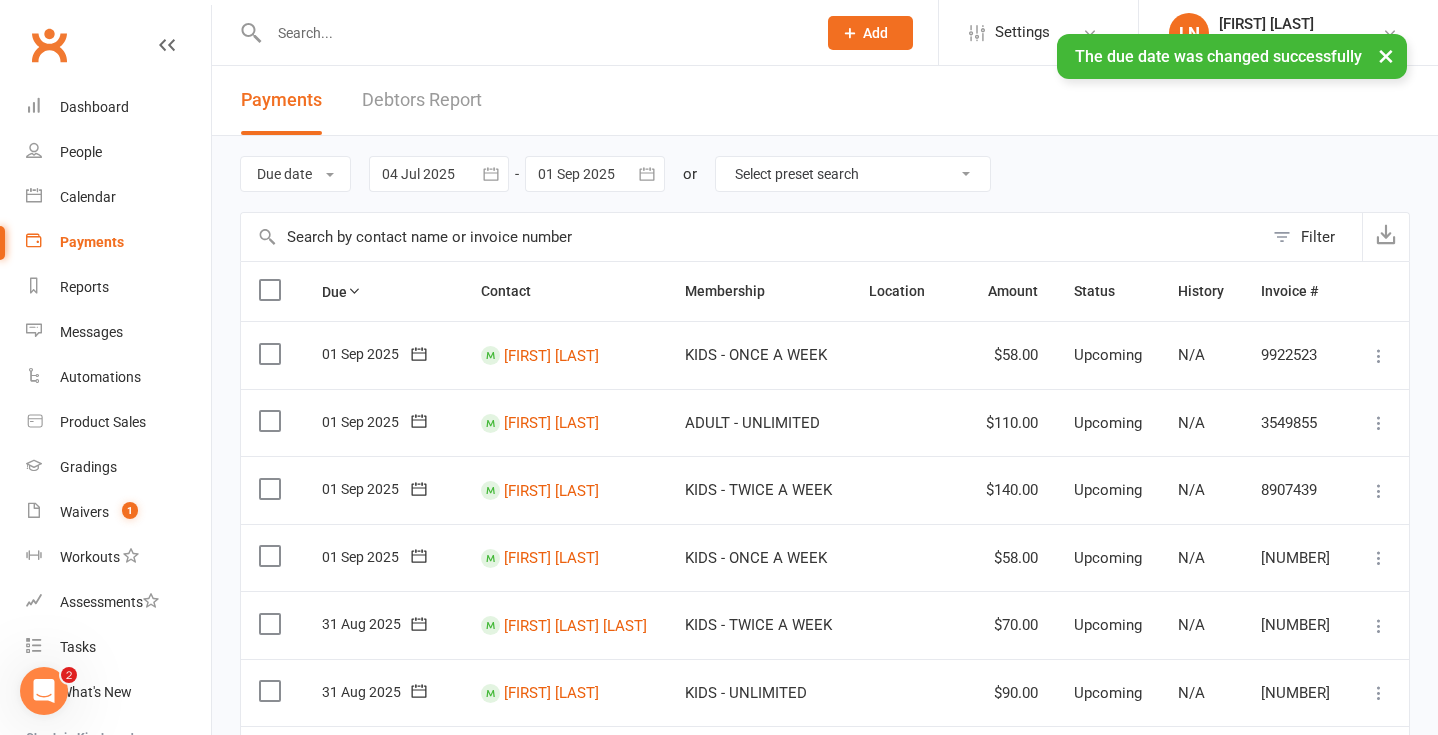 click on "Debtors Report" at bounding box center [422, 100] 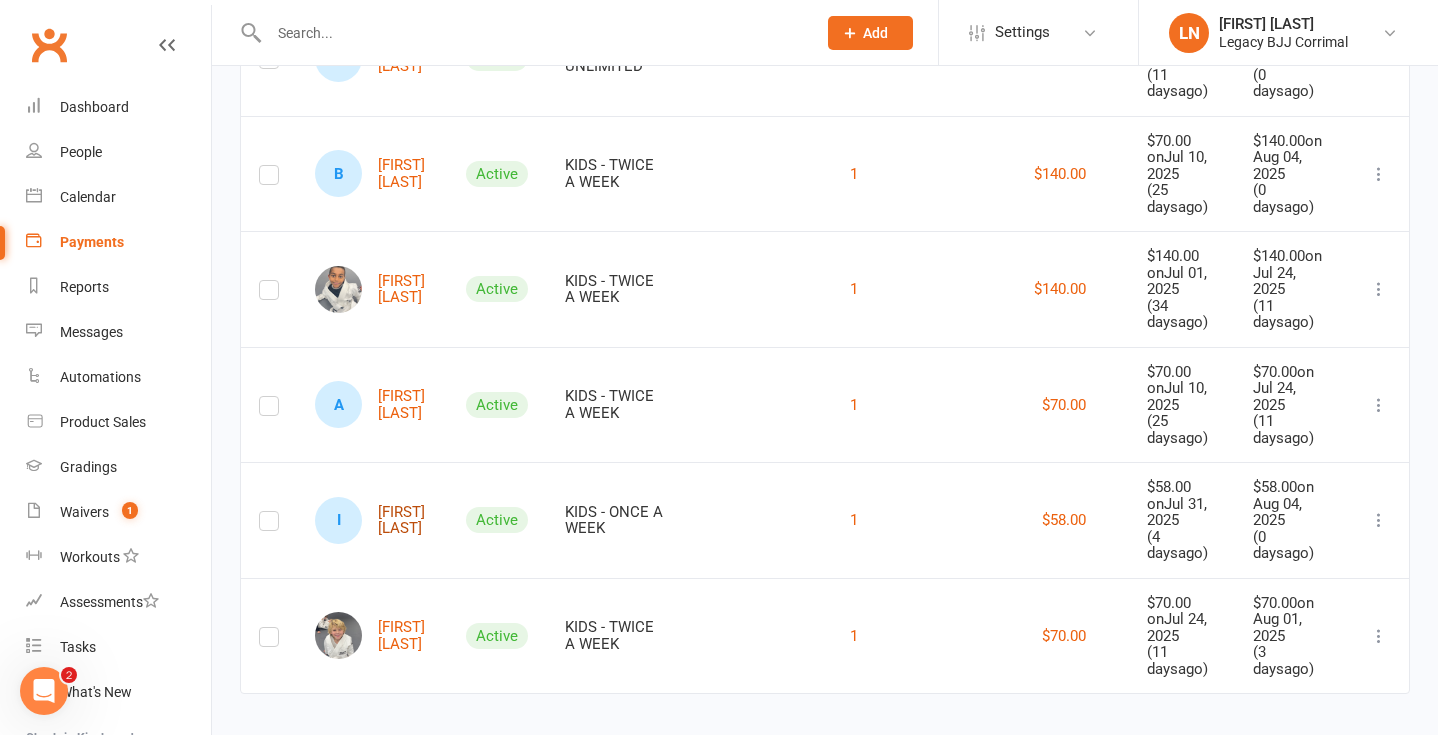 scroll, scrollTop: 580, scrollLeft: 0, axis: vertical 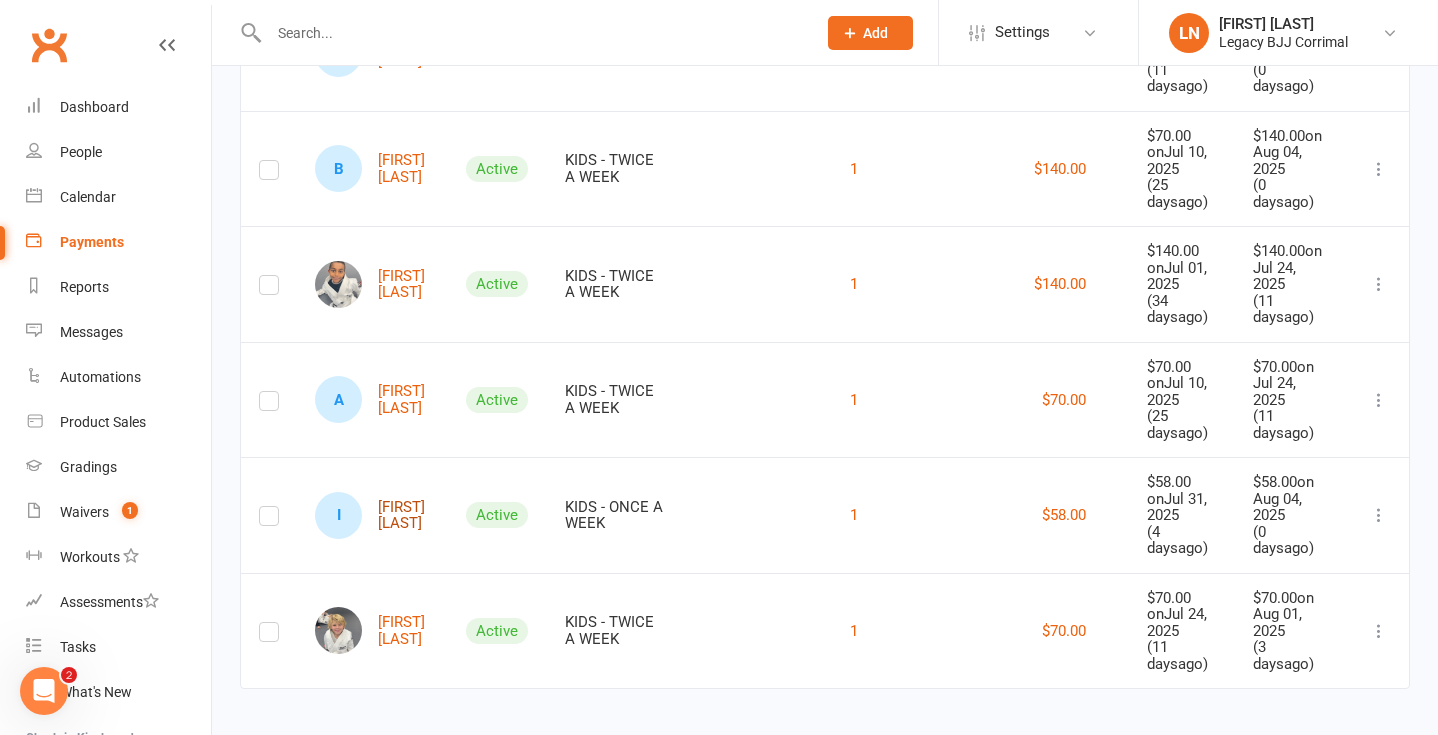 click on "I [FIRST] [LAST]" at bounding box center (372, 515) 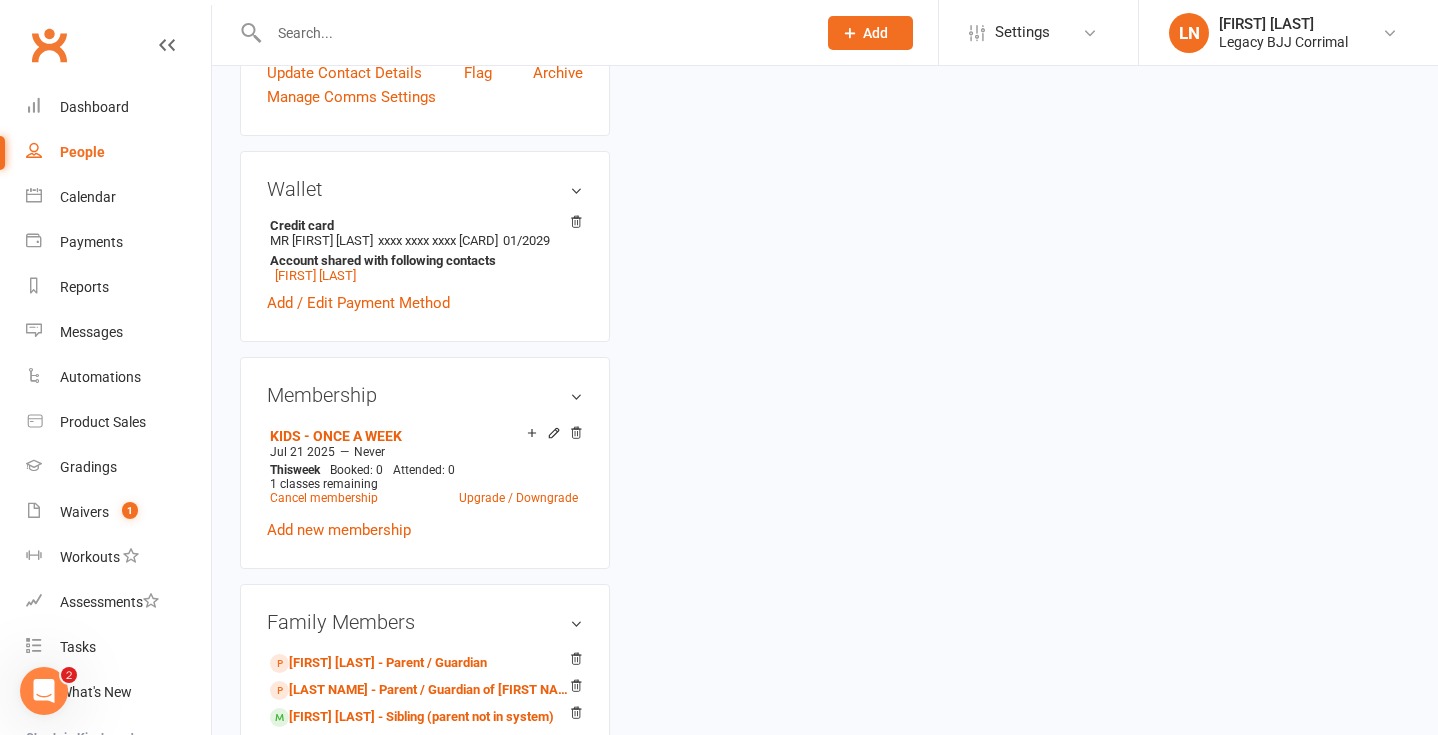 scroll, scrollTop: 0, scrollLeft: 0, axis: both 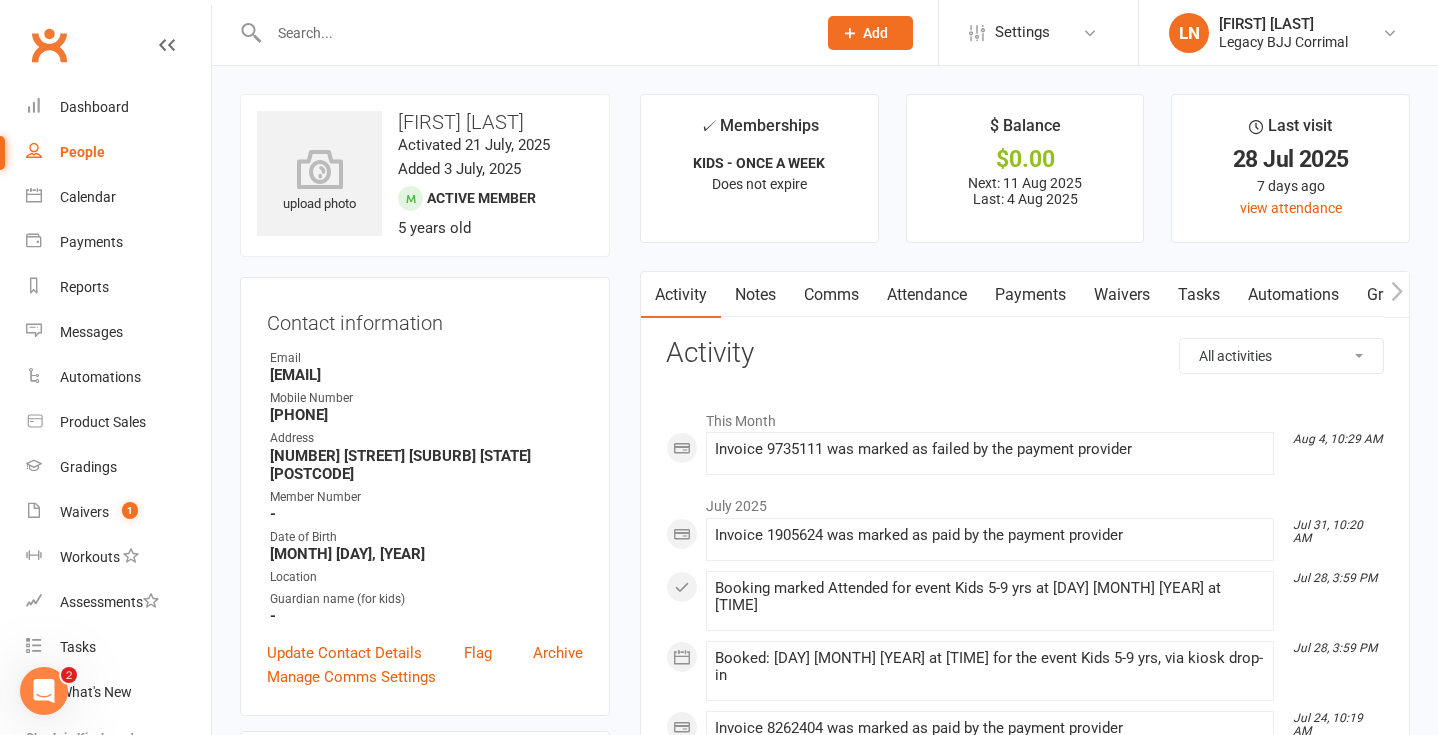 click on "Payments" at bounding box center [1030, 295] 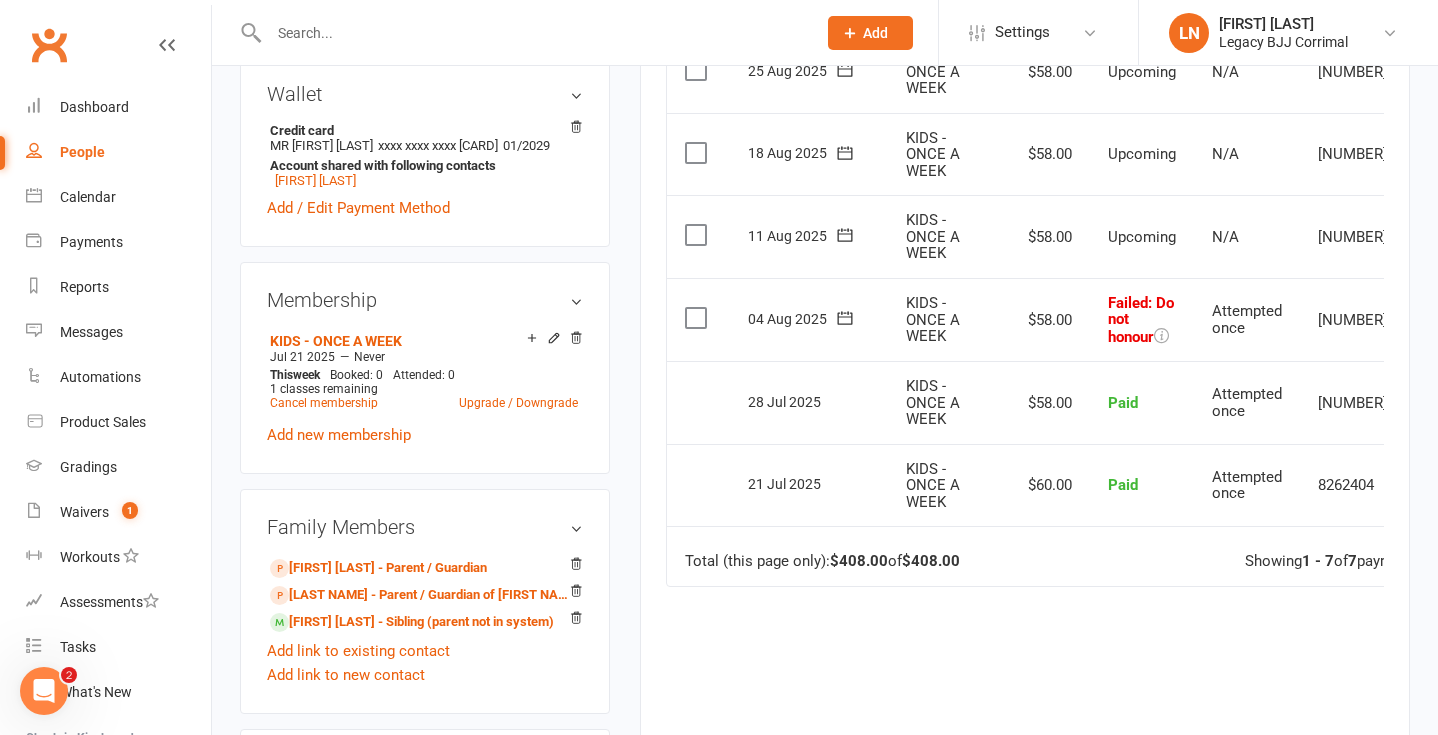 scroll, scrollTop: 664, scrollLeft: 0, axis: vertical 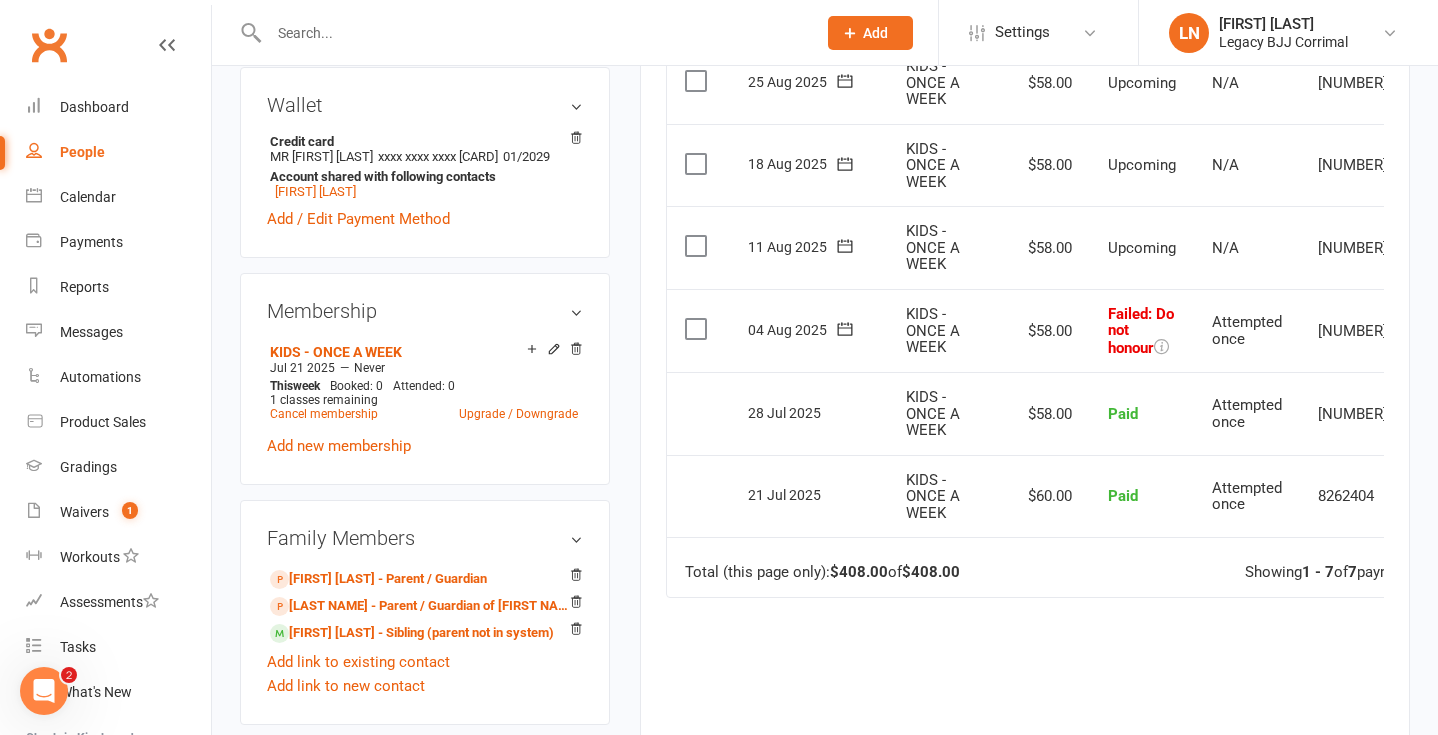 click 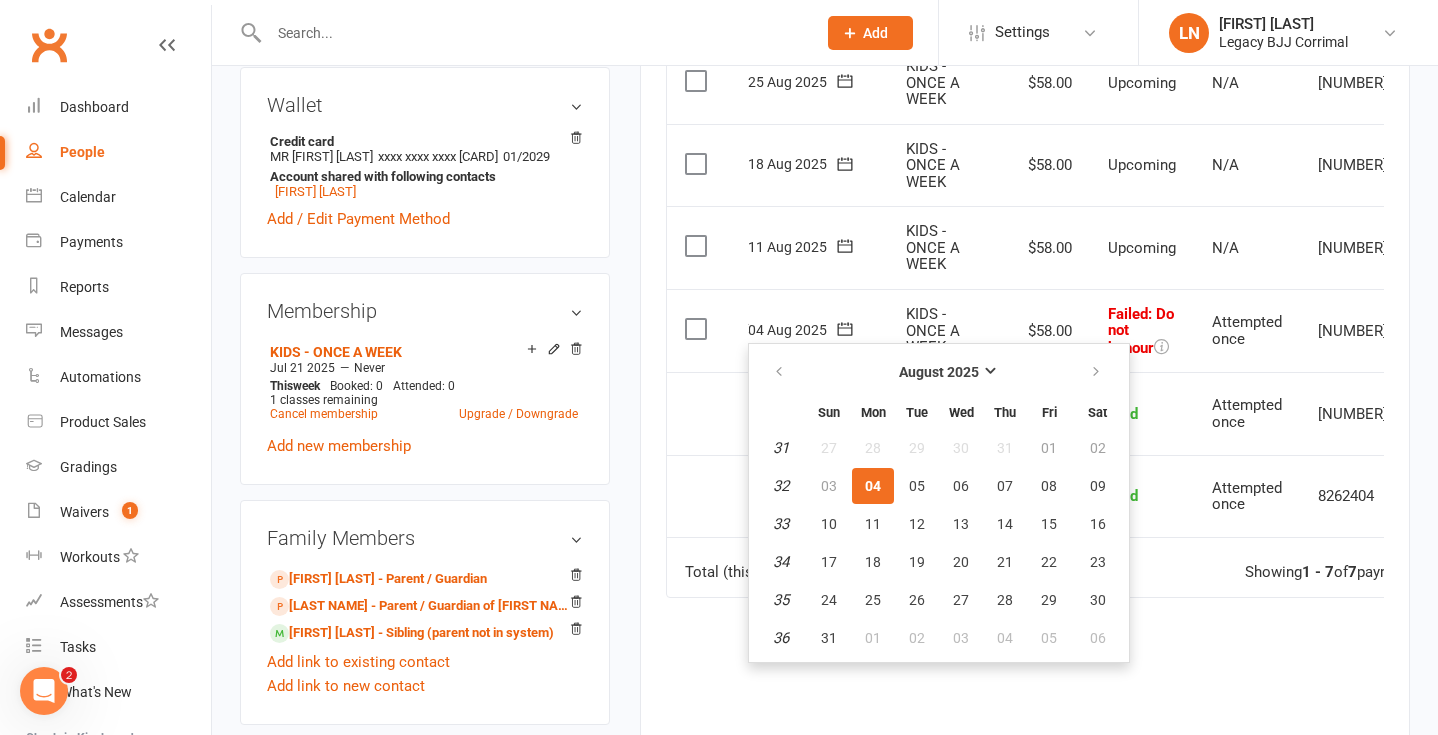 click on "04" at bounding box center [873, 486] 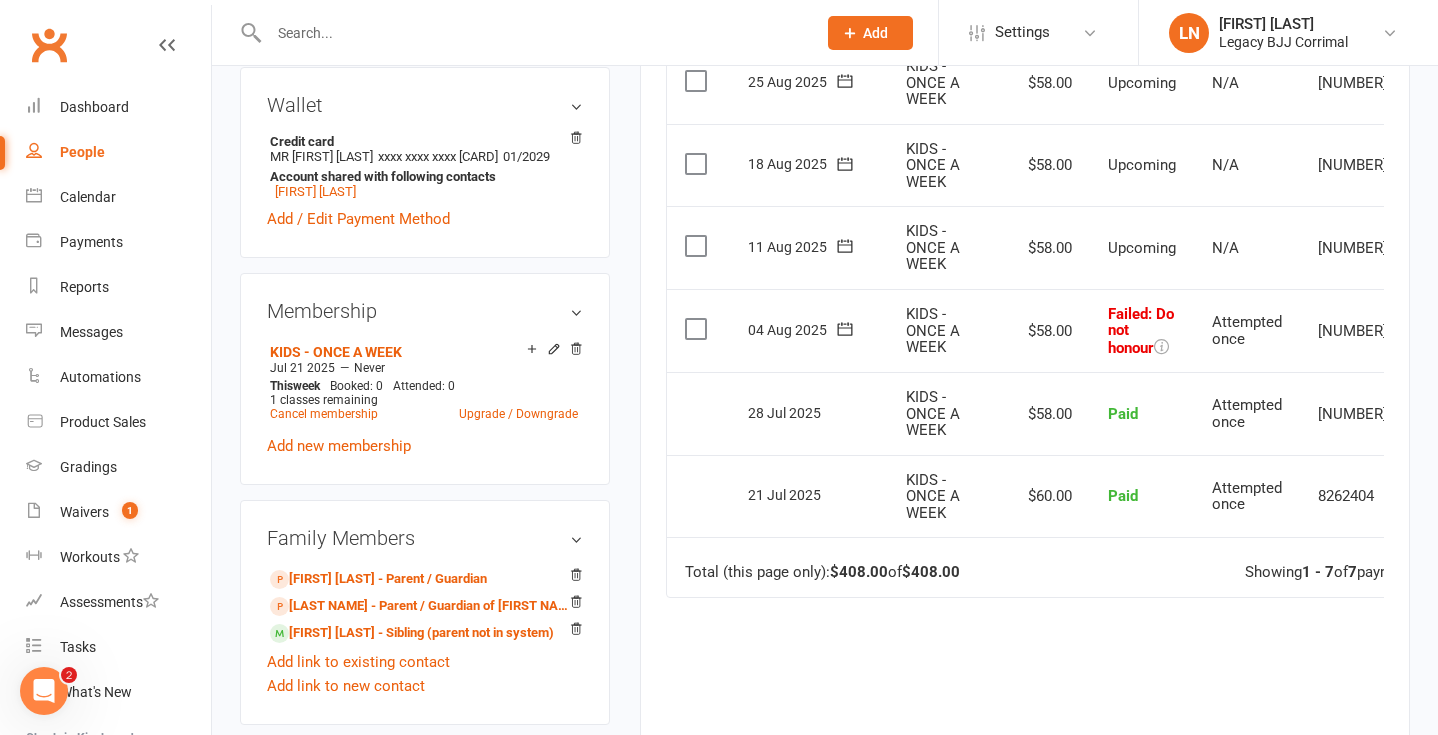 click 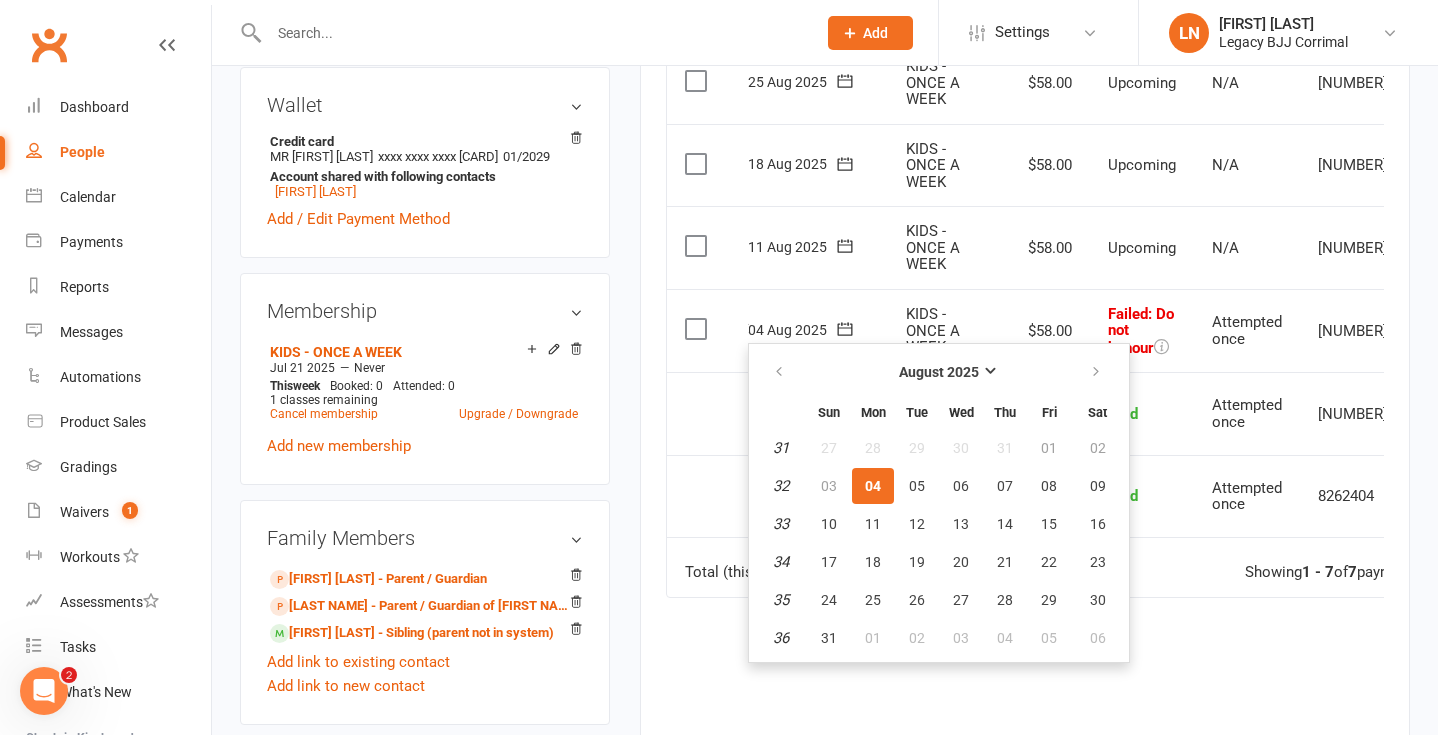 click on "04" at bounding box center (873, 486) 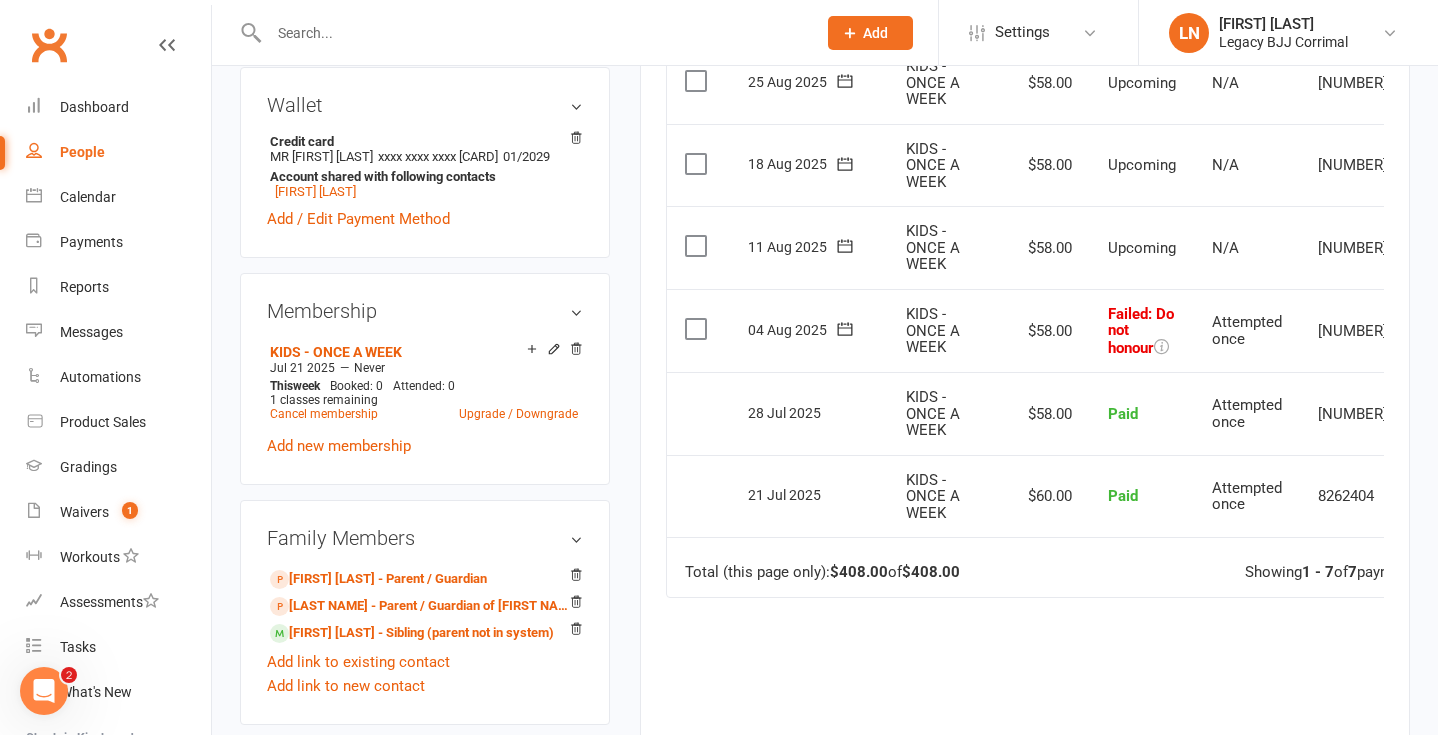 scroll, scrollTop: 0, scrollLeft: 70, axis: horizontal 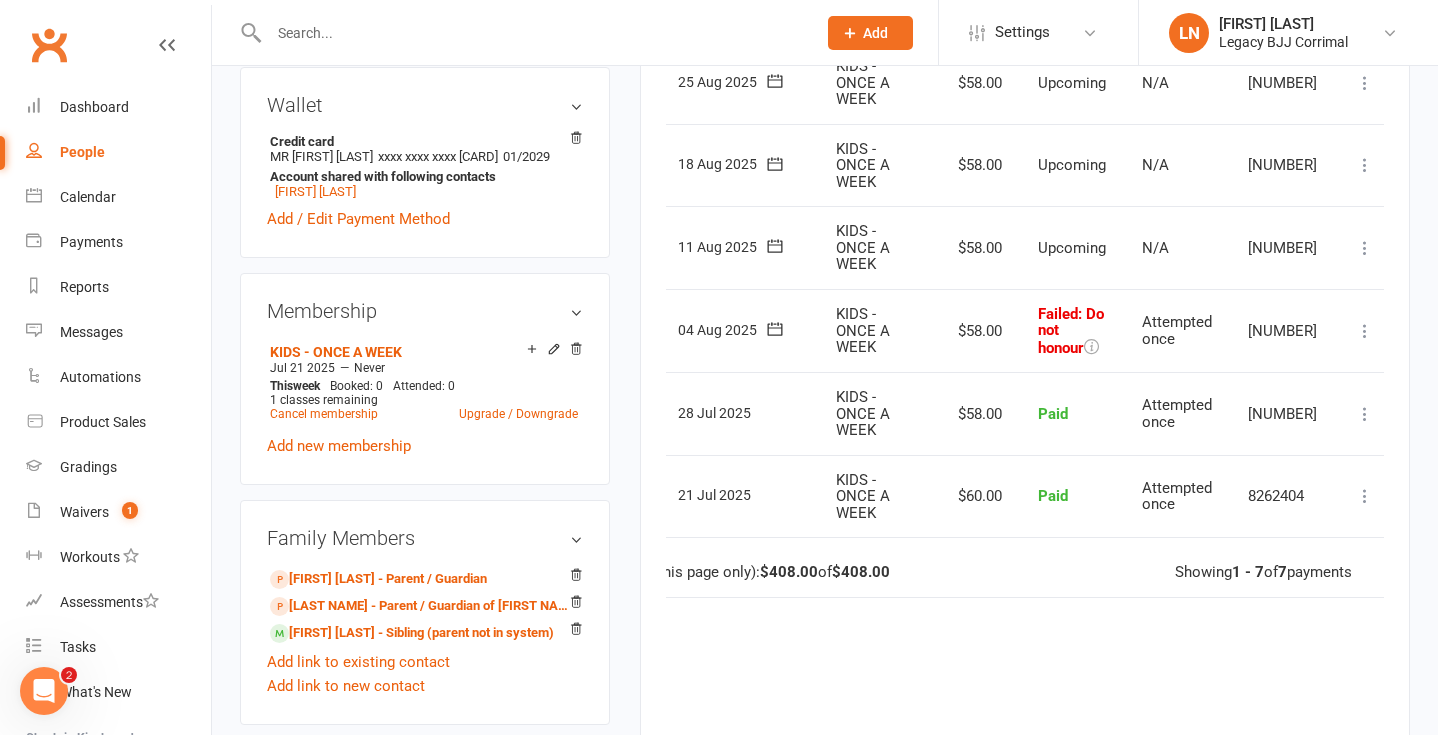 click at bounding box center [1365, 331] 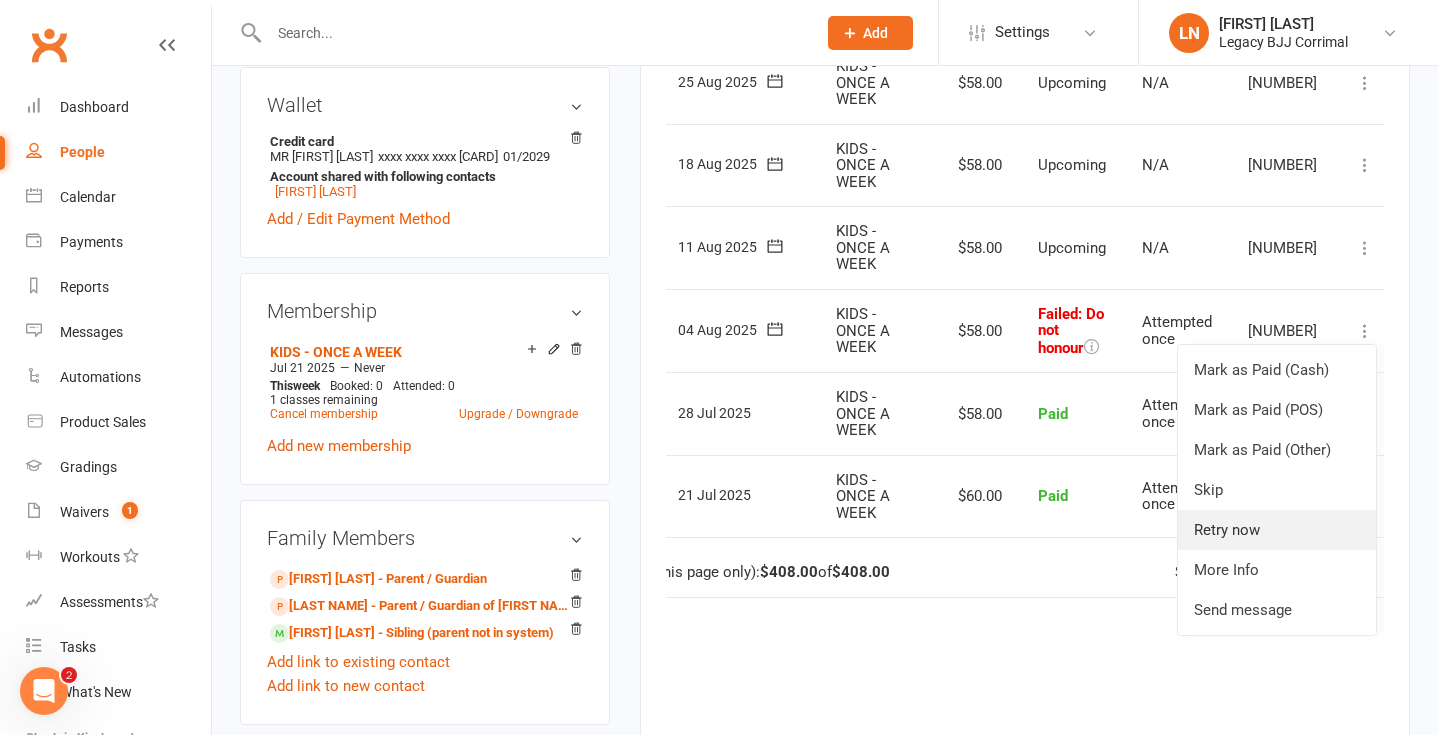 click on "Retry now" at bounding box center [1277, 530] 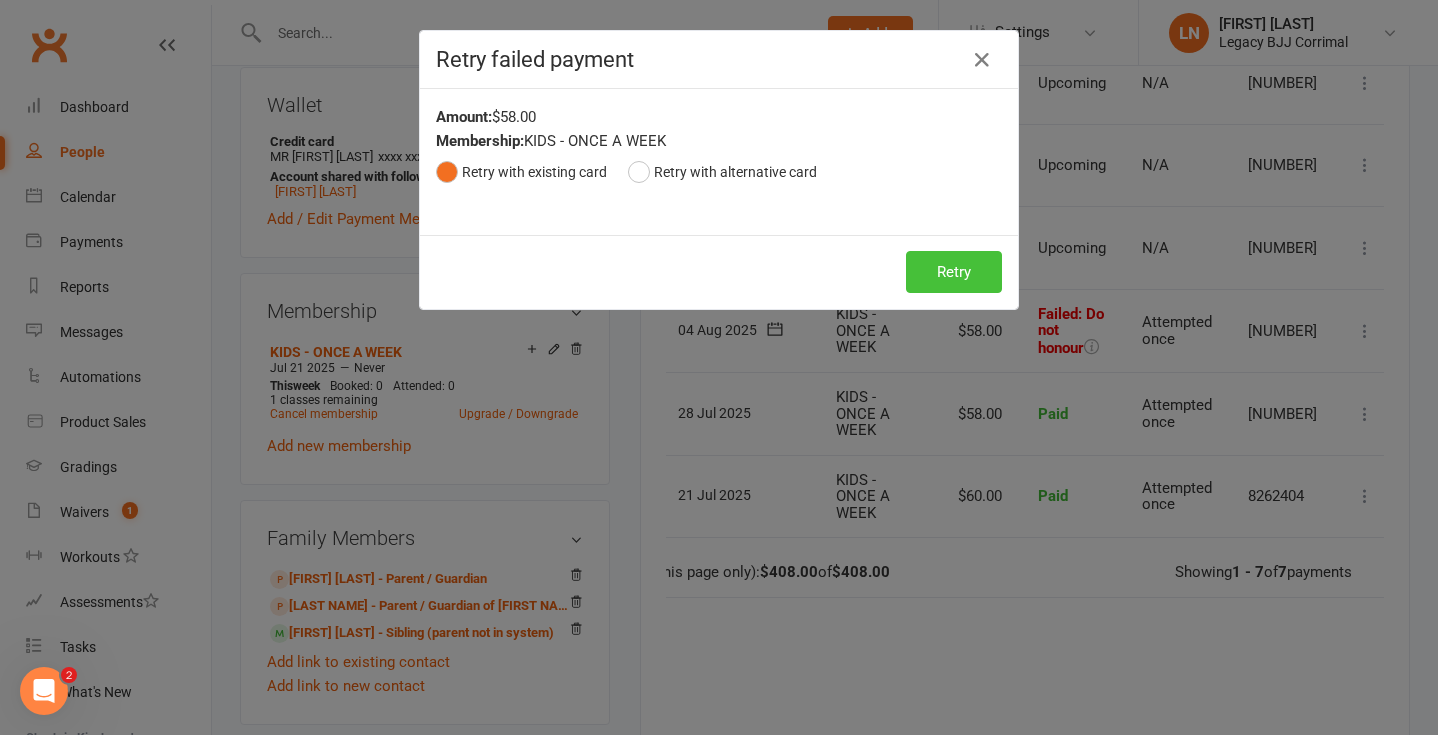 click on "Retry" at bounding box center (954, 272) 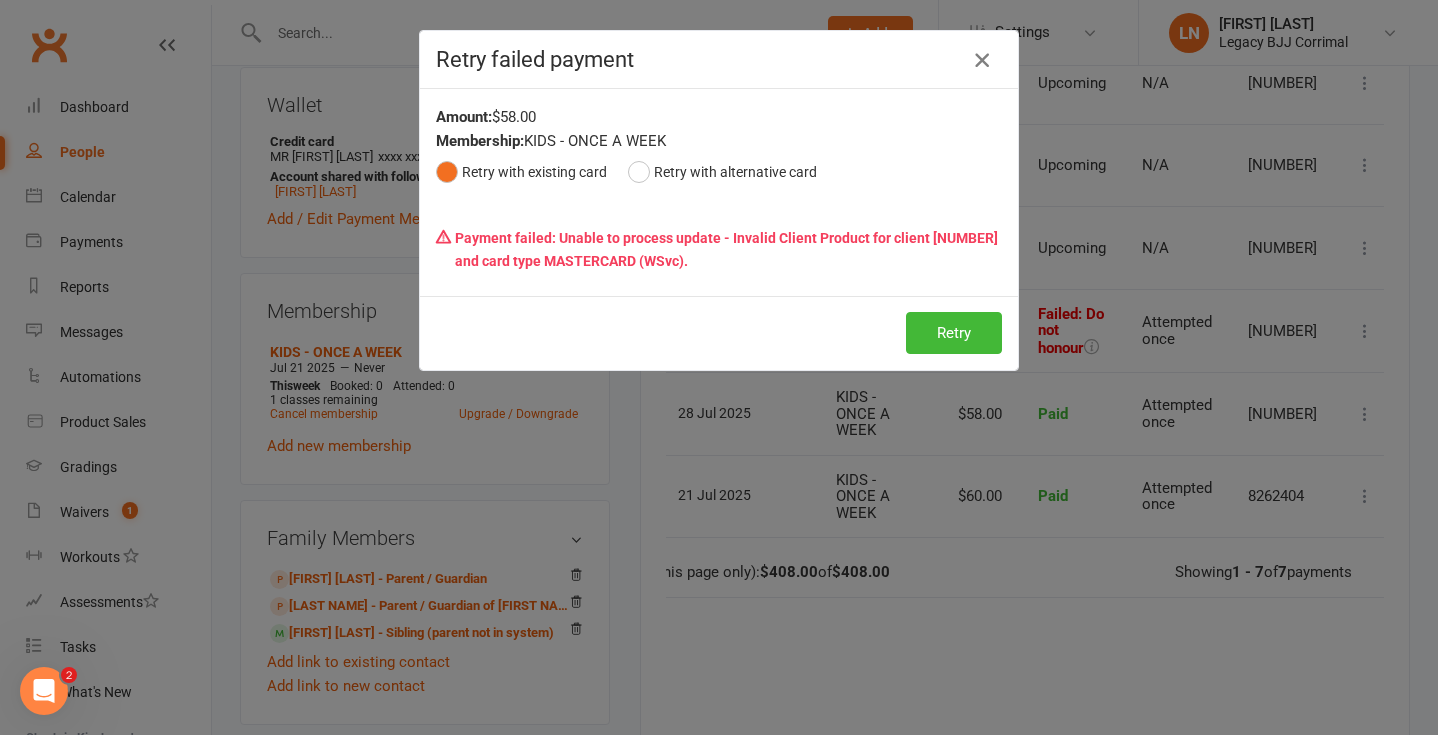 click at bounding box center [982, 60] 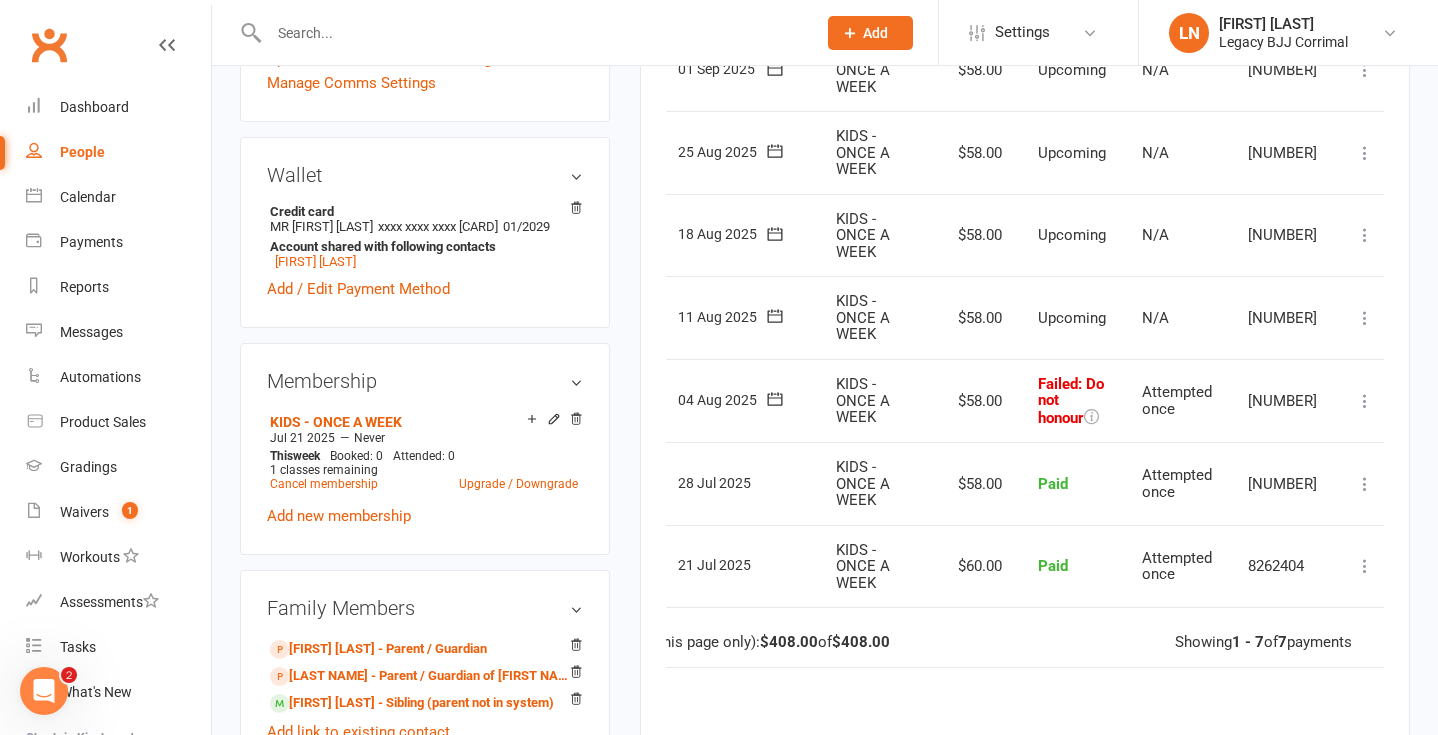 scroll, scrollTop: 593, scrollLeft: 0, axis: vertical 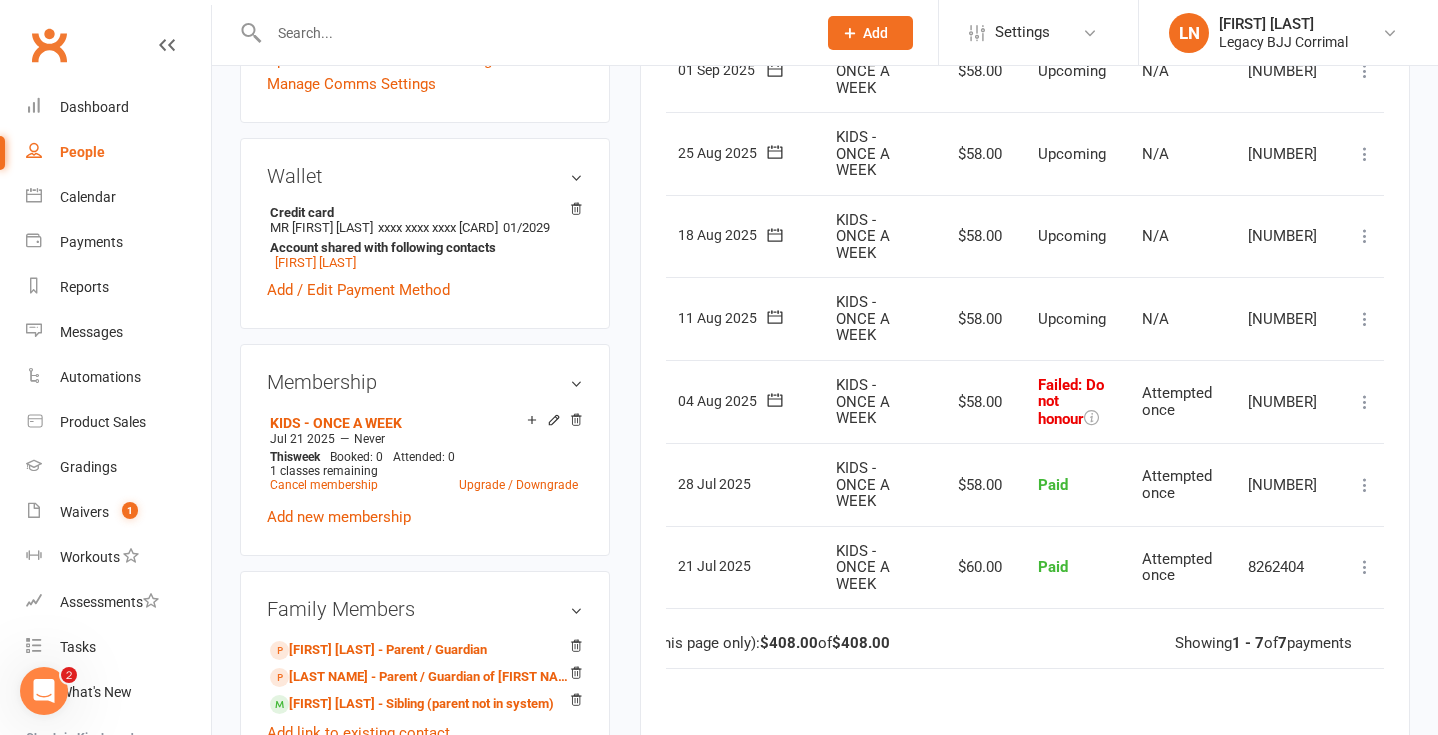 click 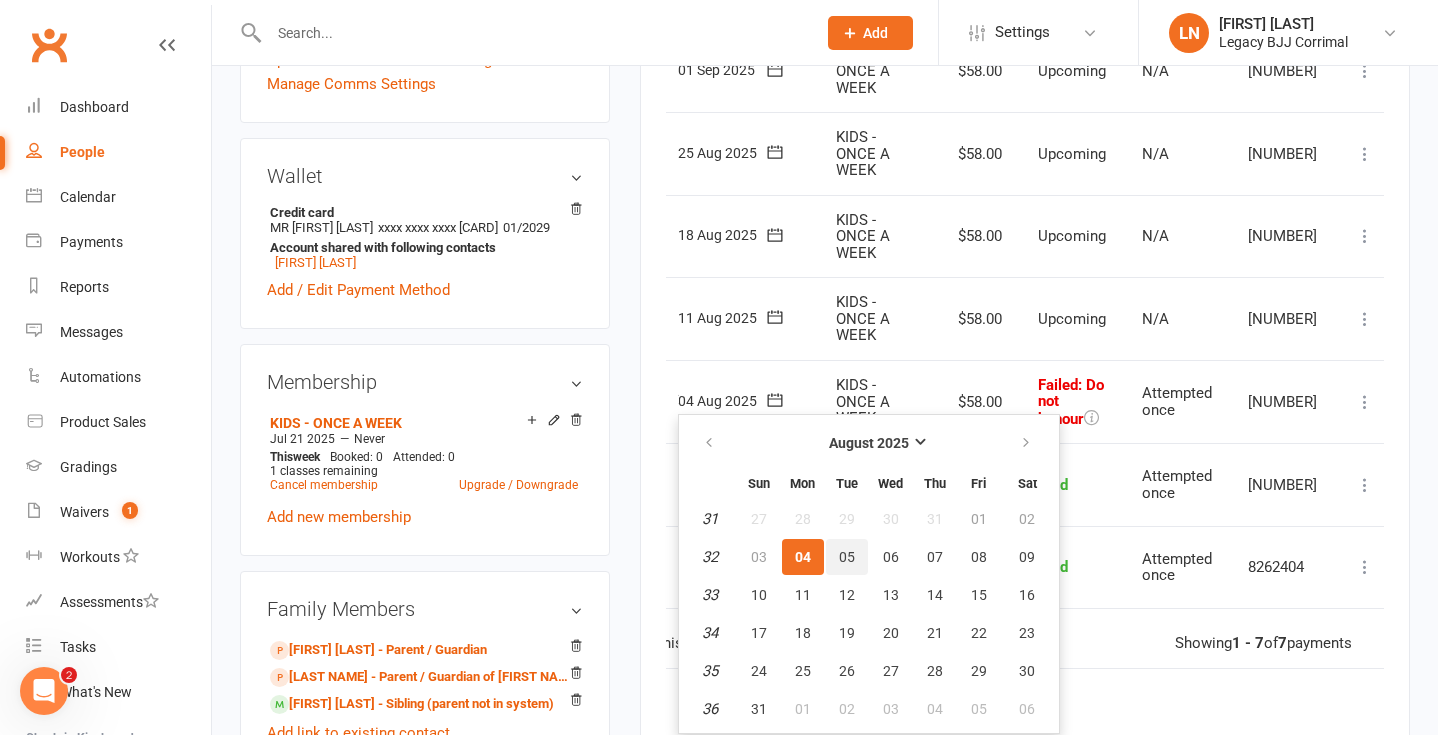 click on "05" at bounding box center [847, 557] 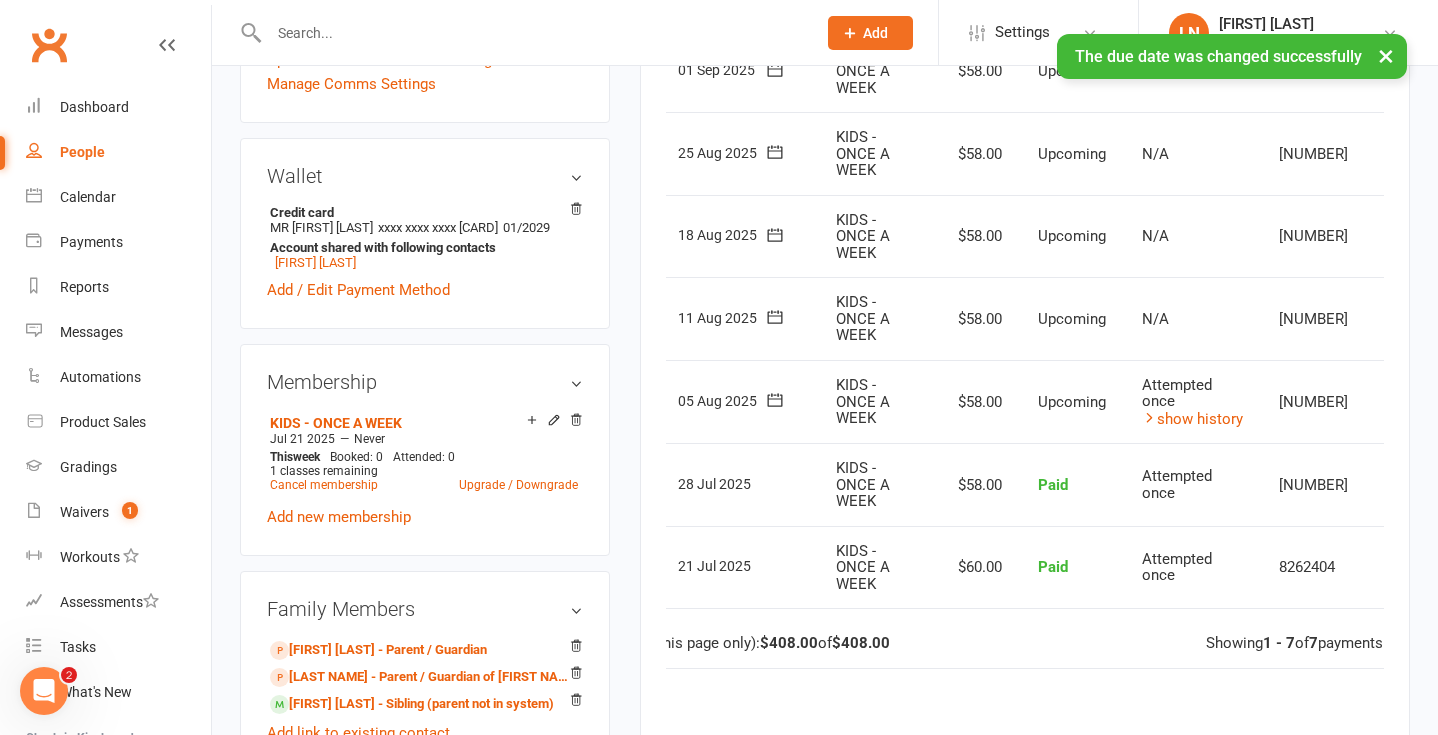 scroll, scrollTop: 0, scrollLeft: 0, axis: both 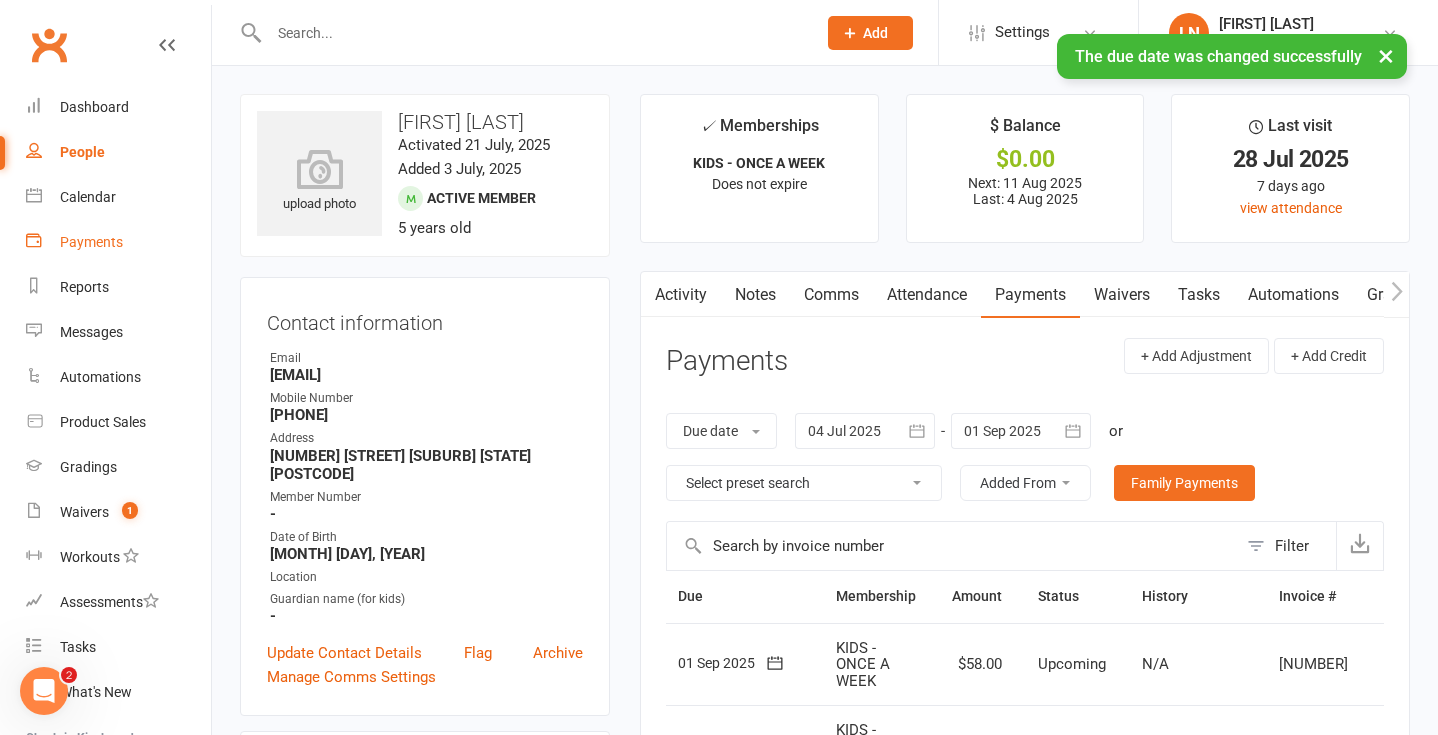click on "Payments" at bounding box center (118, 242) 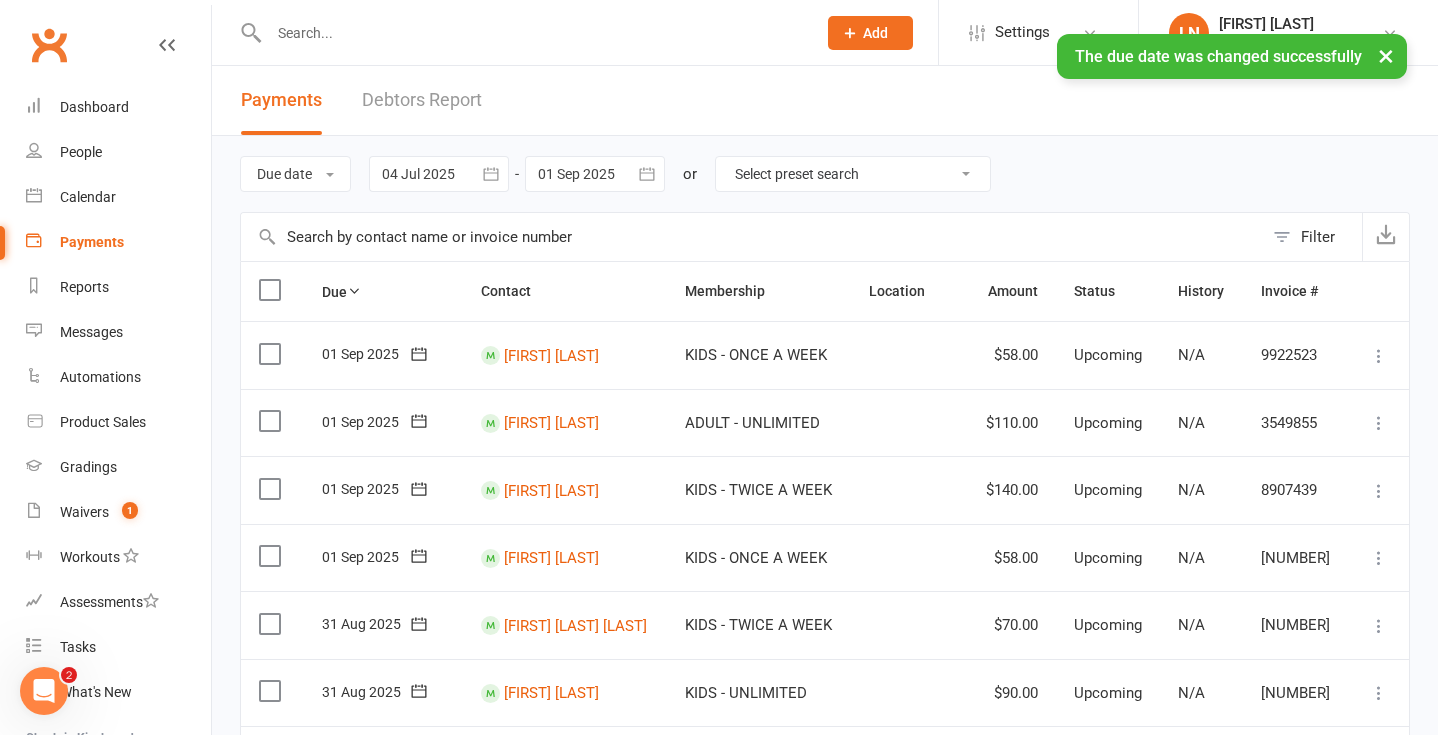 click on "Debtors Report" at bounding box center [422, 100] 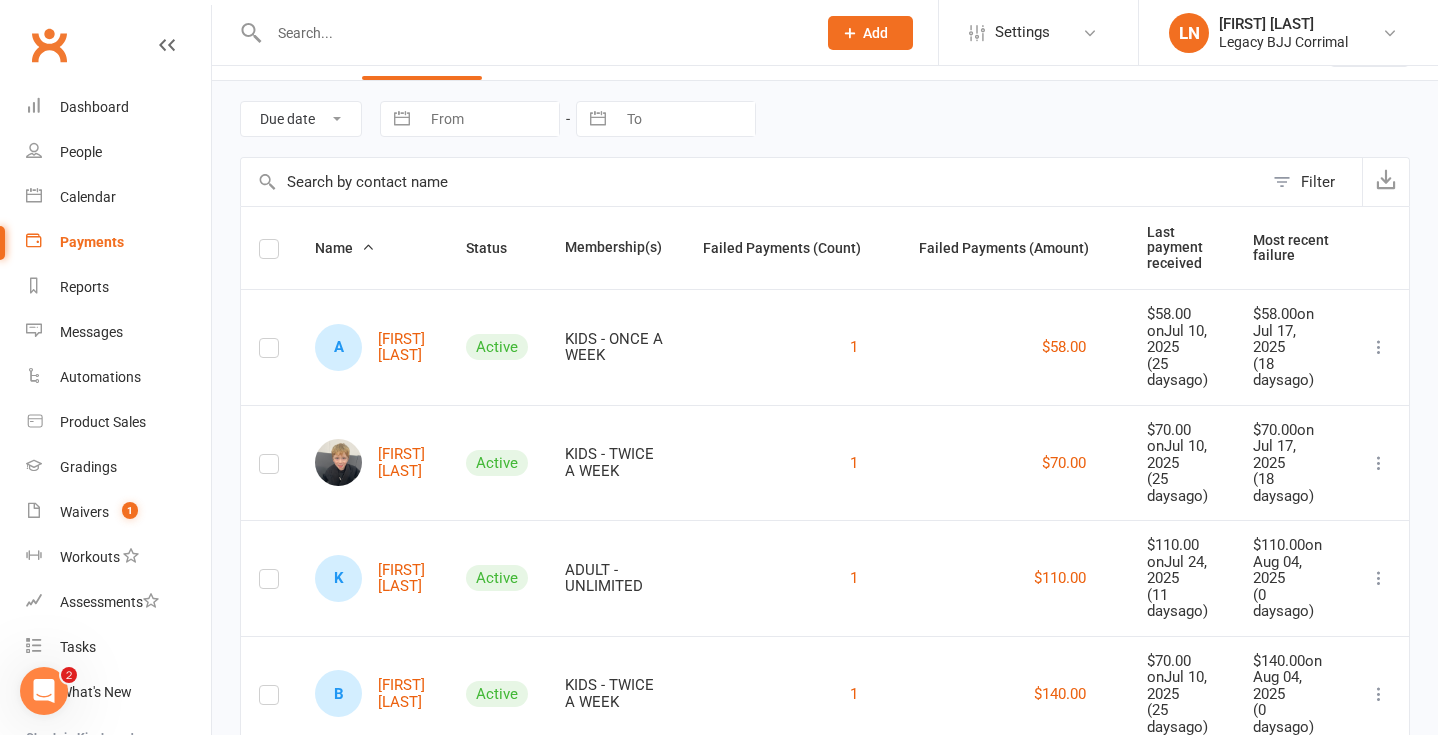 scroll, scrollTop: 0, scrollLeft: 0, axis: both 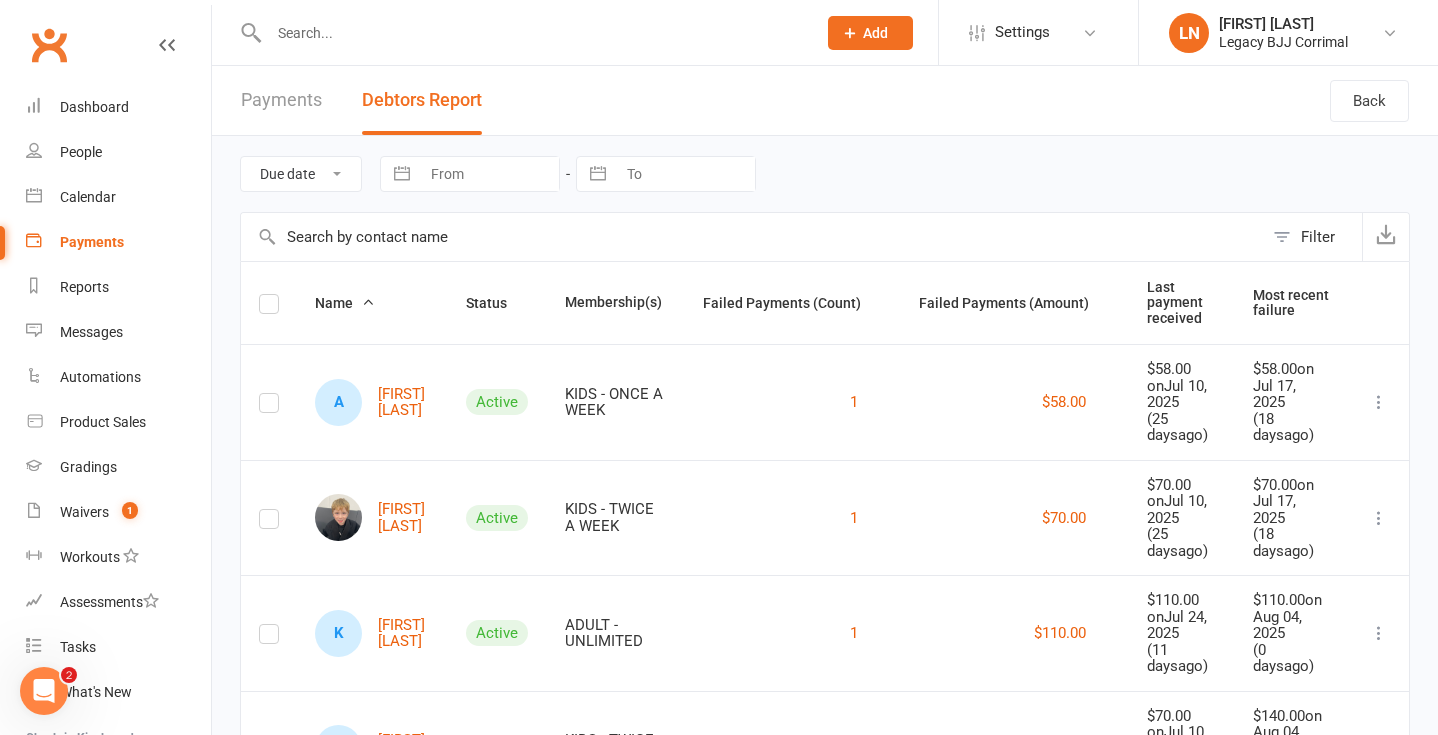 click at bounding box center [532, 33] 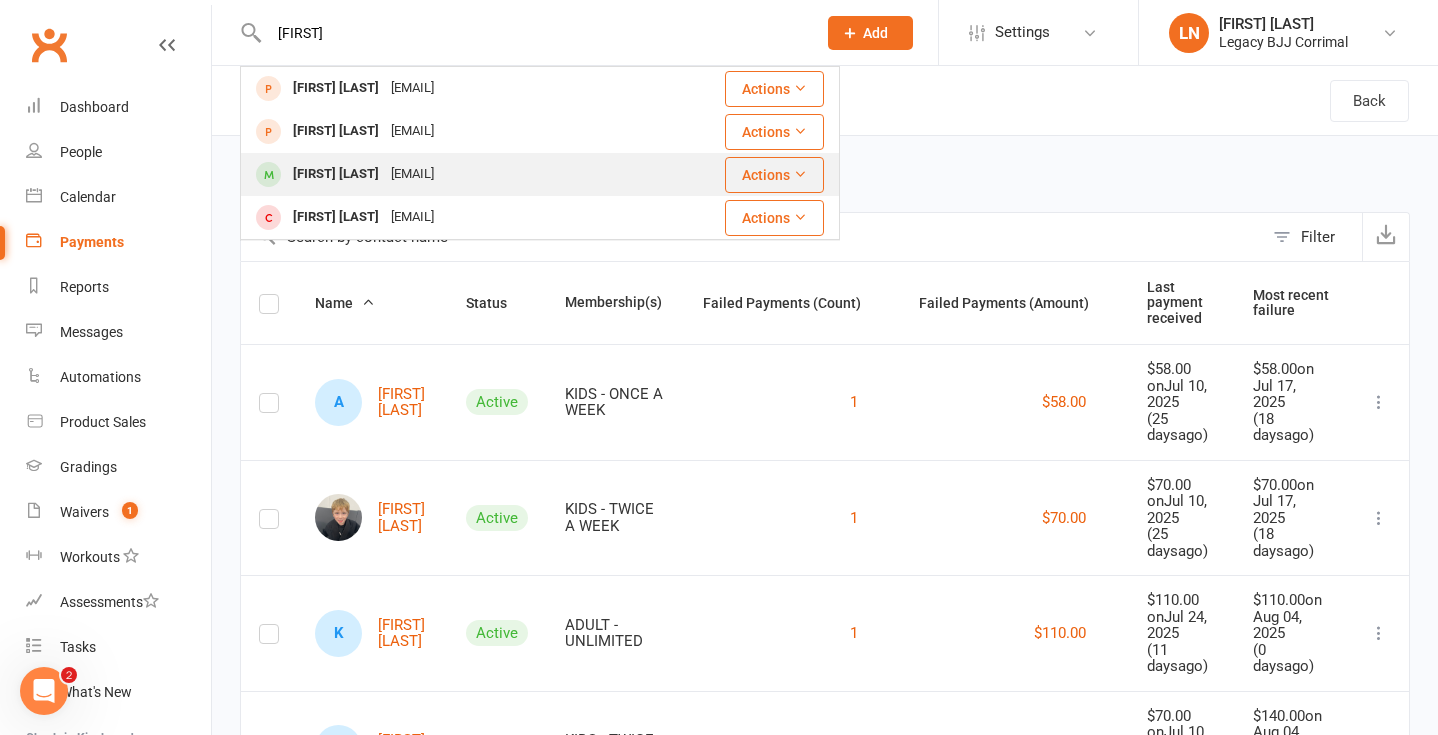 type on "[FIRST]" 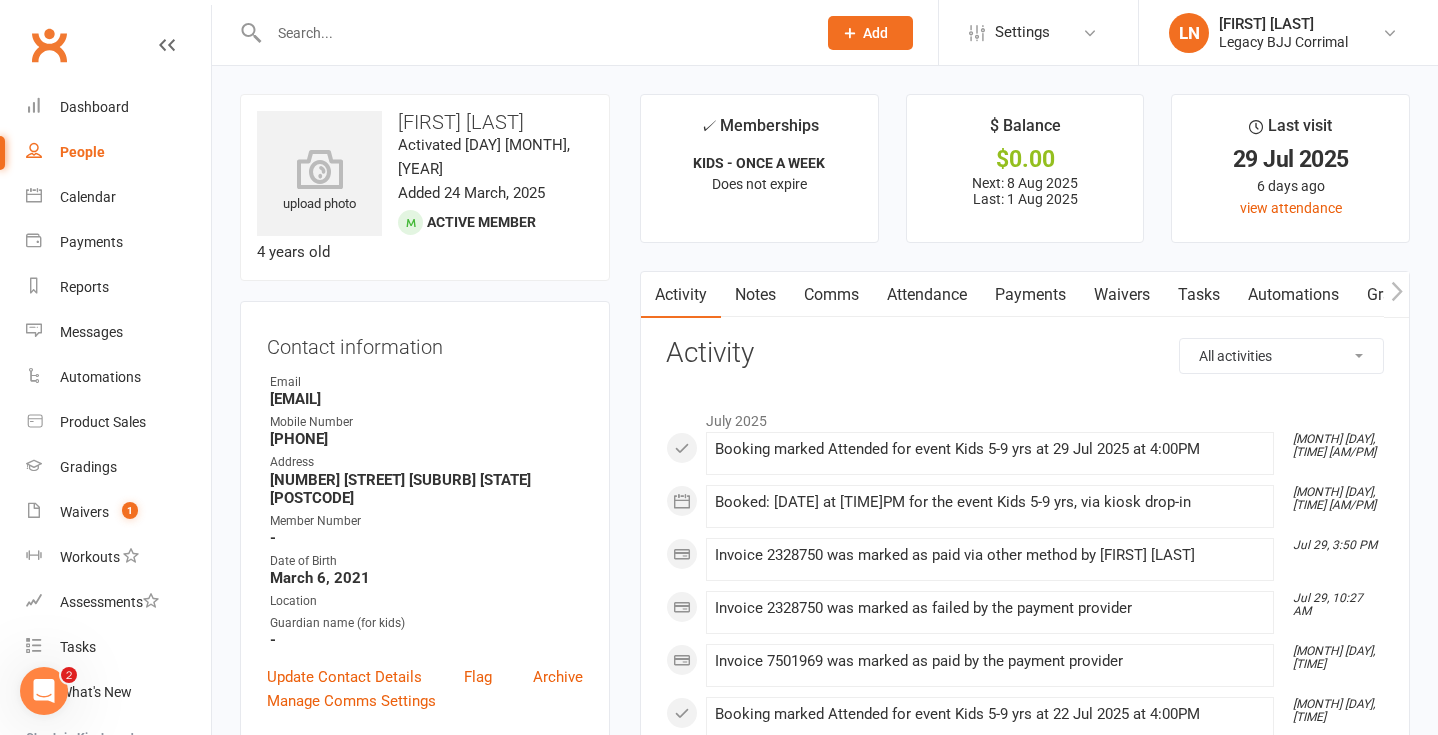 click on "Payments" at bounding box center (1030, 295) 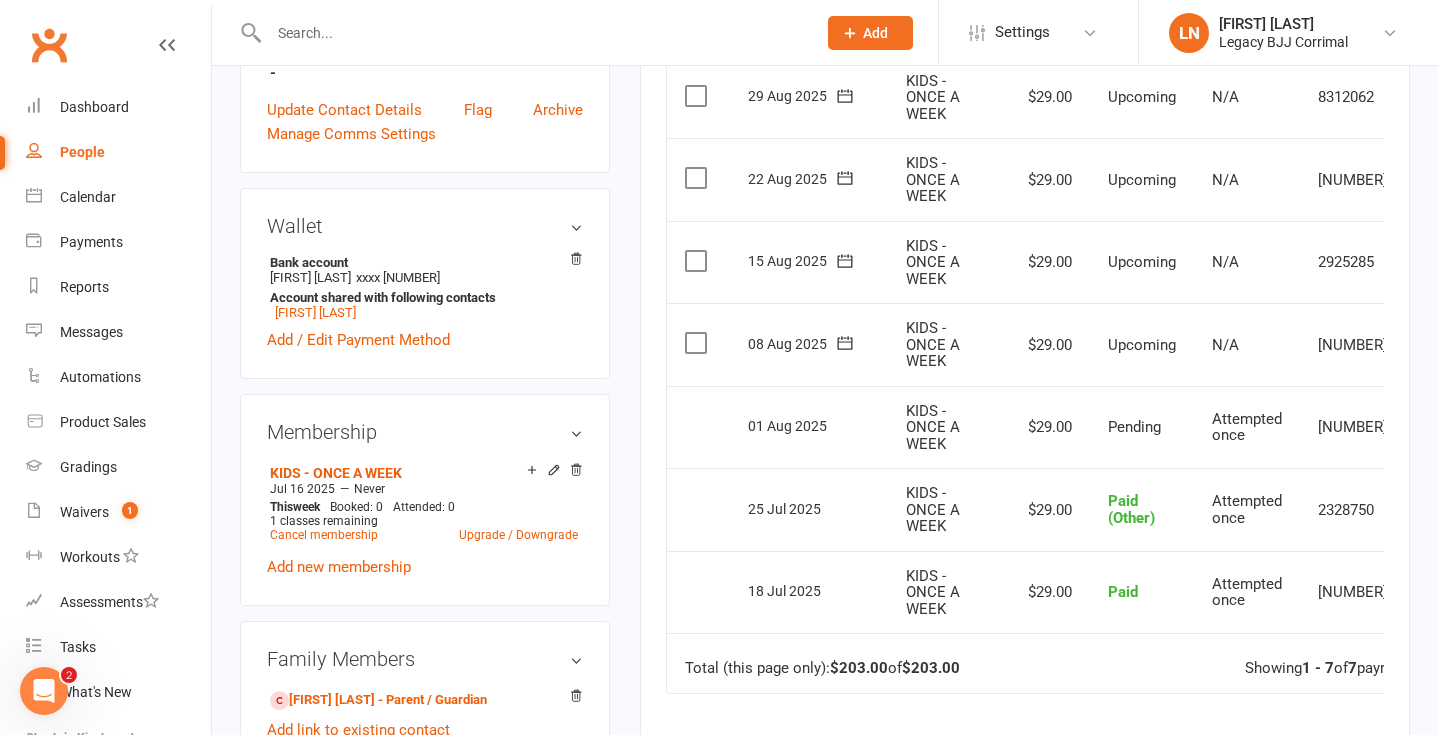 scroll, scrollTop: 577, scrollLeft: 0, axis: vertical 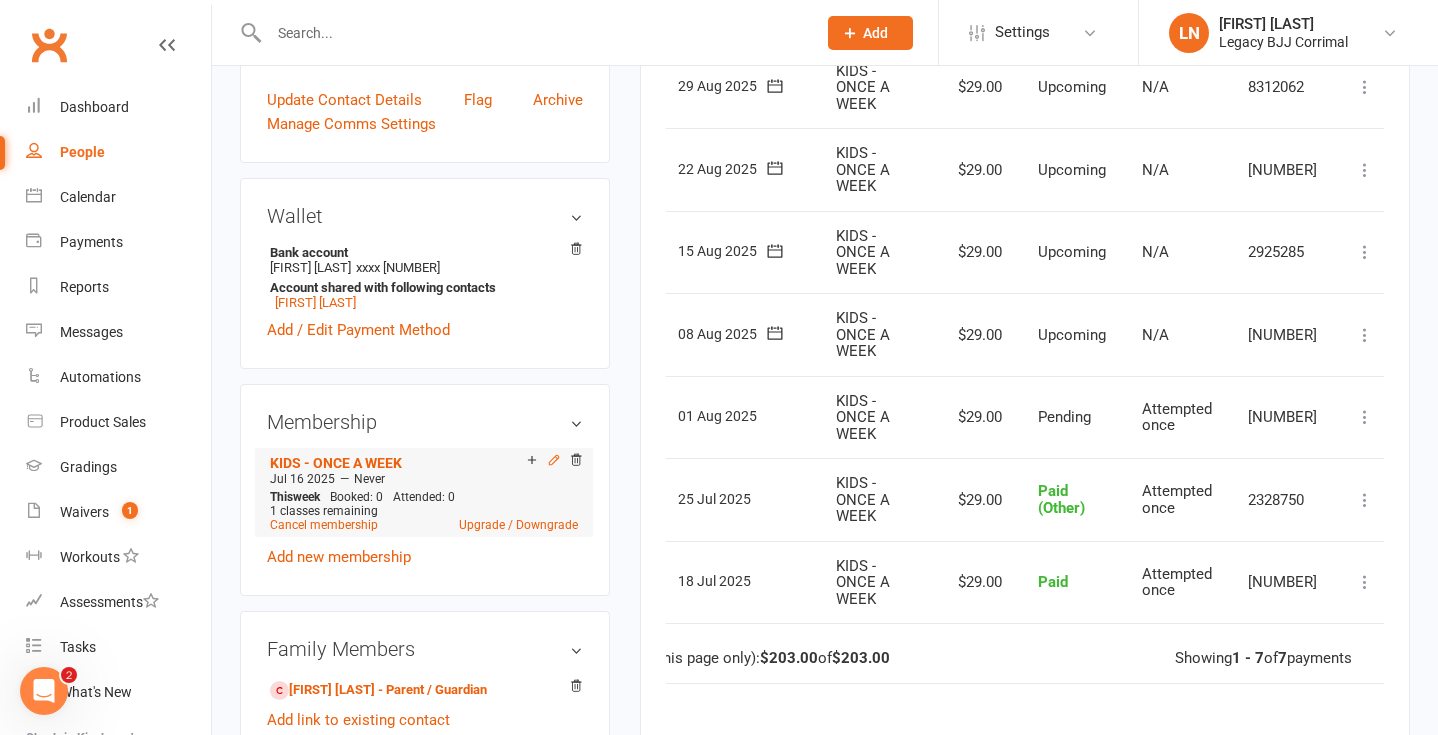 click 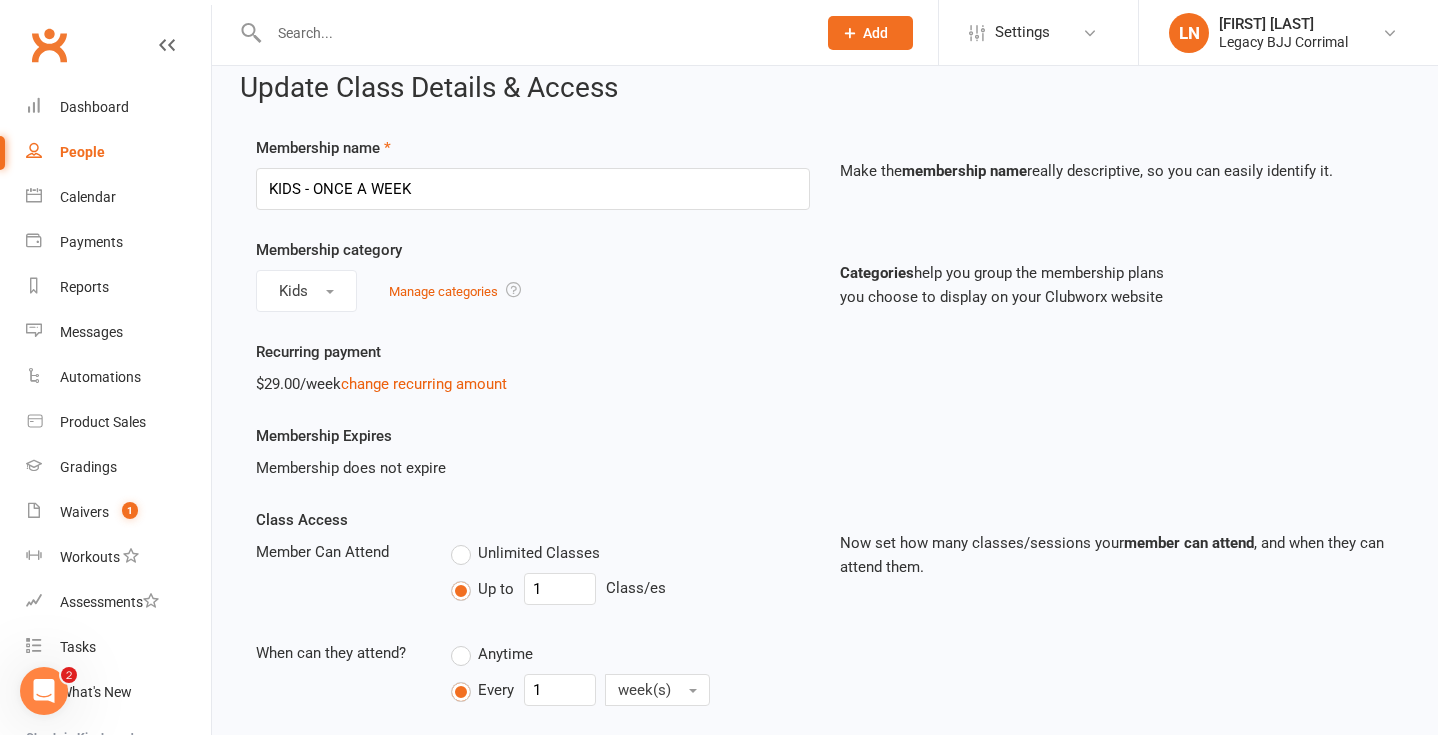scroll, scrollTop: 0, scrollLeft: 0, axis: both 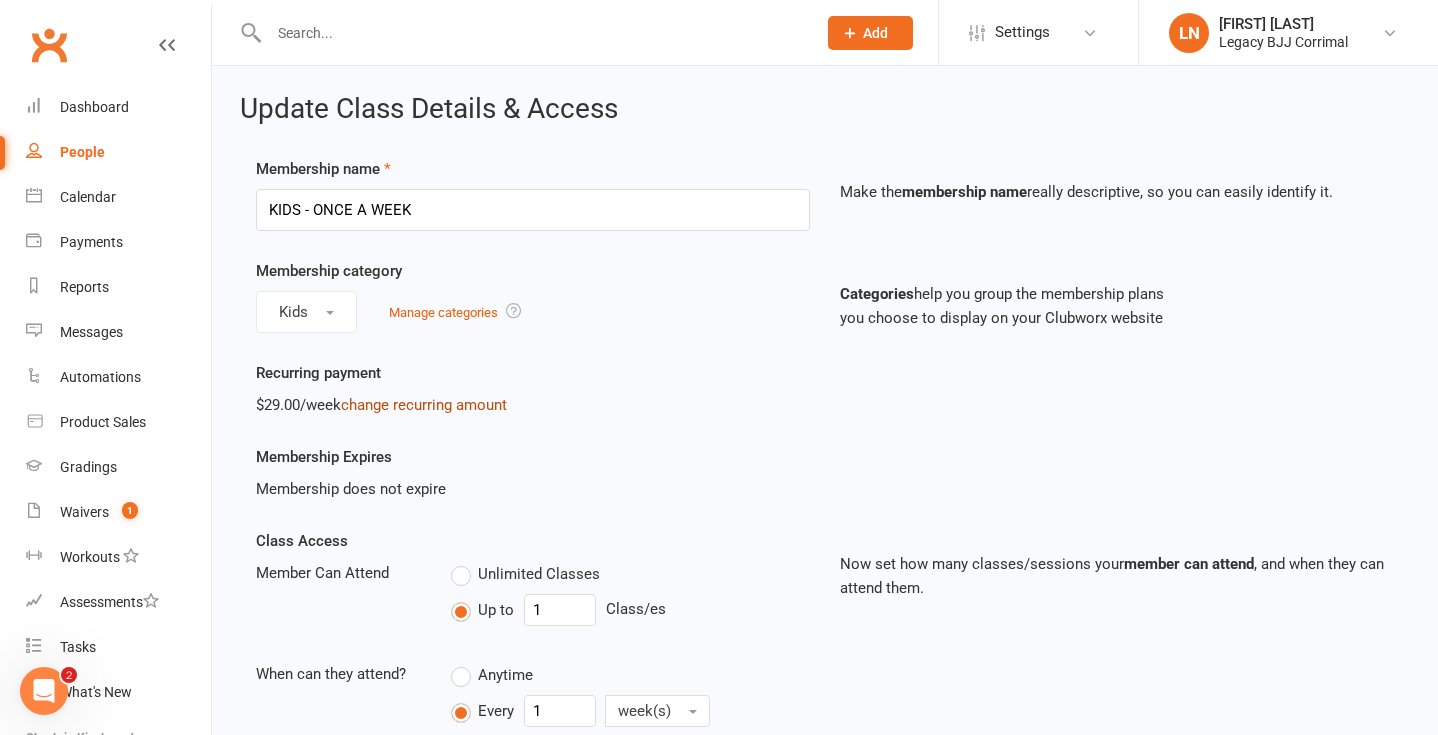 click on "change recurring amount" at bounding box center (424, 405) 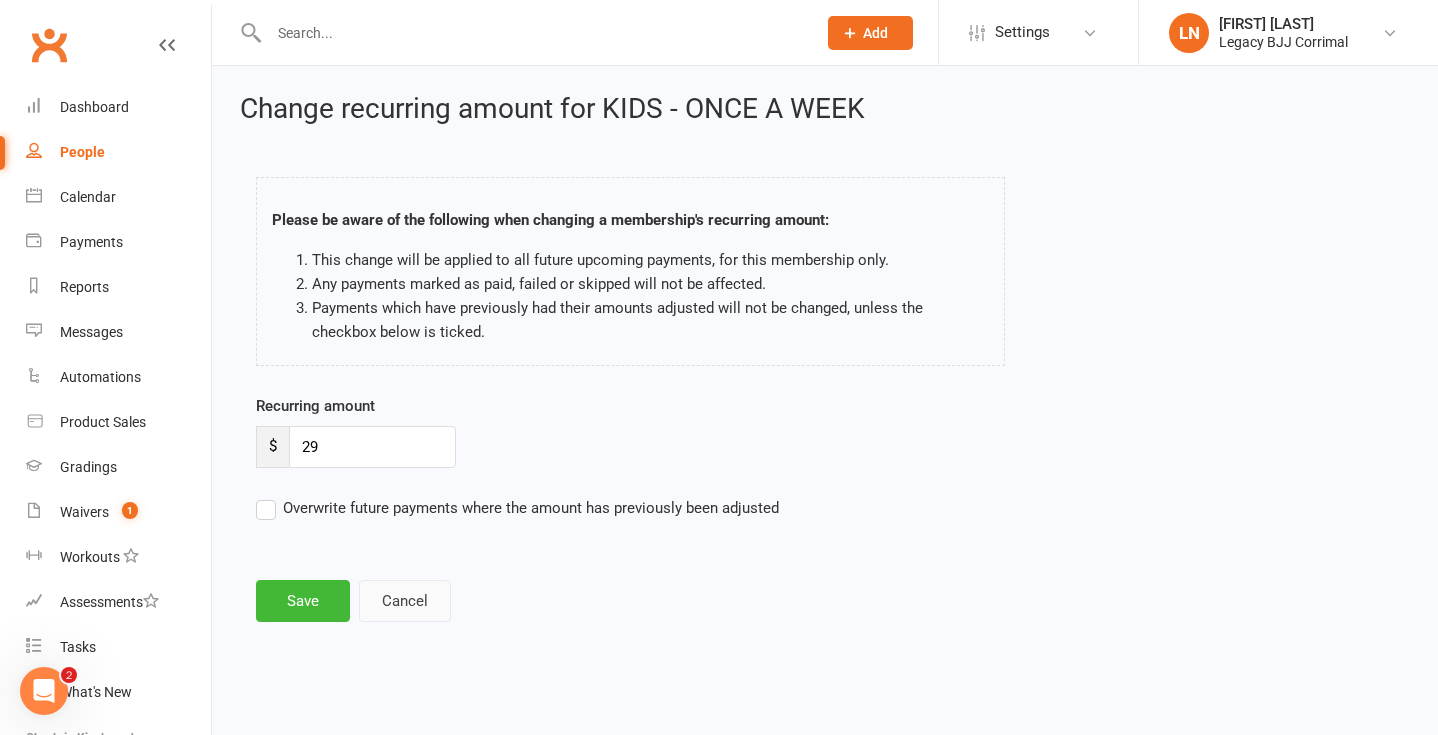 click on "Cancel" at bounding box center (405, 601) 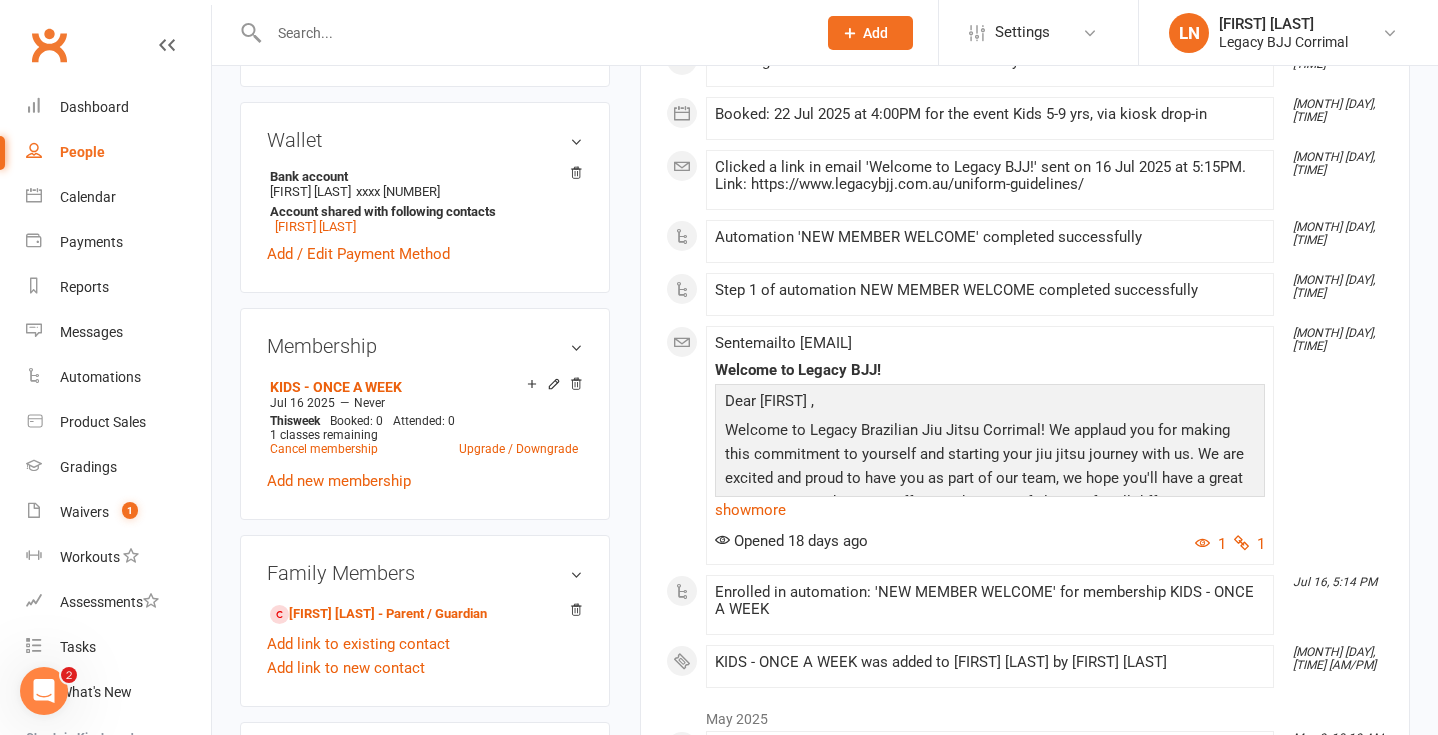 scroll, scrollTop: 683, scrollLeft: 0, axis: vertical 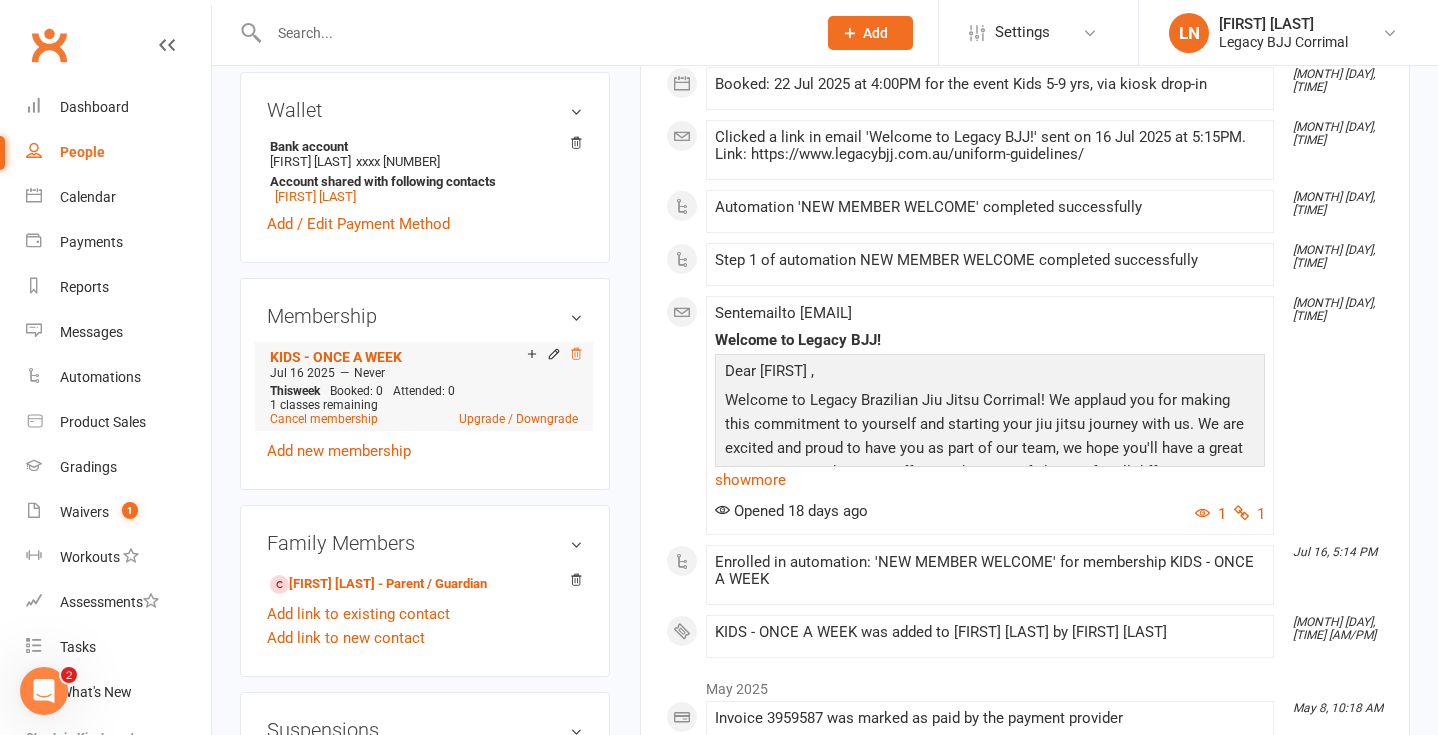 click 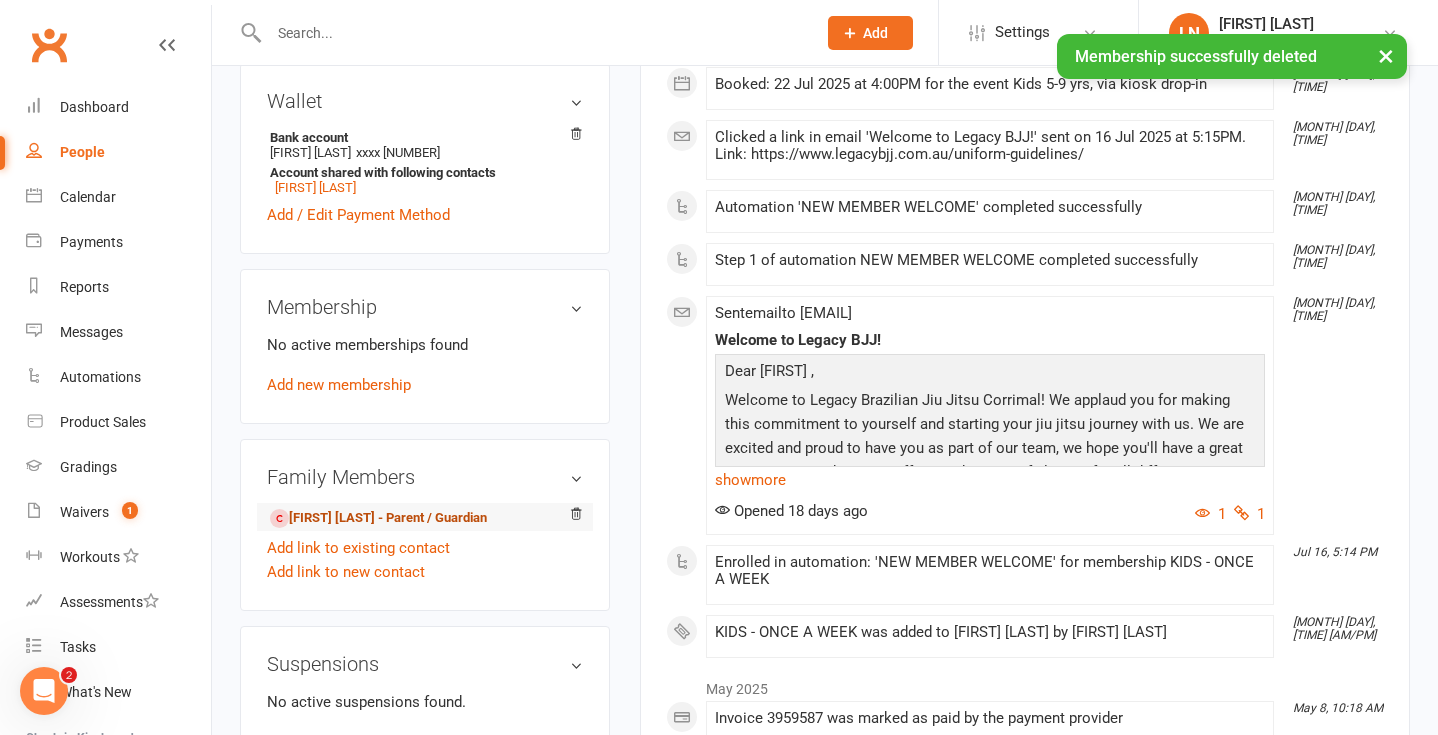 scroll, scrollTop: 679, scrollLeft: 0, axis: vertical 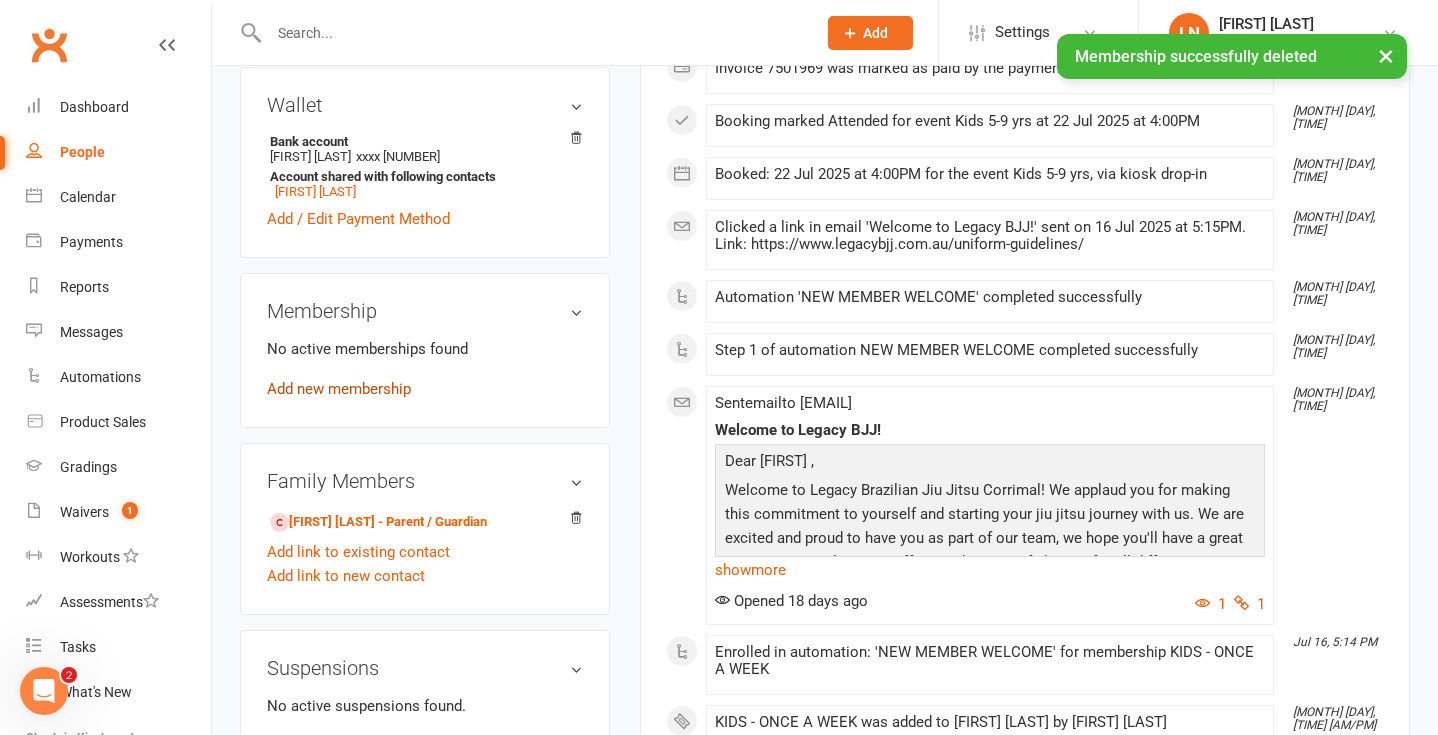 click on "Add new membership" at bounding box center (339, 389) 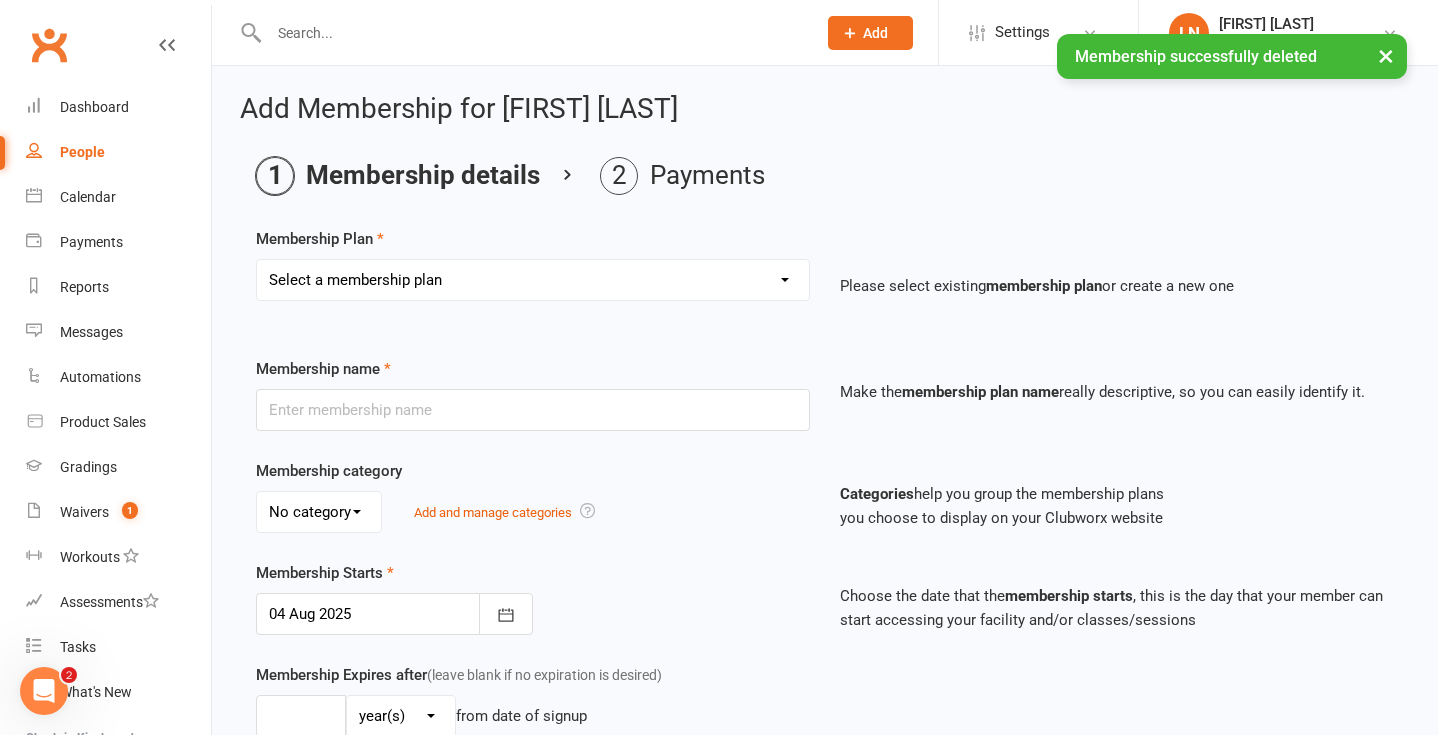 click on "Select a membership plan Create new Membership Plan ADULT - UNLIMITED ADULT - CASUAL ADULT - EXEMPT KIDS - EXEMPT KIDS - ONCE A WEEK KIDS - TWICE A WEEK KIDS - UNLIMITED PRIVATE CLASS ADULT - FOUNDATION PRIVATE CLASS - 10 PACK ADULT - OTHER LEGACY KIDS - CASUAL" at bounding box center (533, 280) 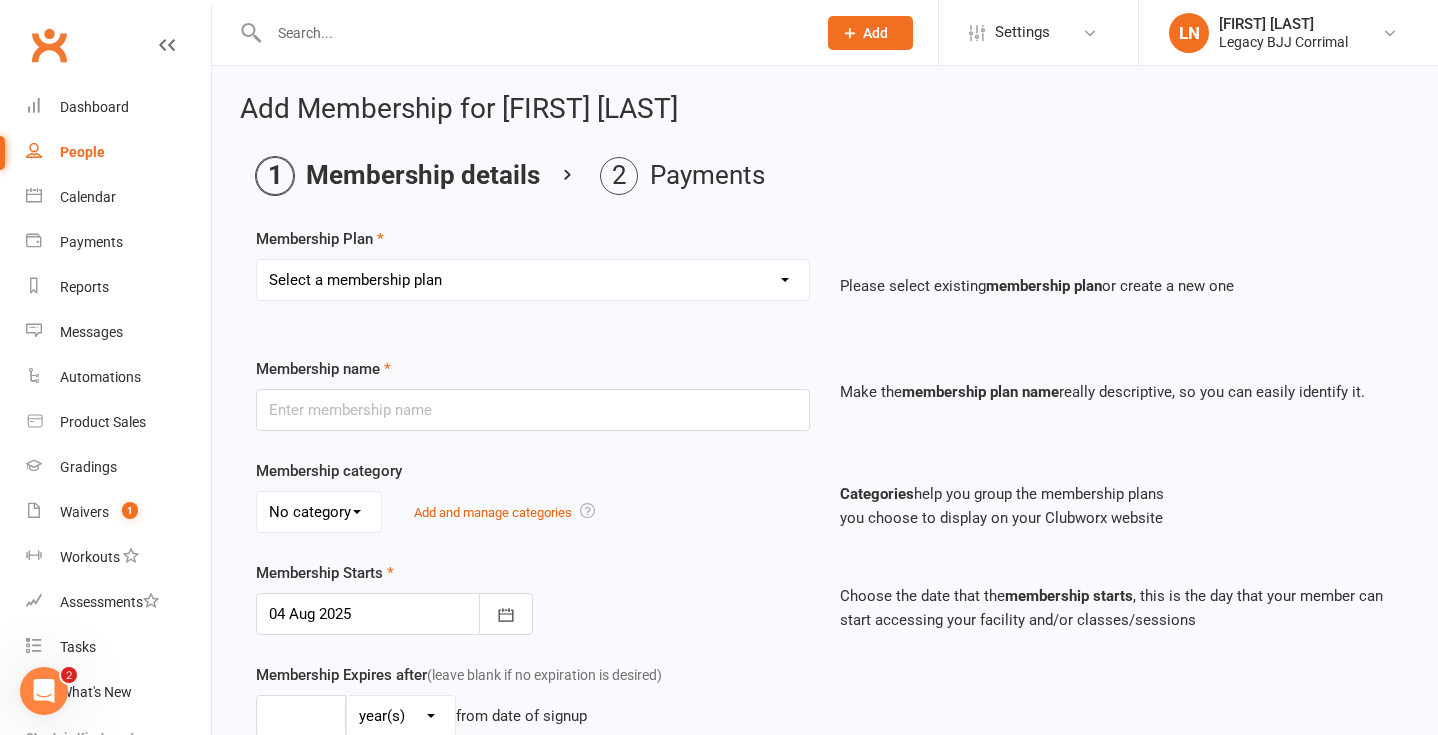 select on "5" 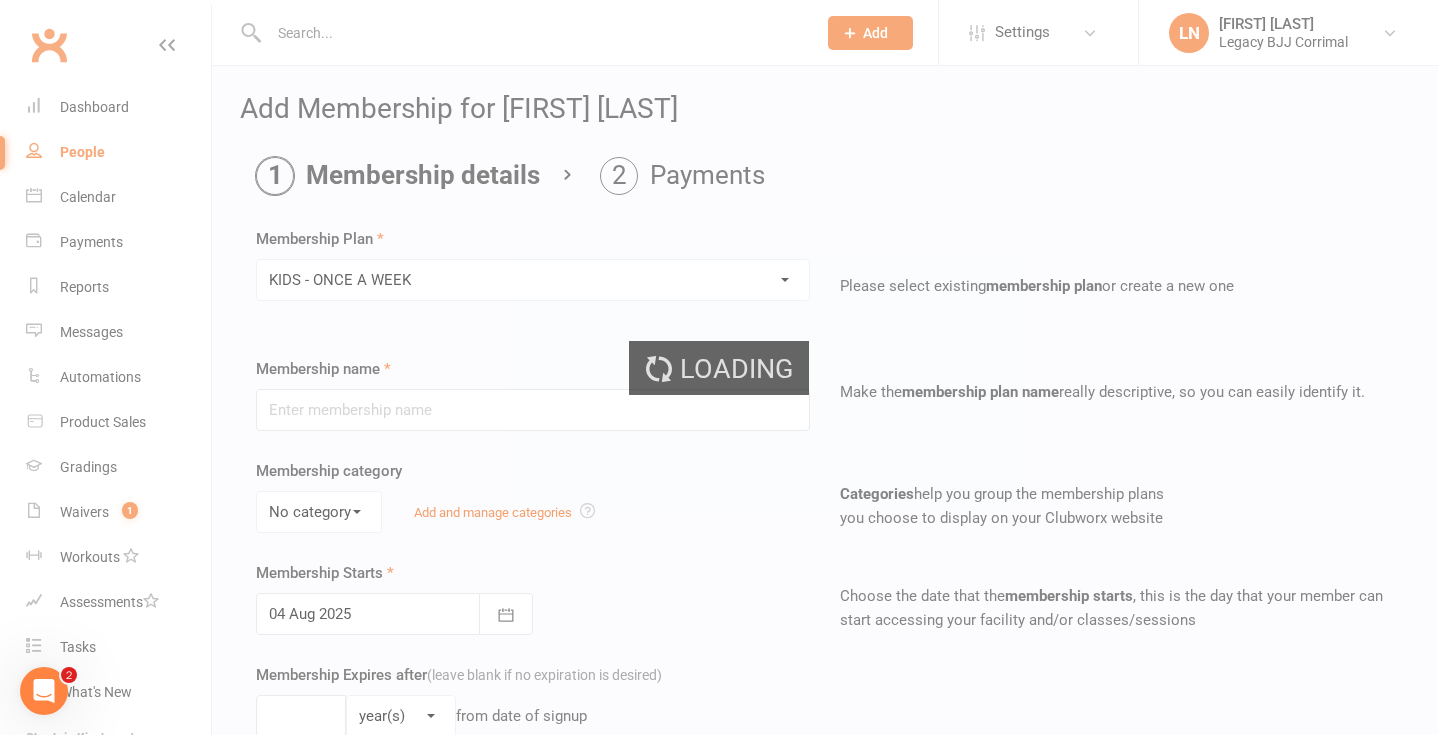 type on "KIDS - ONCE A WEEK" 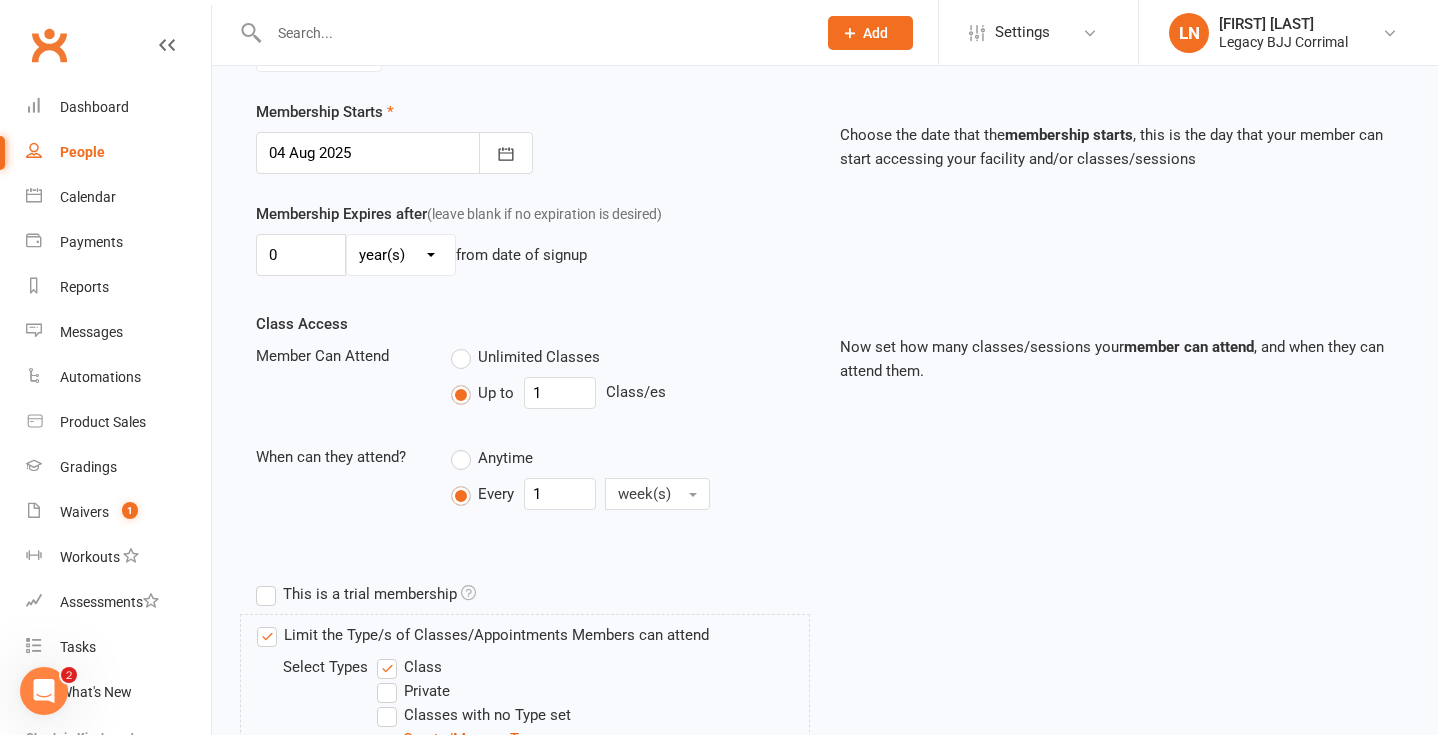 scroll, scrollTop: 871, scrollLeft: 0, axis: vertical 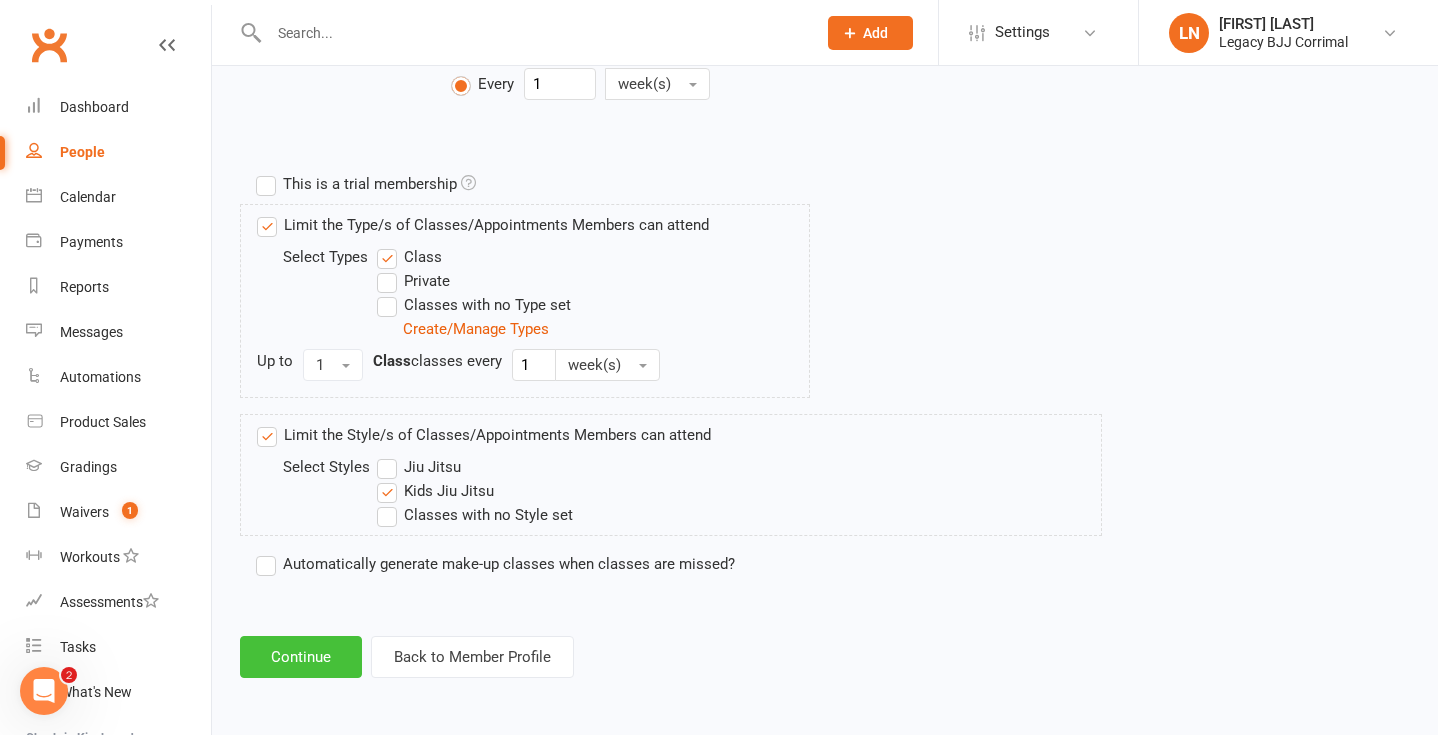 click on "Continue" at bounding box center [301, 657] 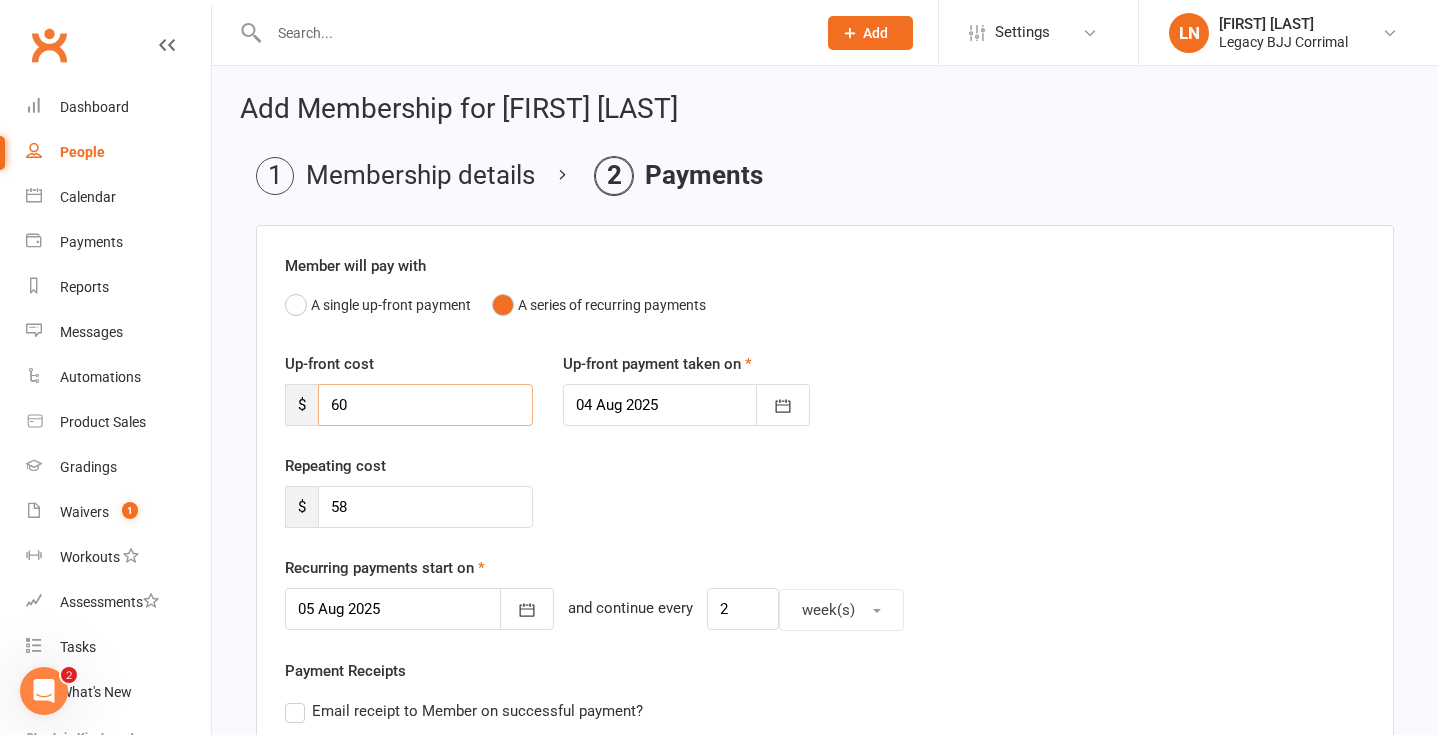 click on "60" at bounding box center (425, 405) 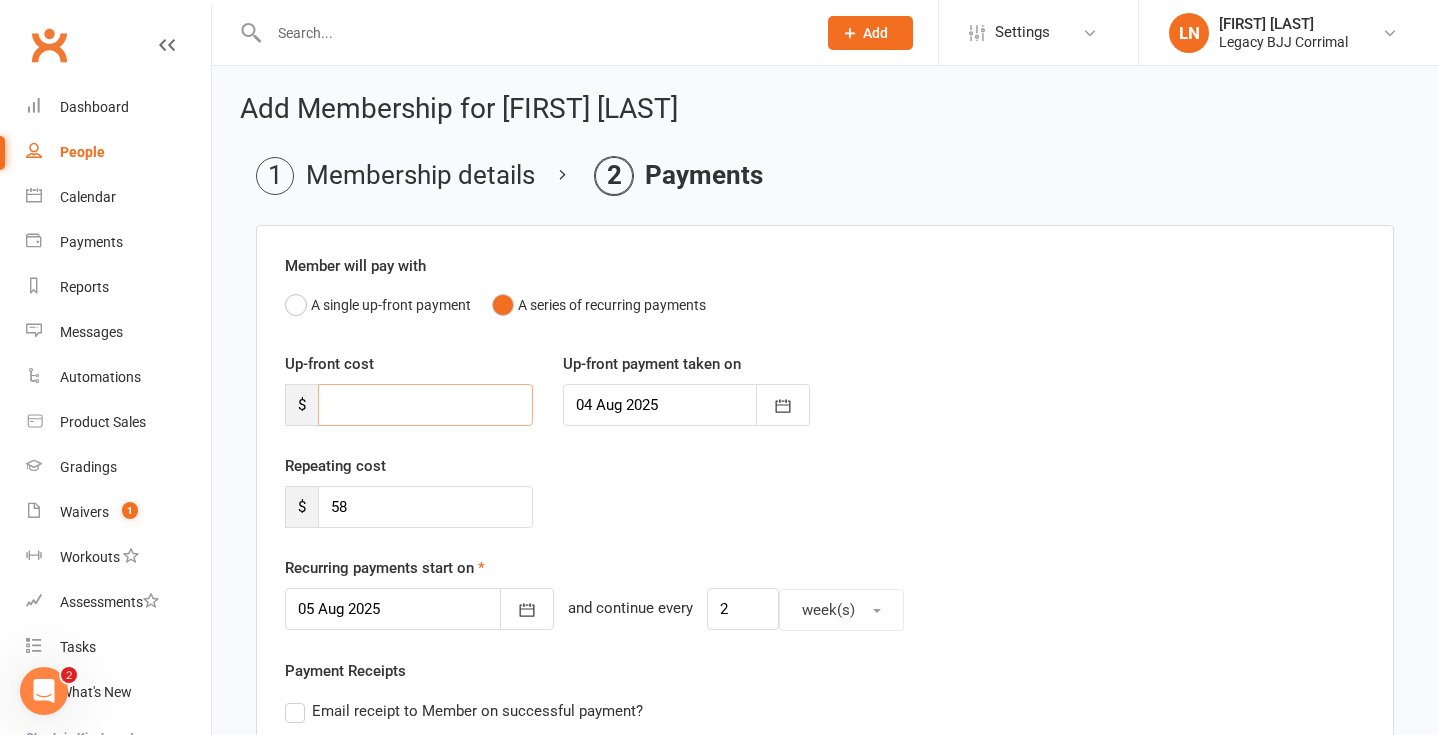 type 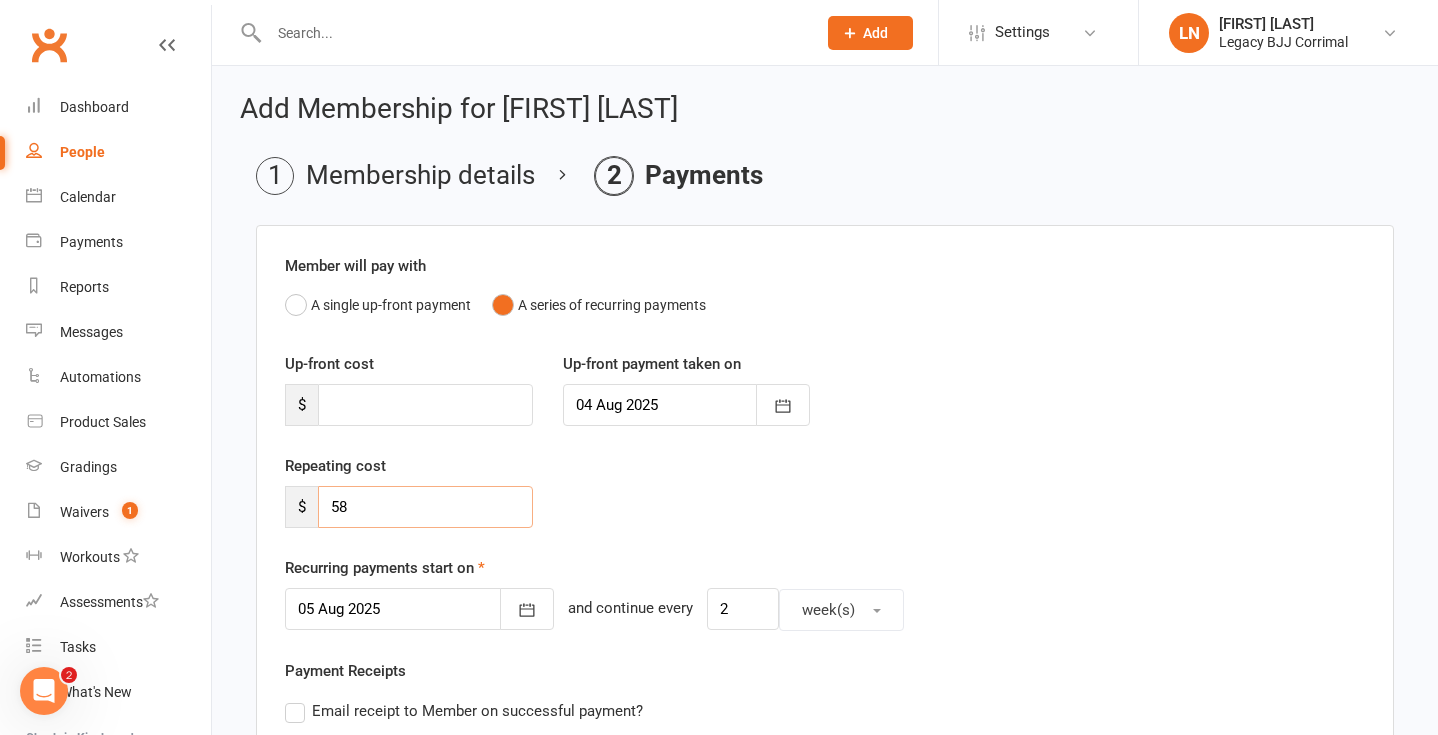 click on "58" at bounding box center (425, 507) 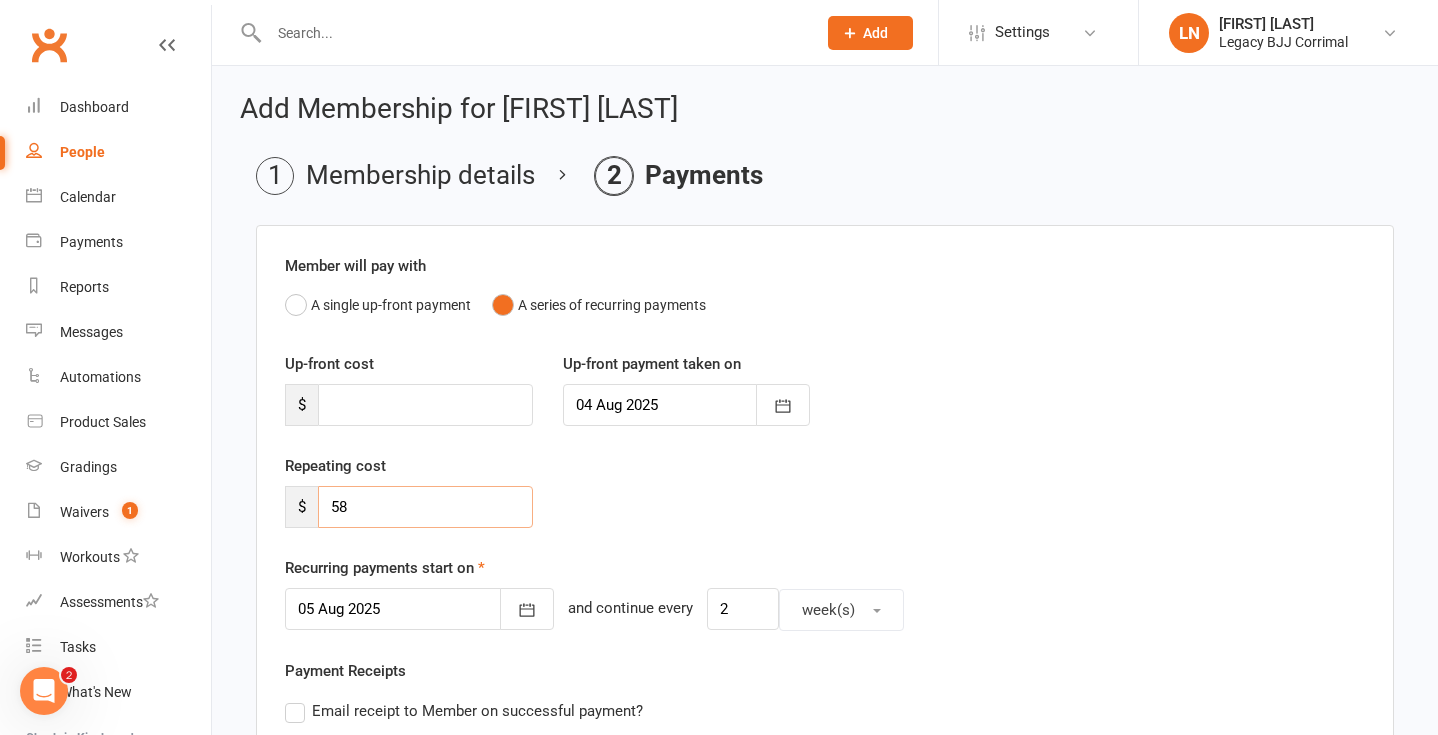 click on "58" at bounding box center [425, 507] 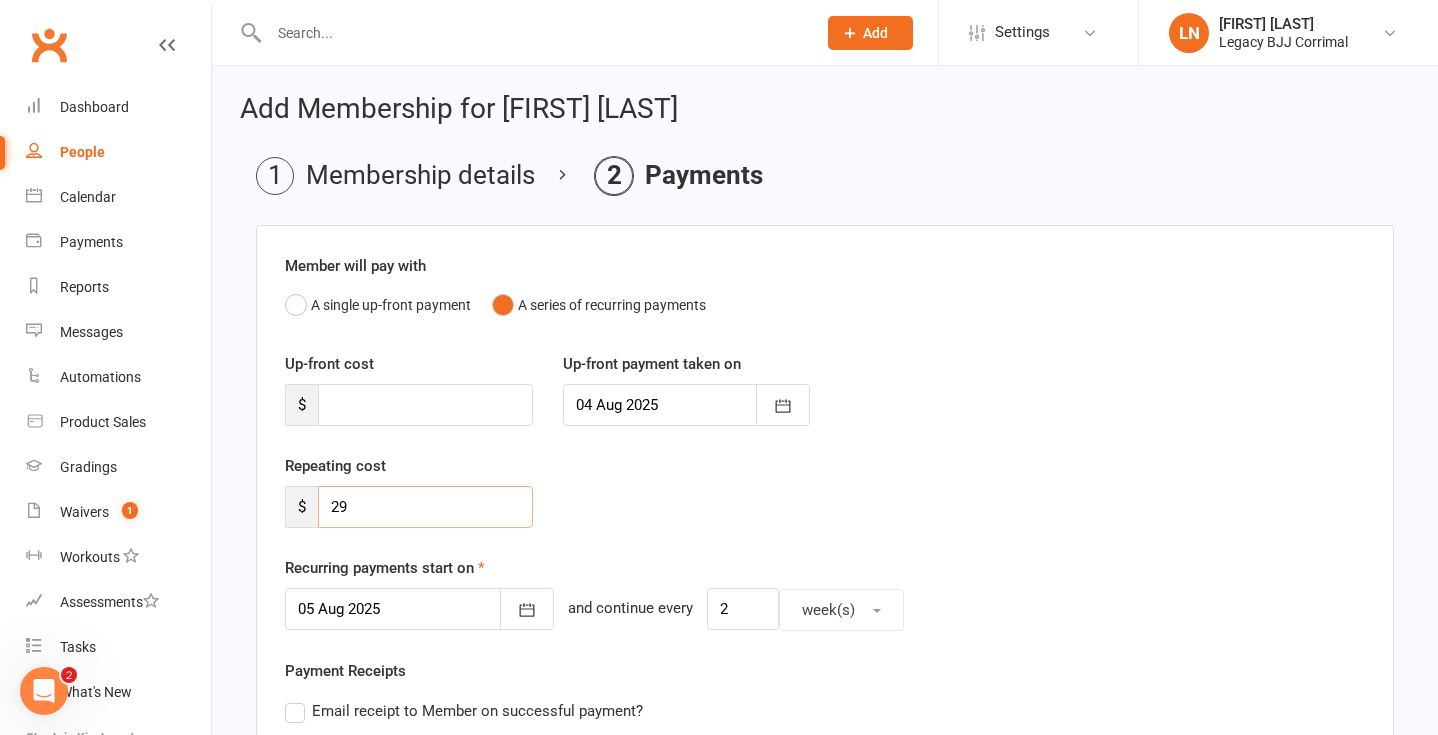 type on "29" 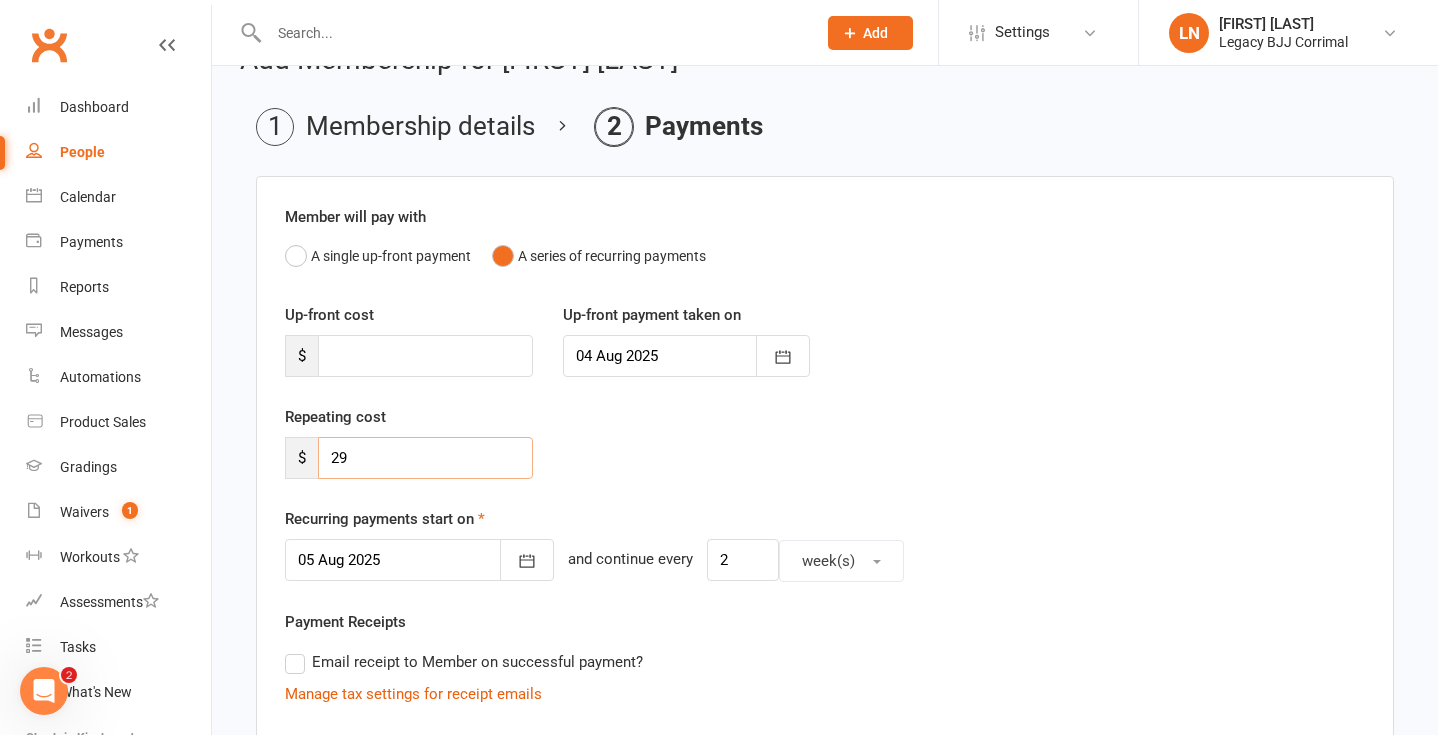 scroll, scrollTop: 82, scrollLeft: 0, axis: vertical 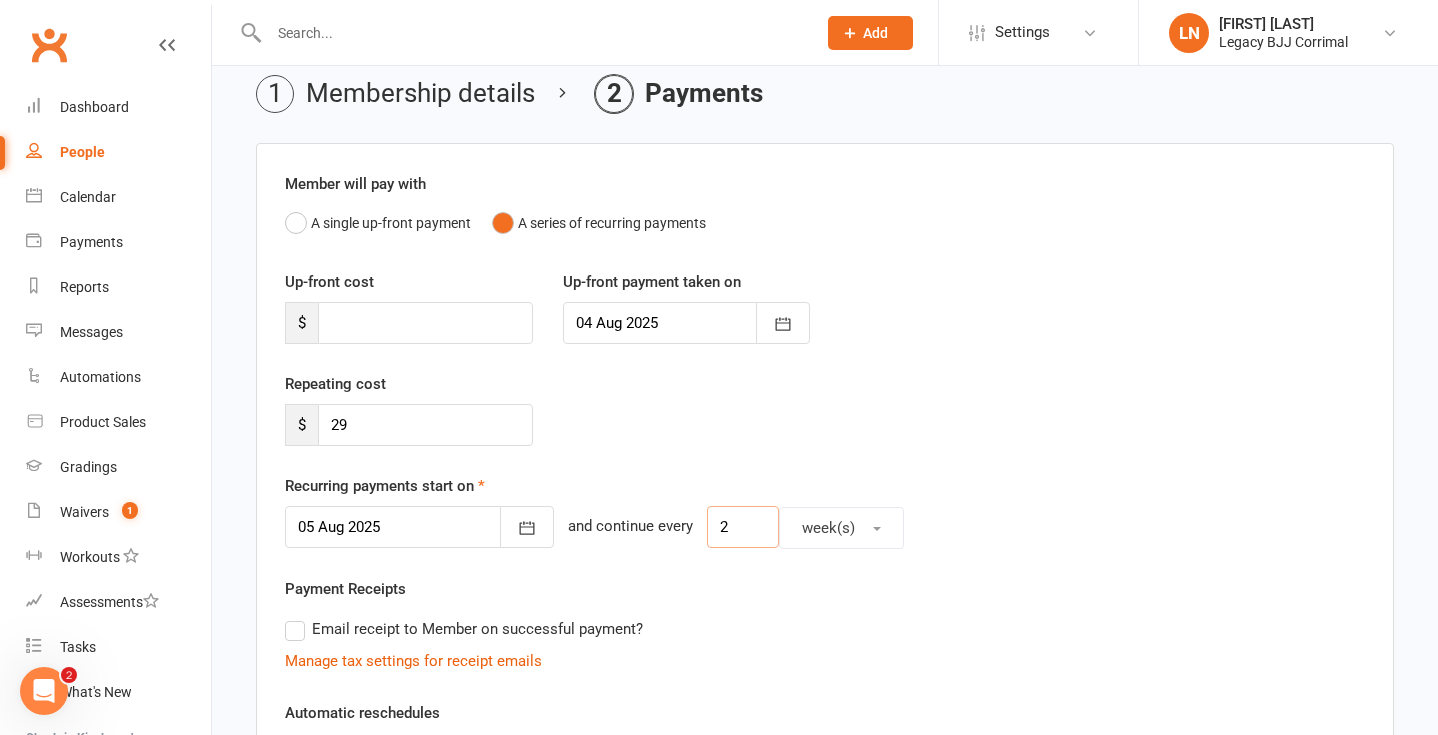 click on "2" at bounding box center [743, 527] 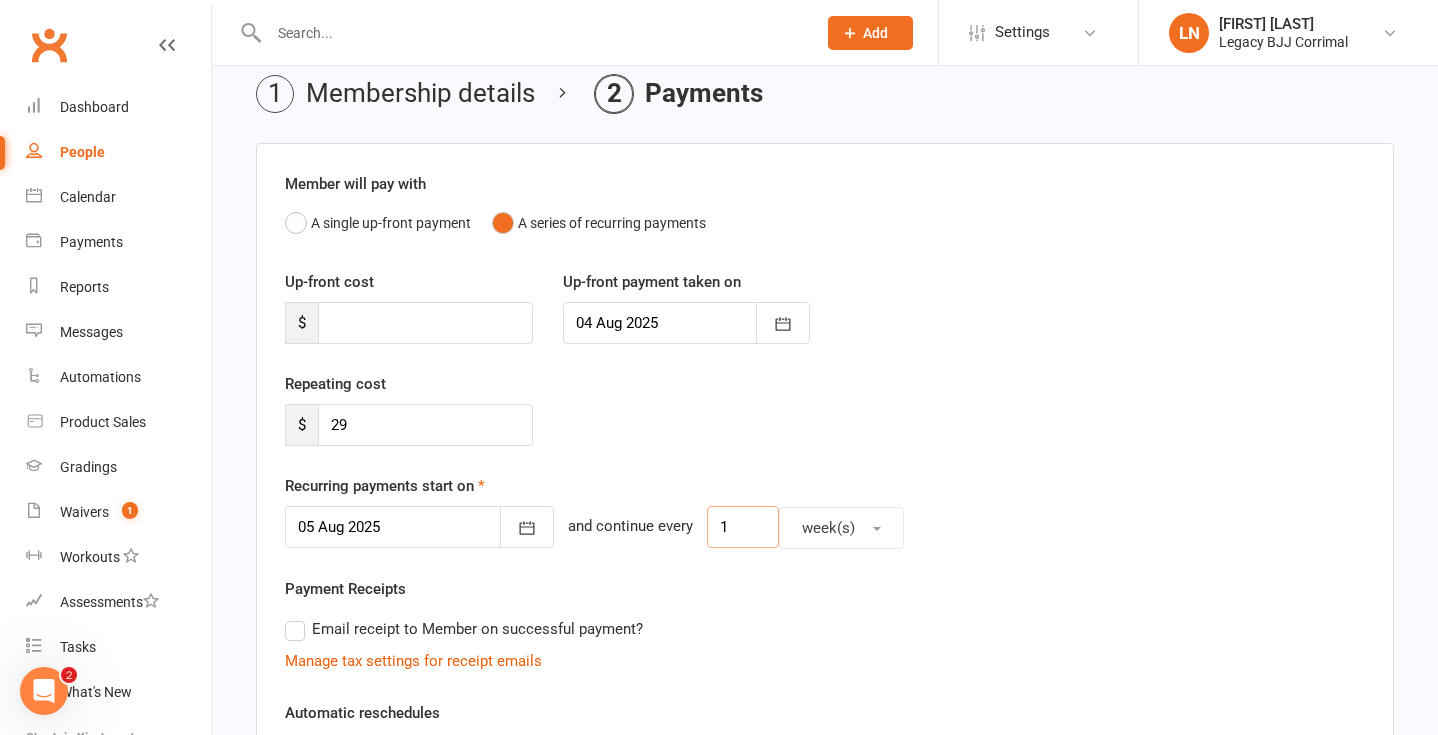 type on "1" 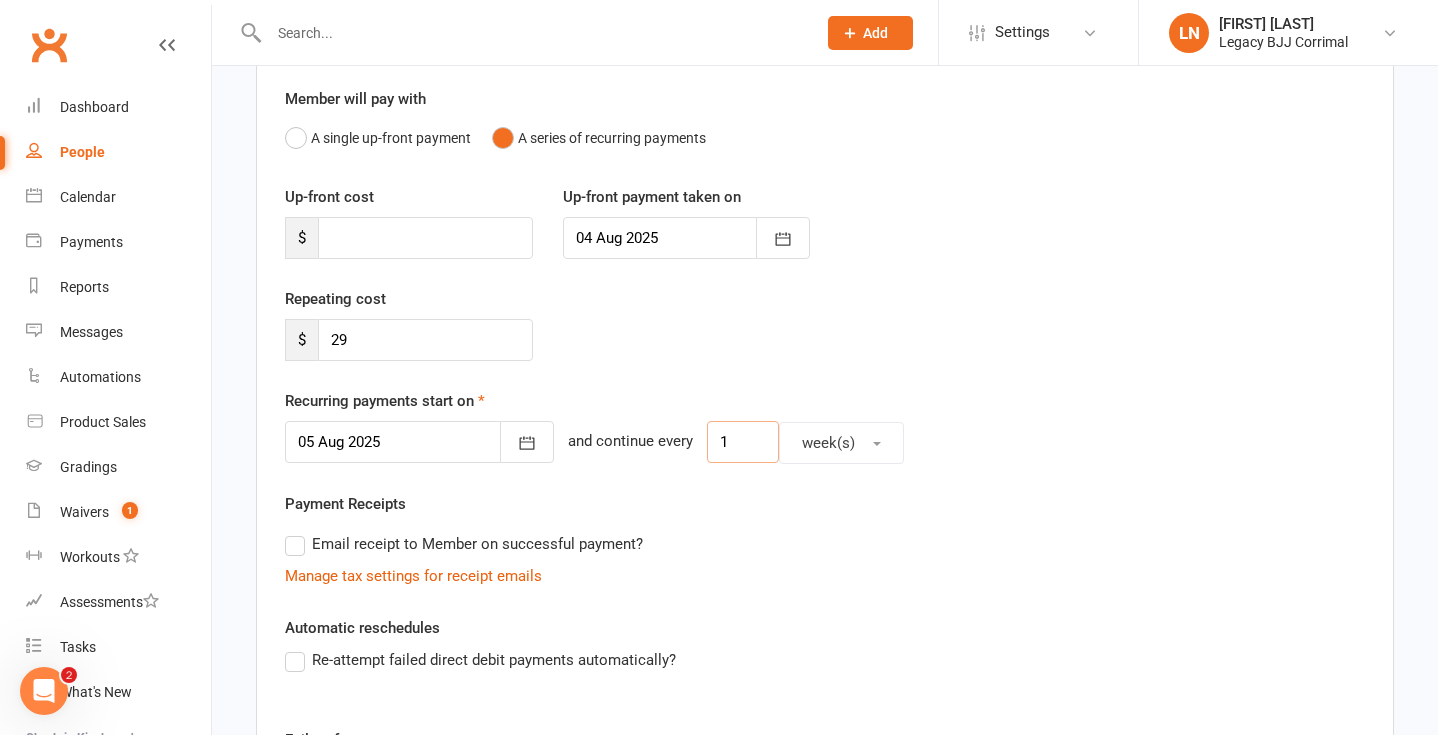 scroll, scrollTop: 178, scrollLeft: 0, axis: vertical 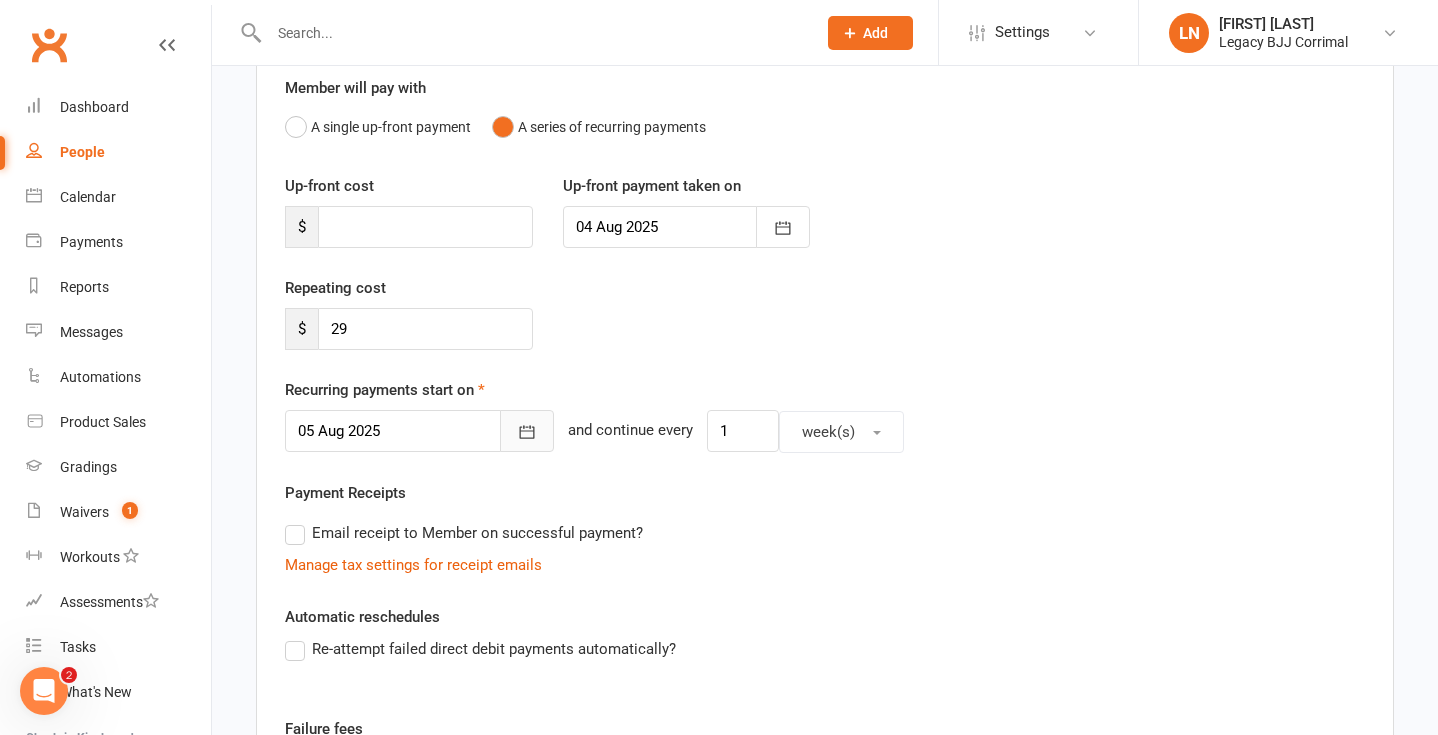 click 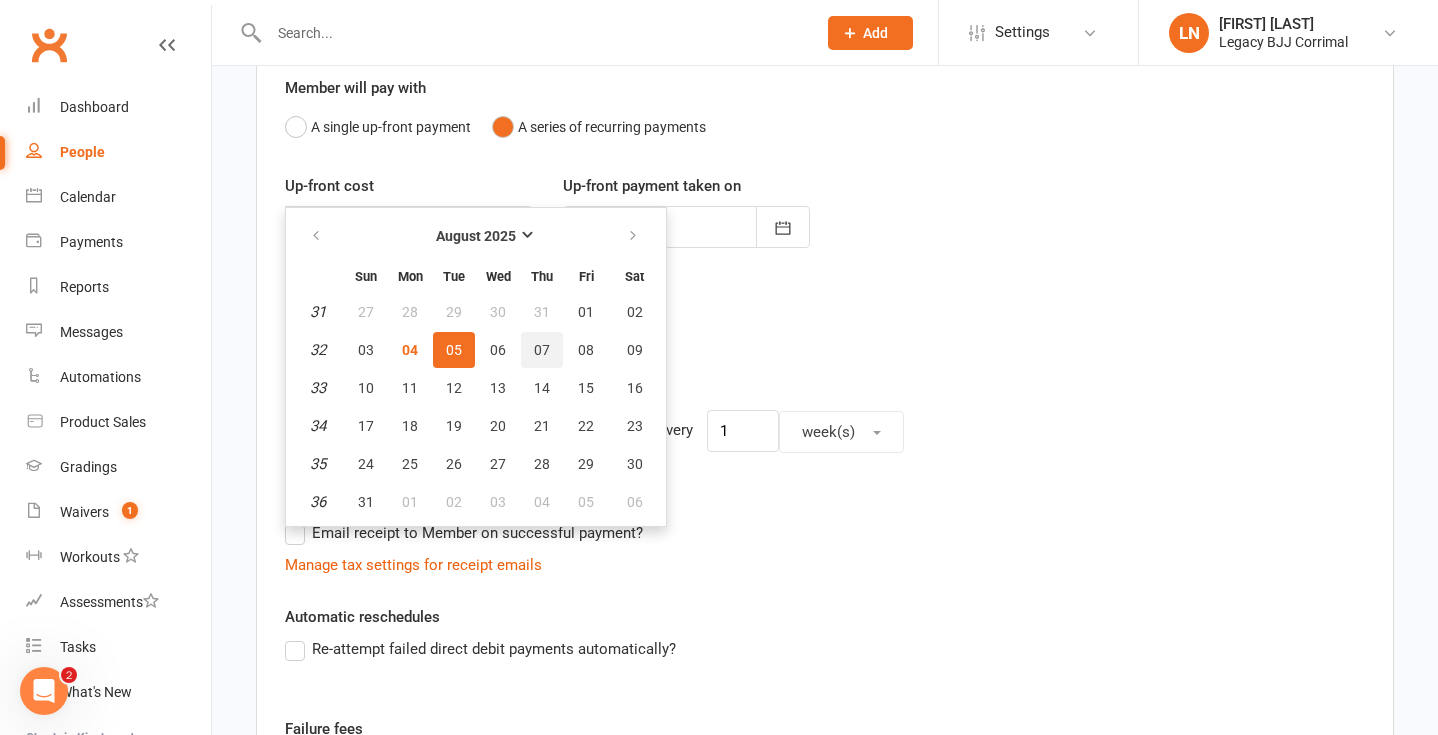 click on "07" at bounding box center (542, 350) 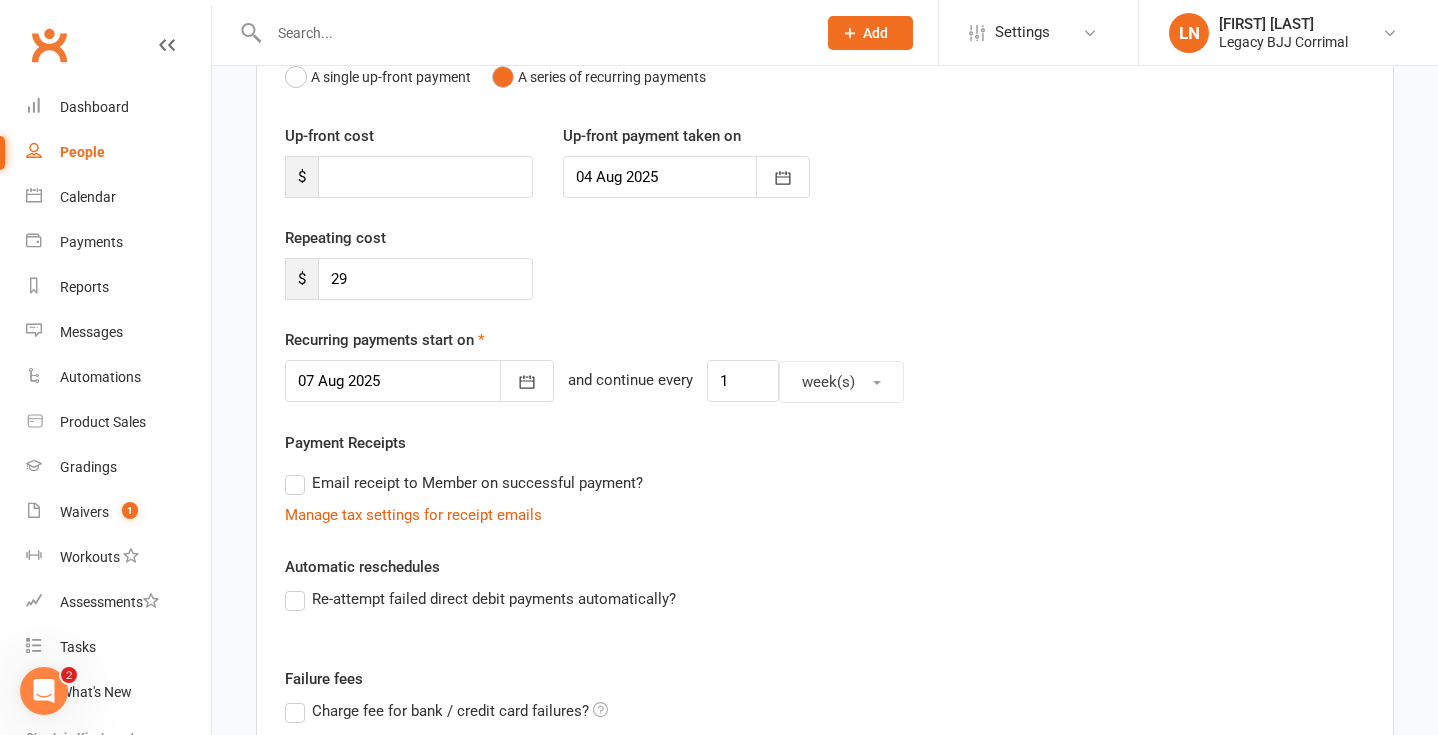 scroll, scrollTop: 231, scrollLeft: 0, axis: vertical 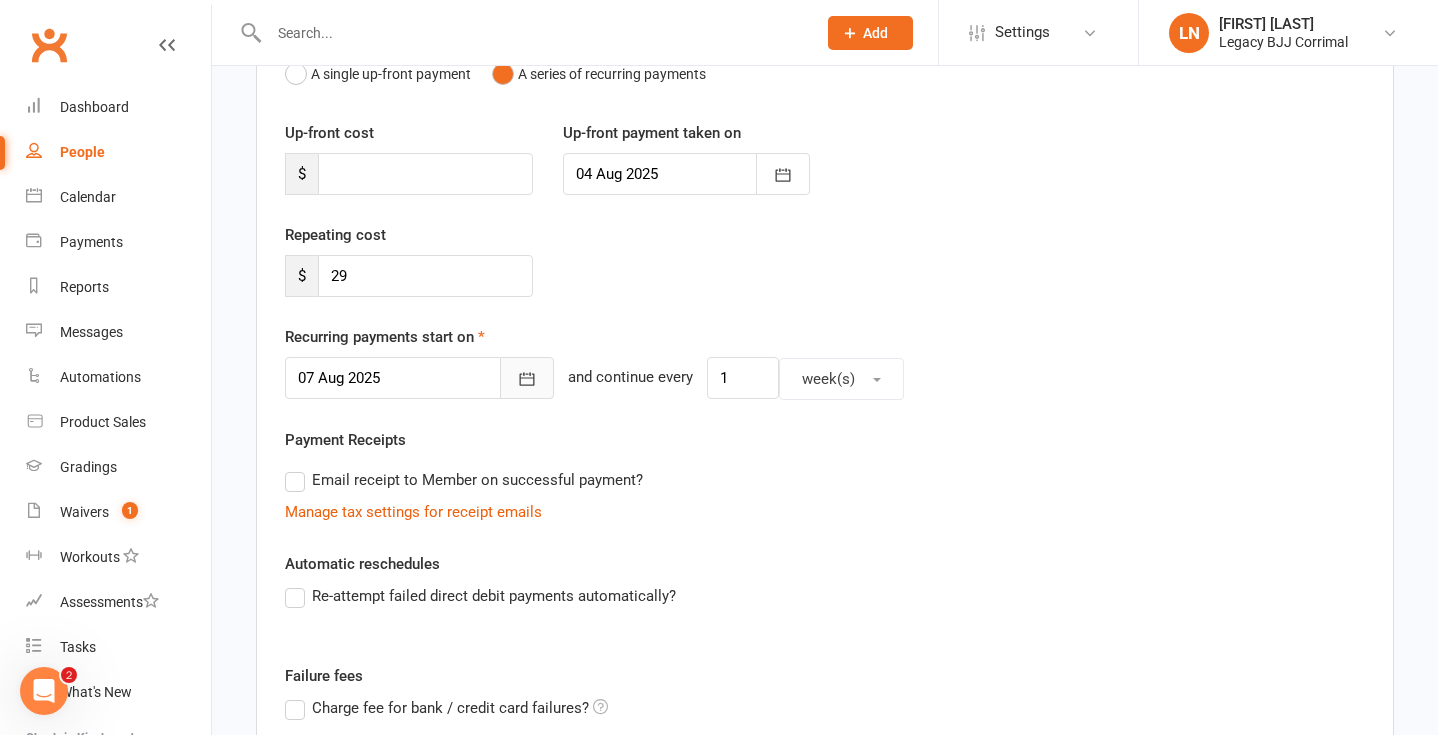 click at bounding box center (527, 378) 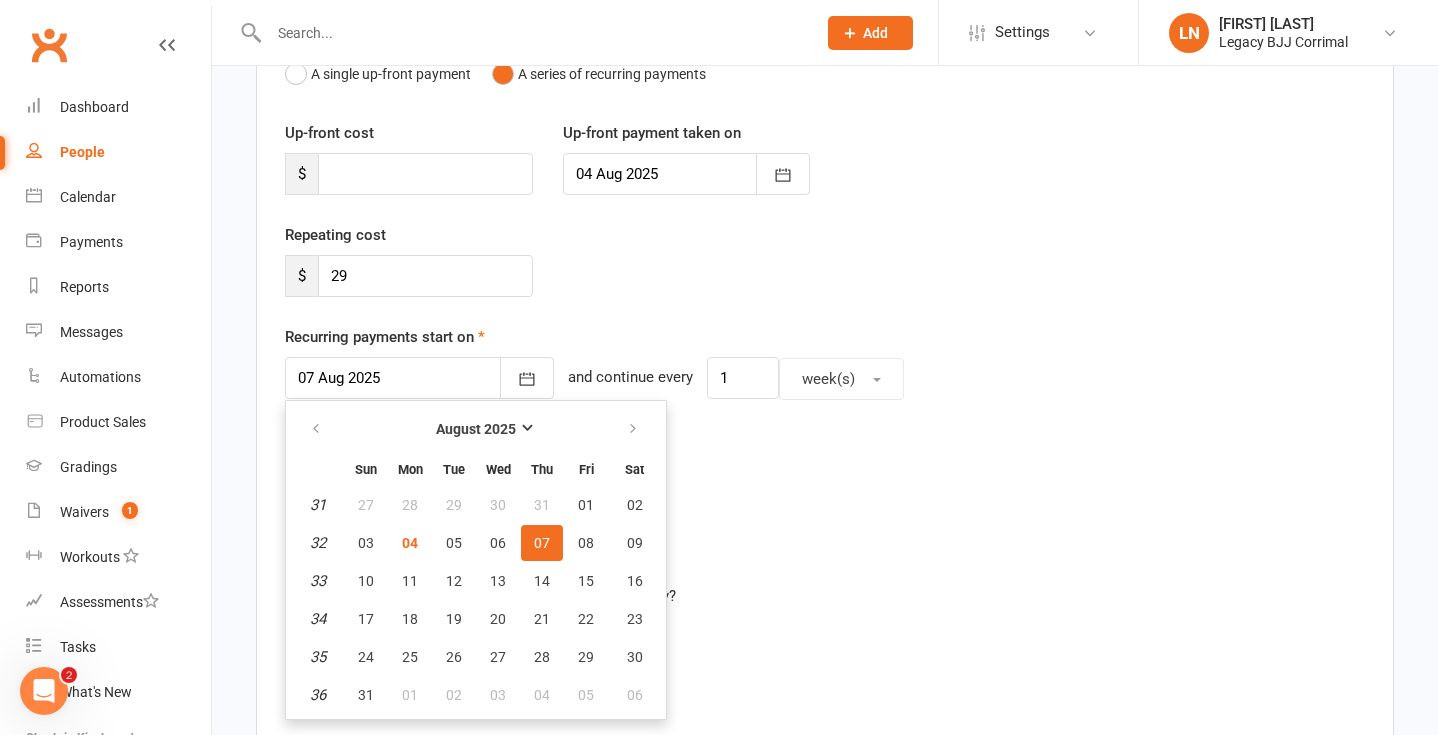 click on "Manage tax settings for receipt emails" at bounding box center (825, 512) 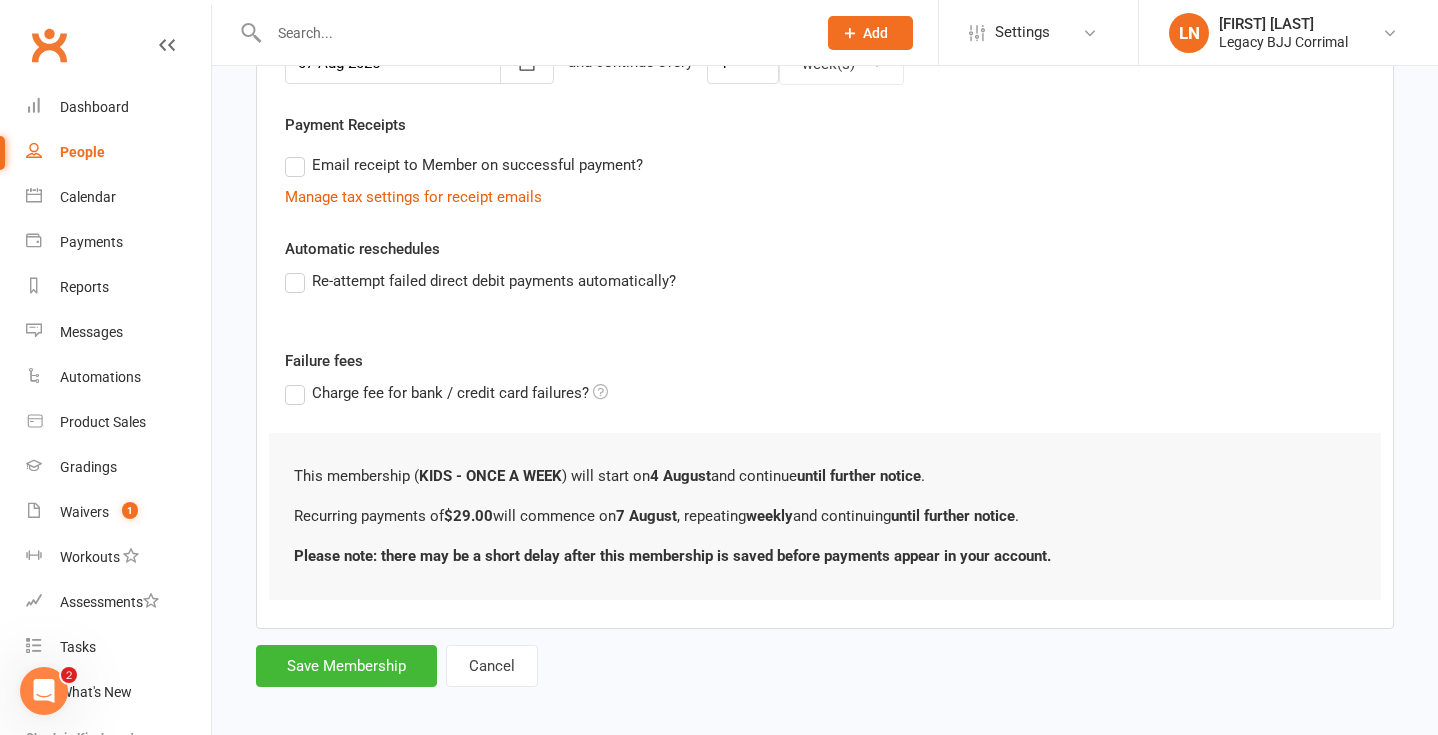 scroll, scrollTop: 559, scrollLeft: 0, axis: vertical 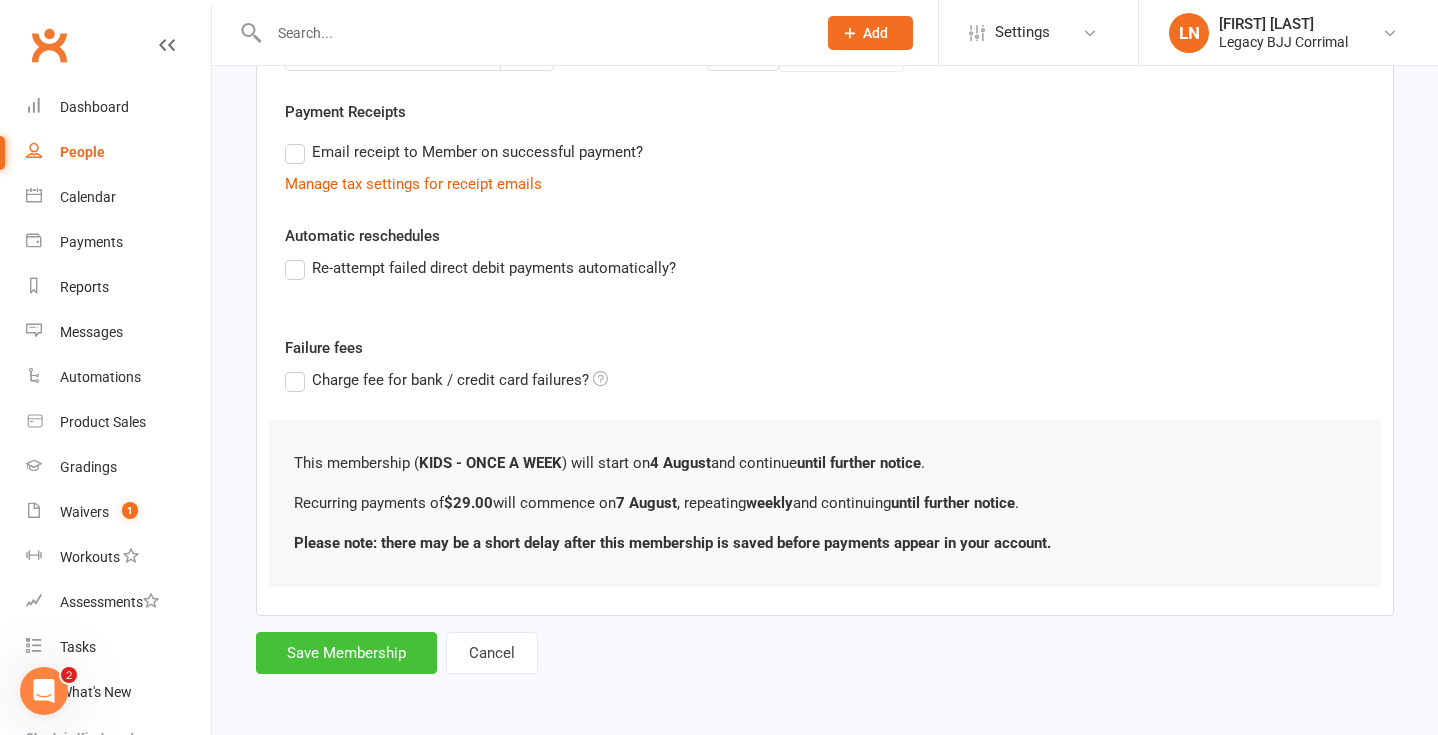 click on "Save Membership" at bounding box center [346, 653] 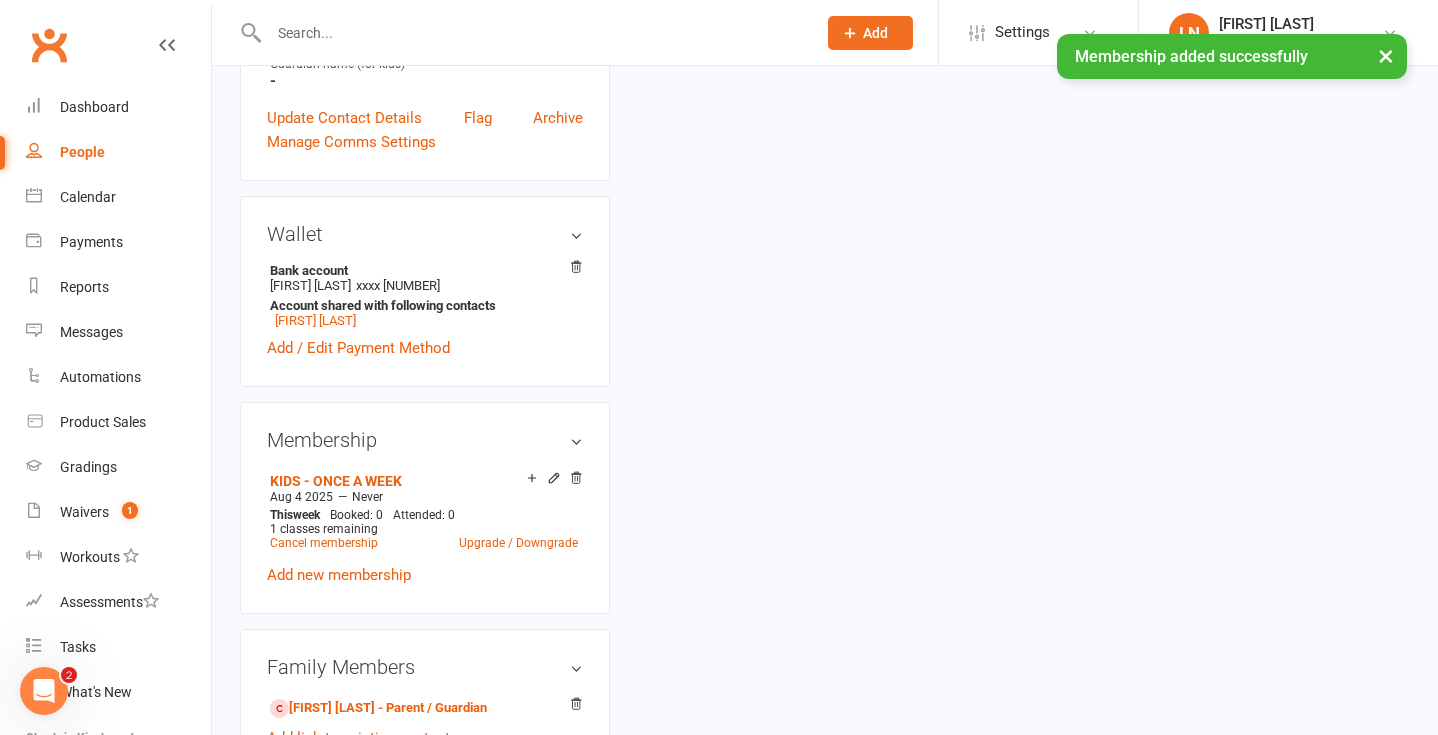 scroll, scrollTop: 0, scrollLeft: 0, axis: both 